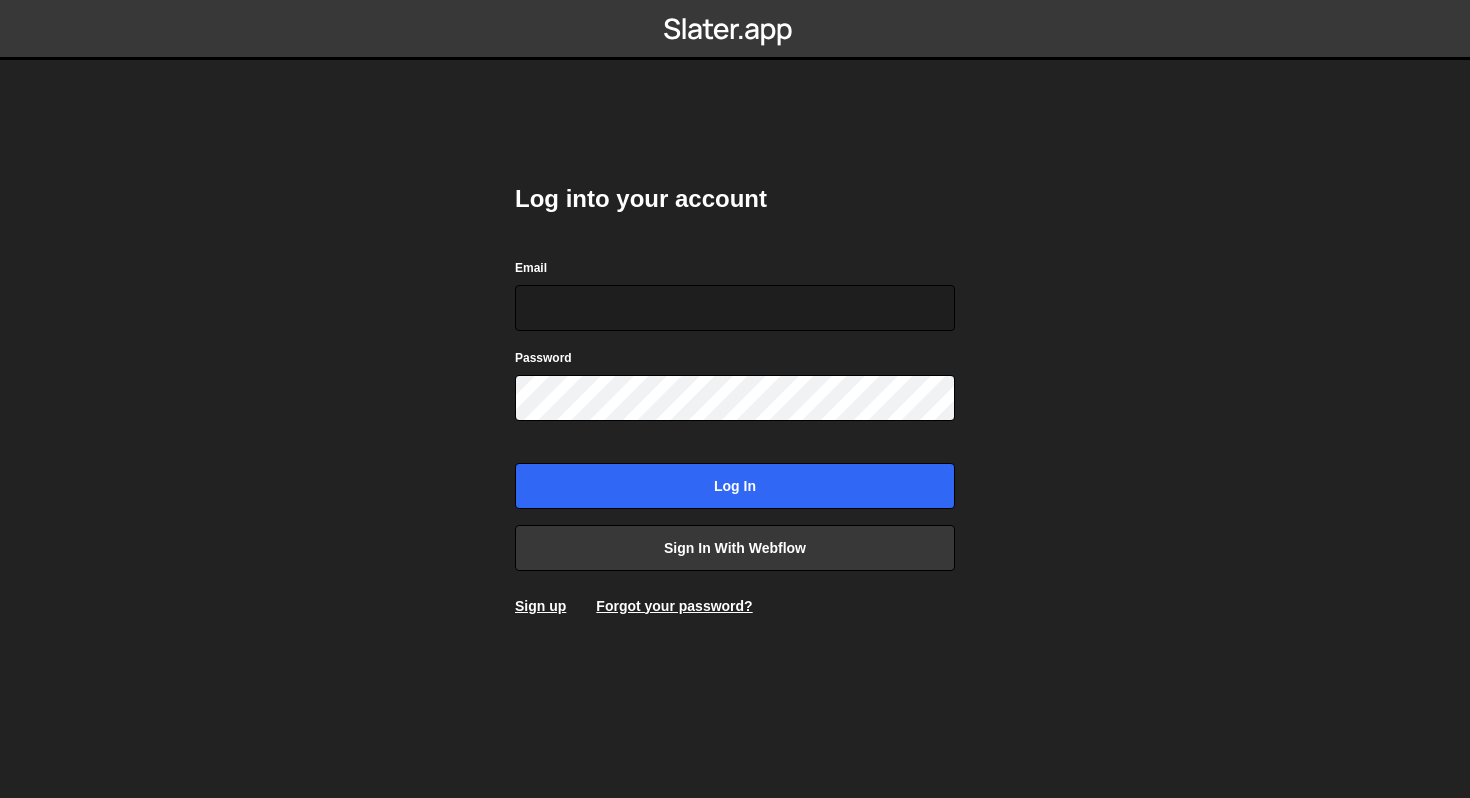 scroll, scrollTop: 0, scrollLeft: 0, axis: both 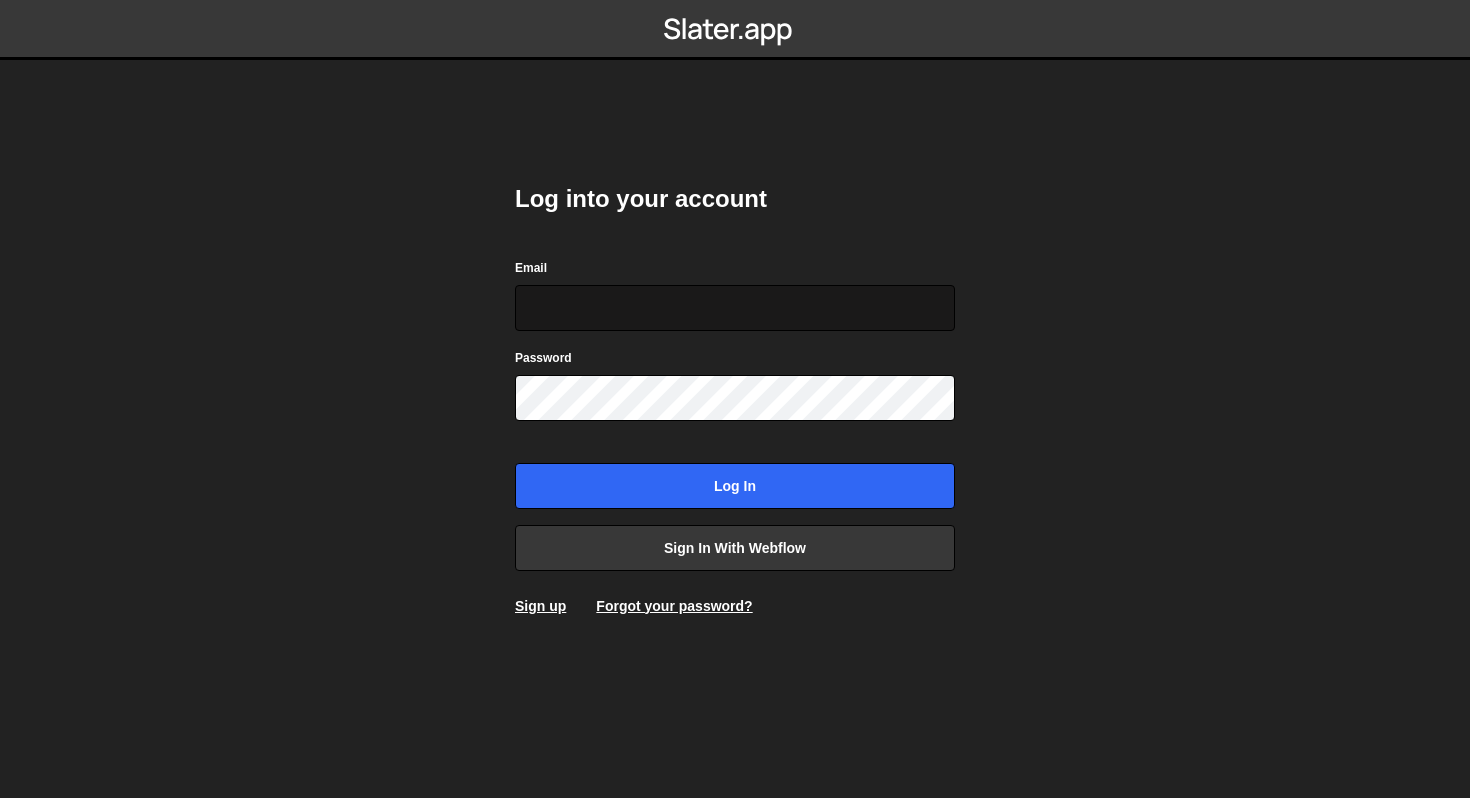 click on "Email" at bounding box center (735, 308) 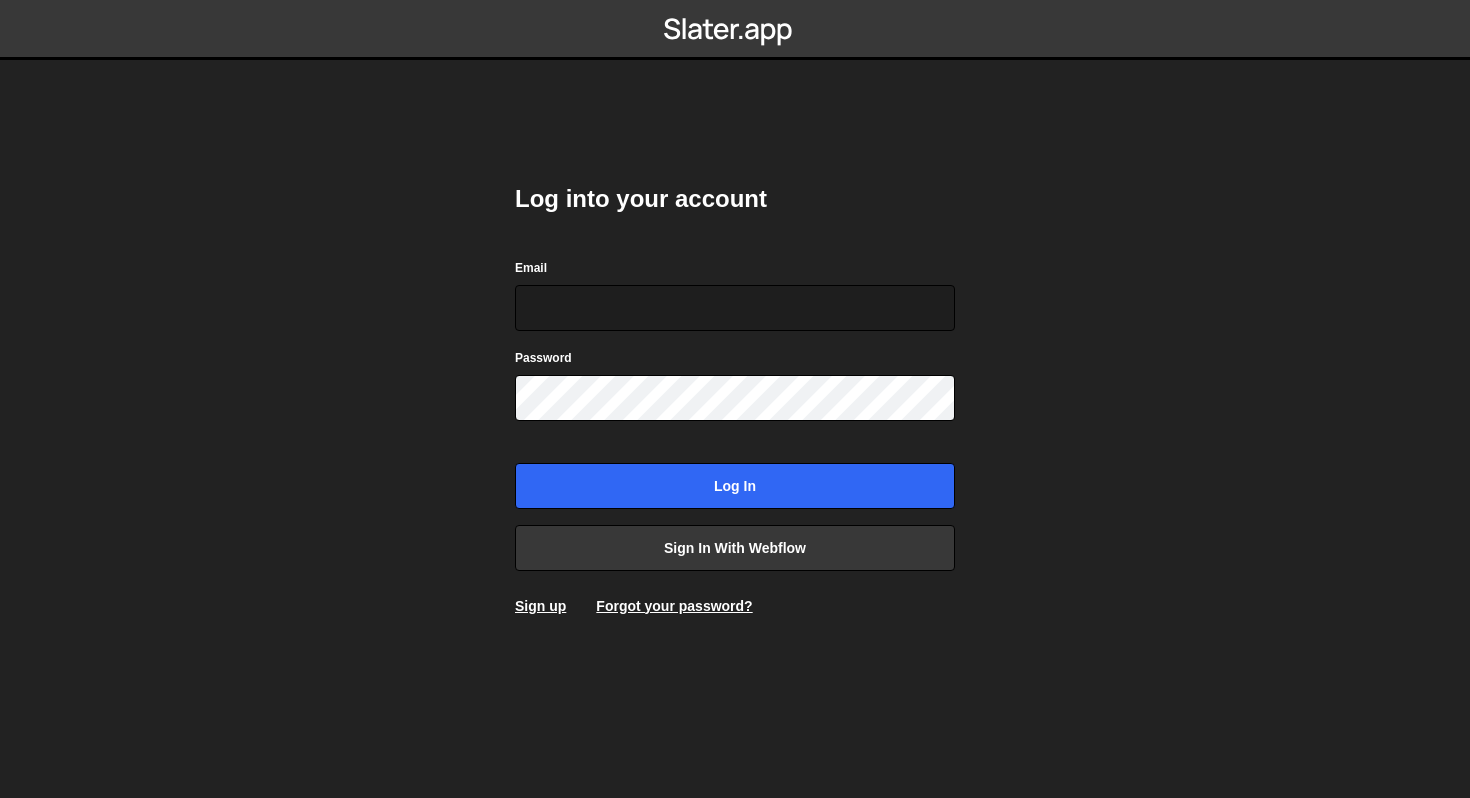 click 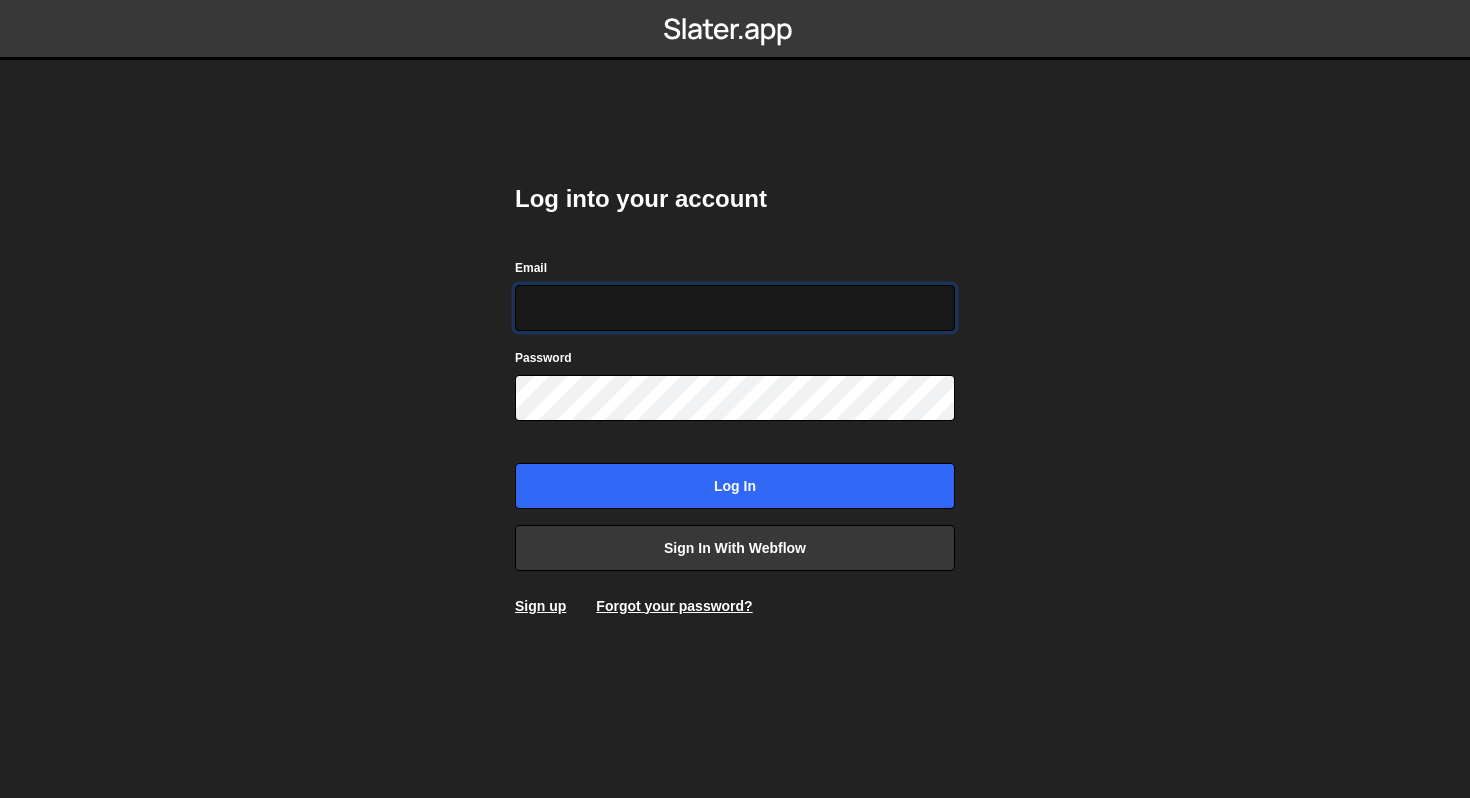 type on "[EMAIL]" 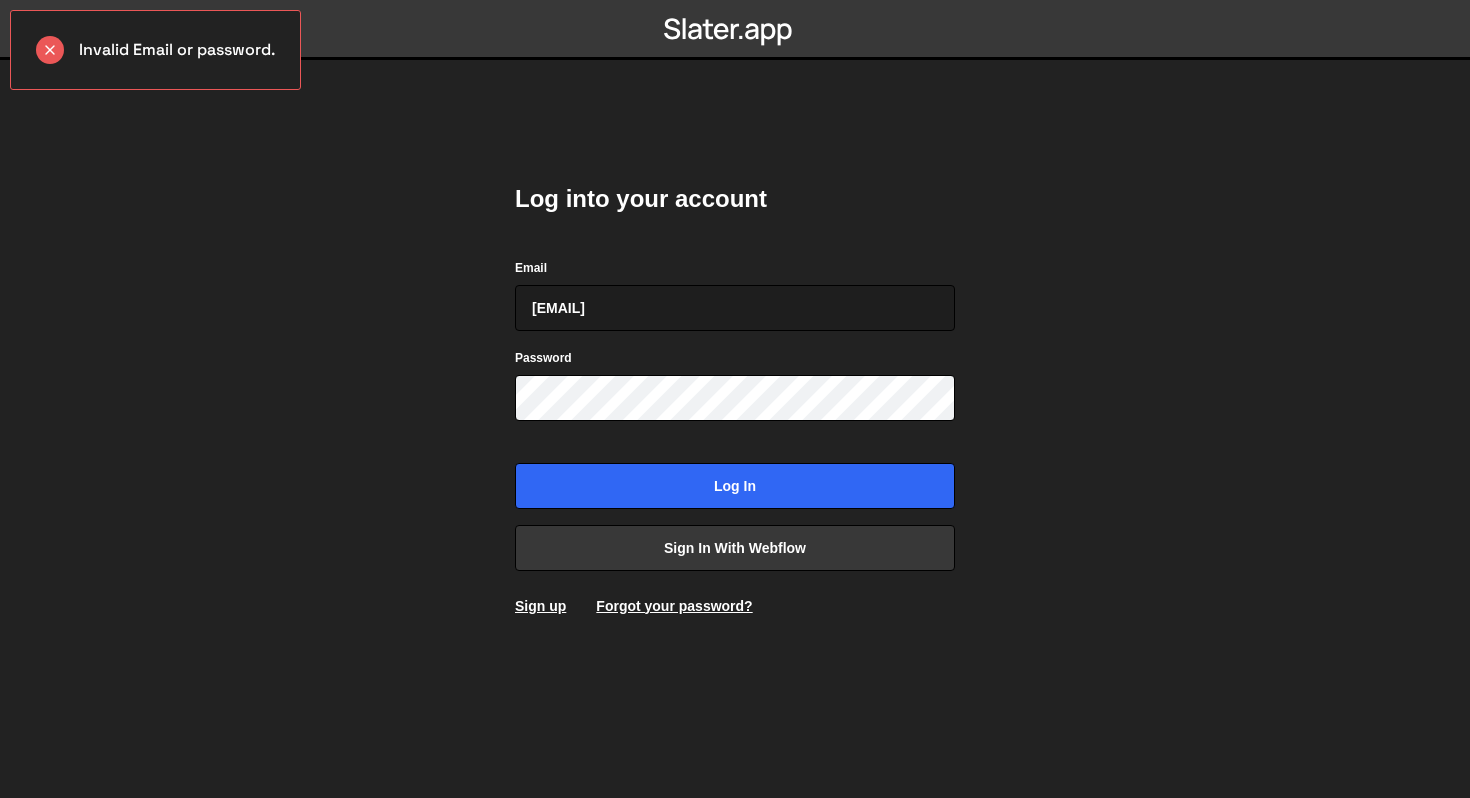 scroll, scrollTop: 0, scrollLeft: 0, axis: both 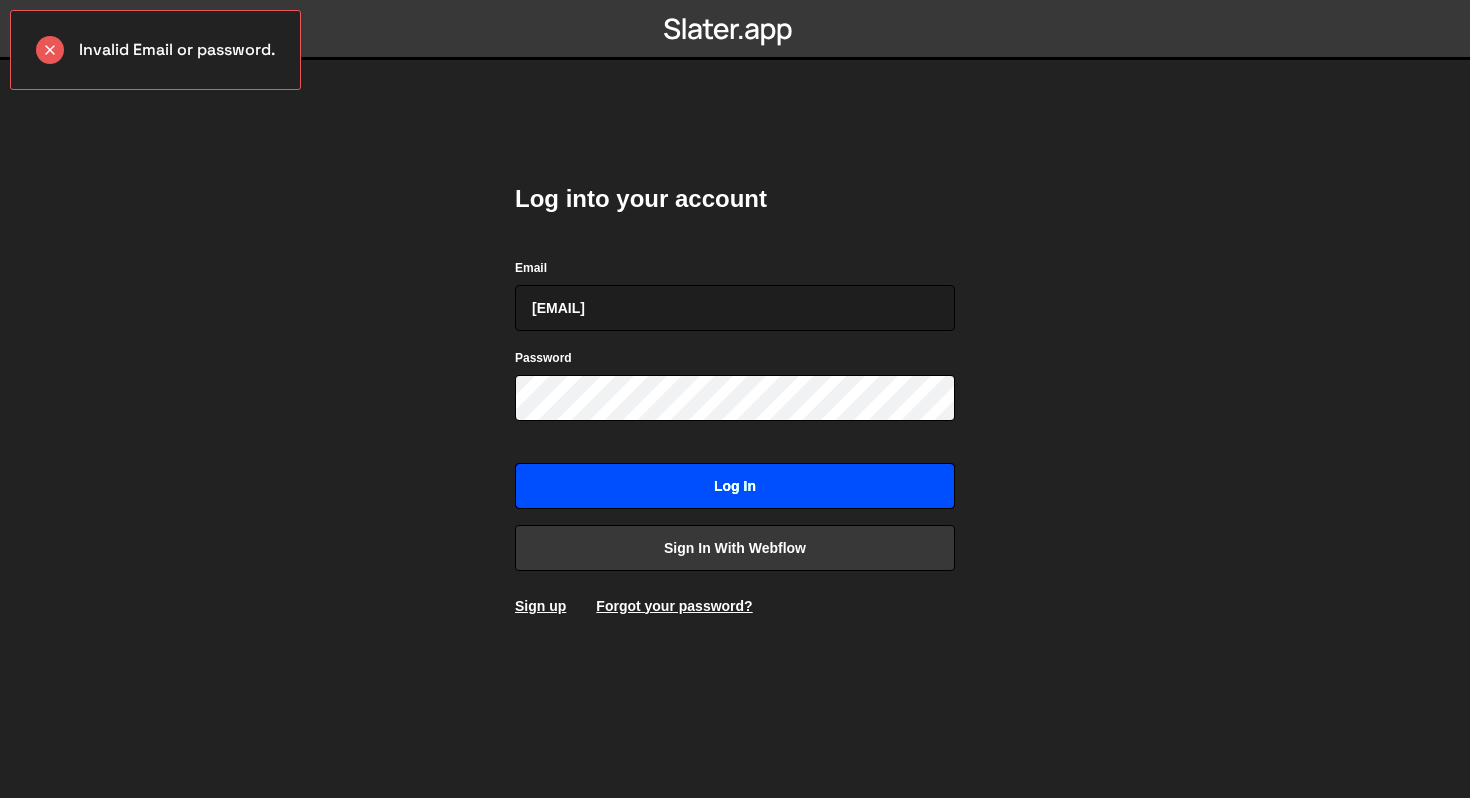 click on "Log in" at bounding box center [735, 486] 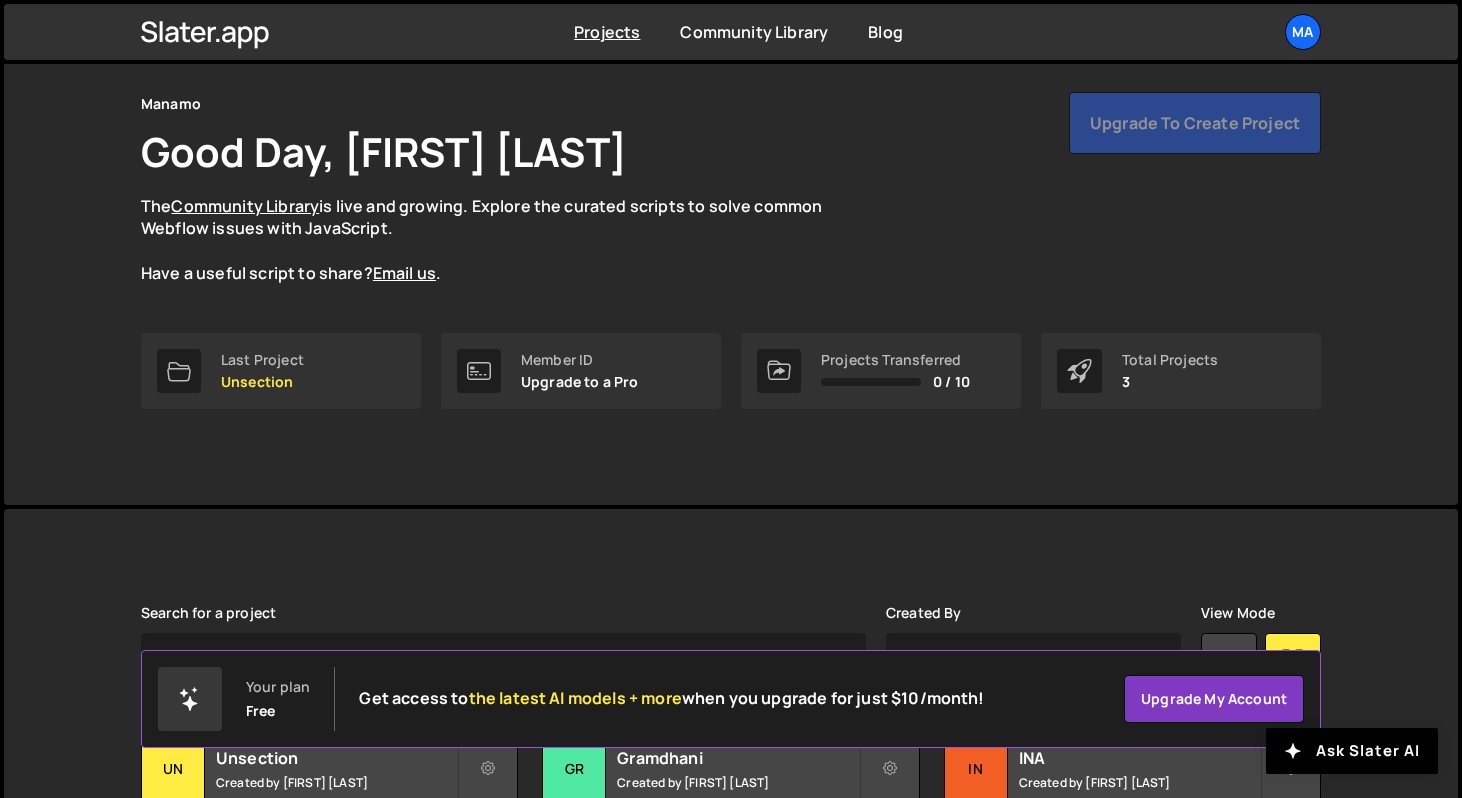 scroll, scrollTop: 231, scrollLeft: 0, axis: vertical 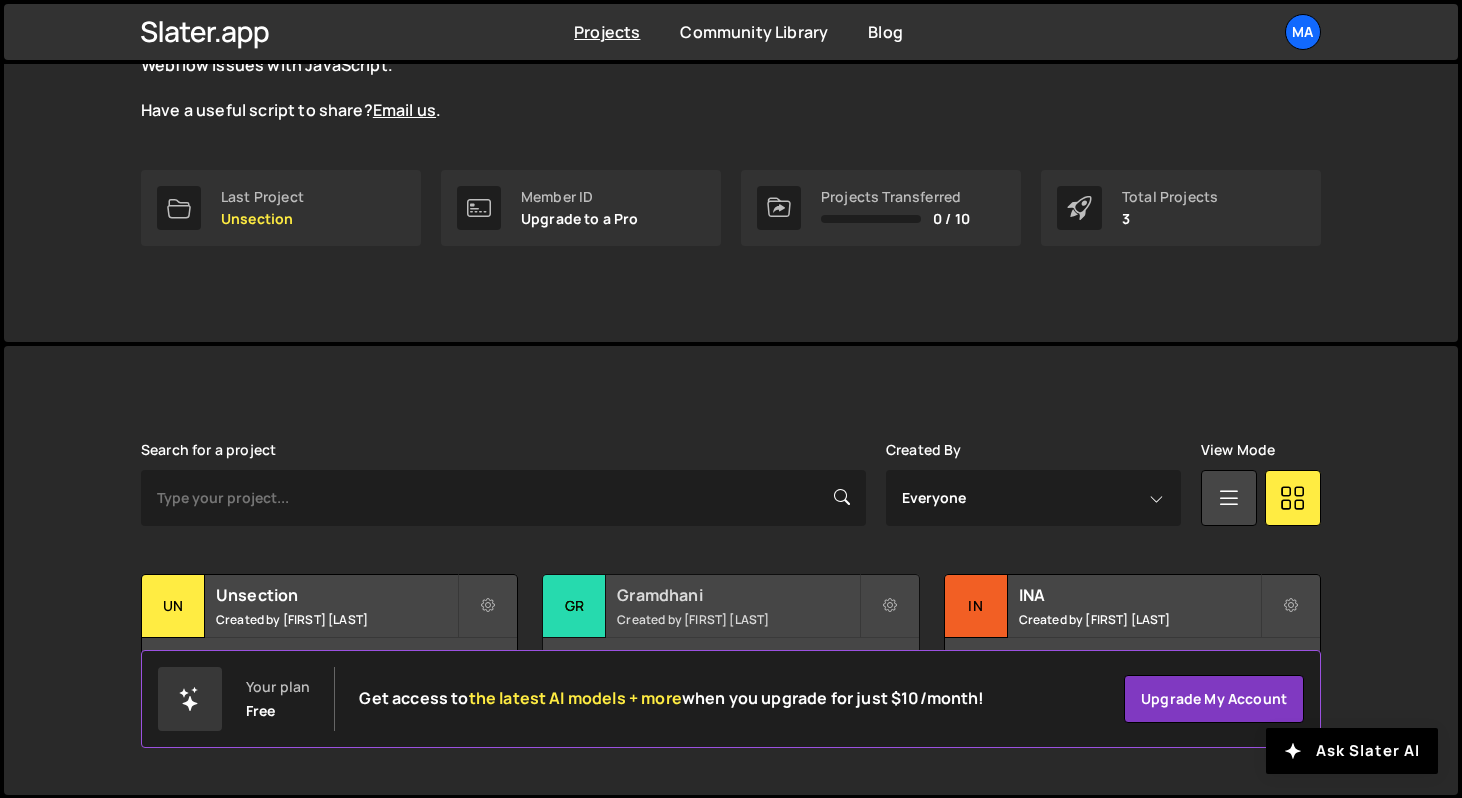click on "Created by [FIRST] [LAST]" at bounding box center (737, 619) 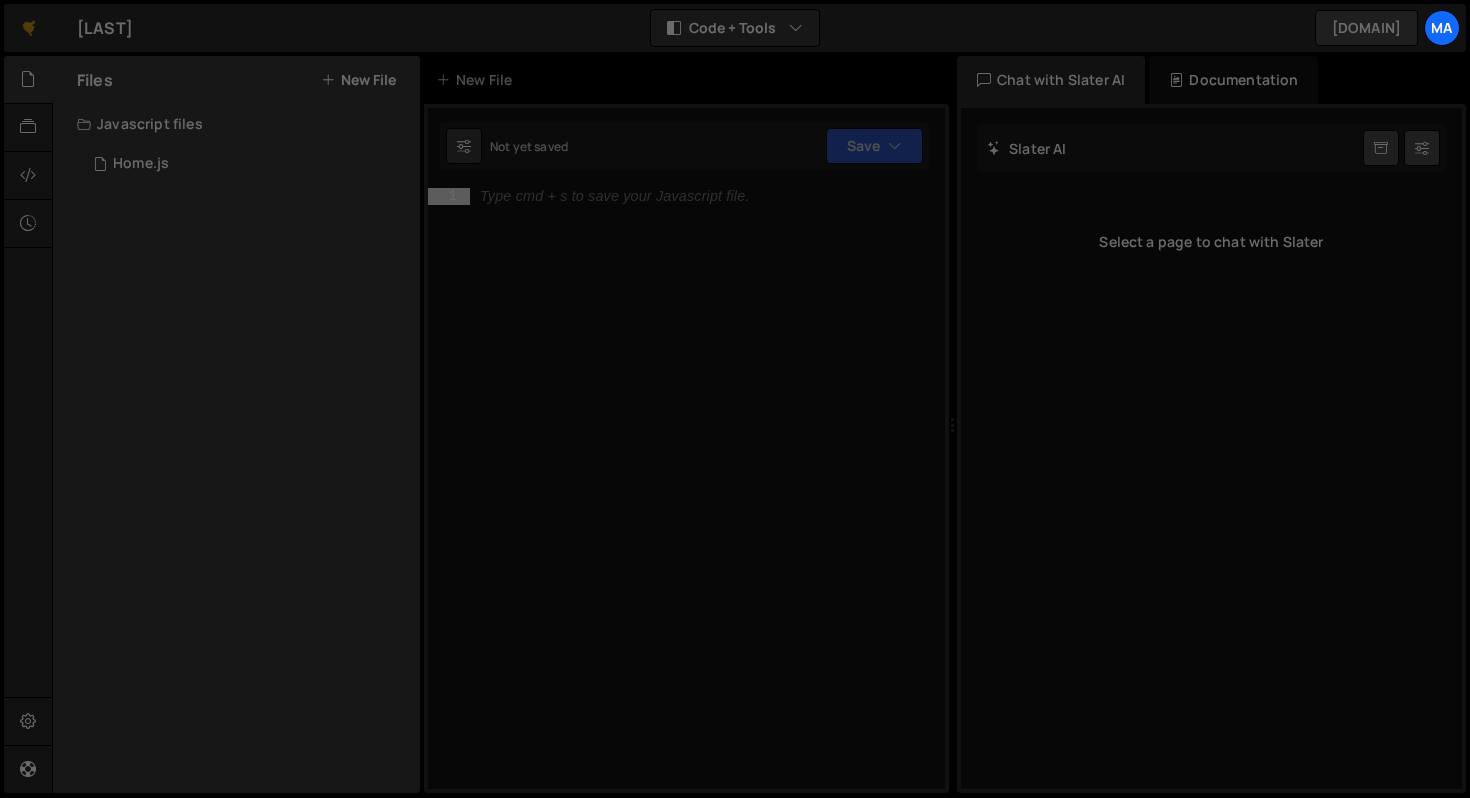 scroll, scrollTop: 0, scrollLeft: 0, axis: both 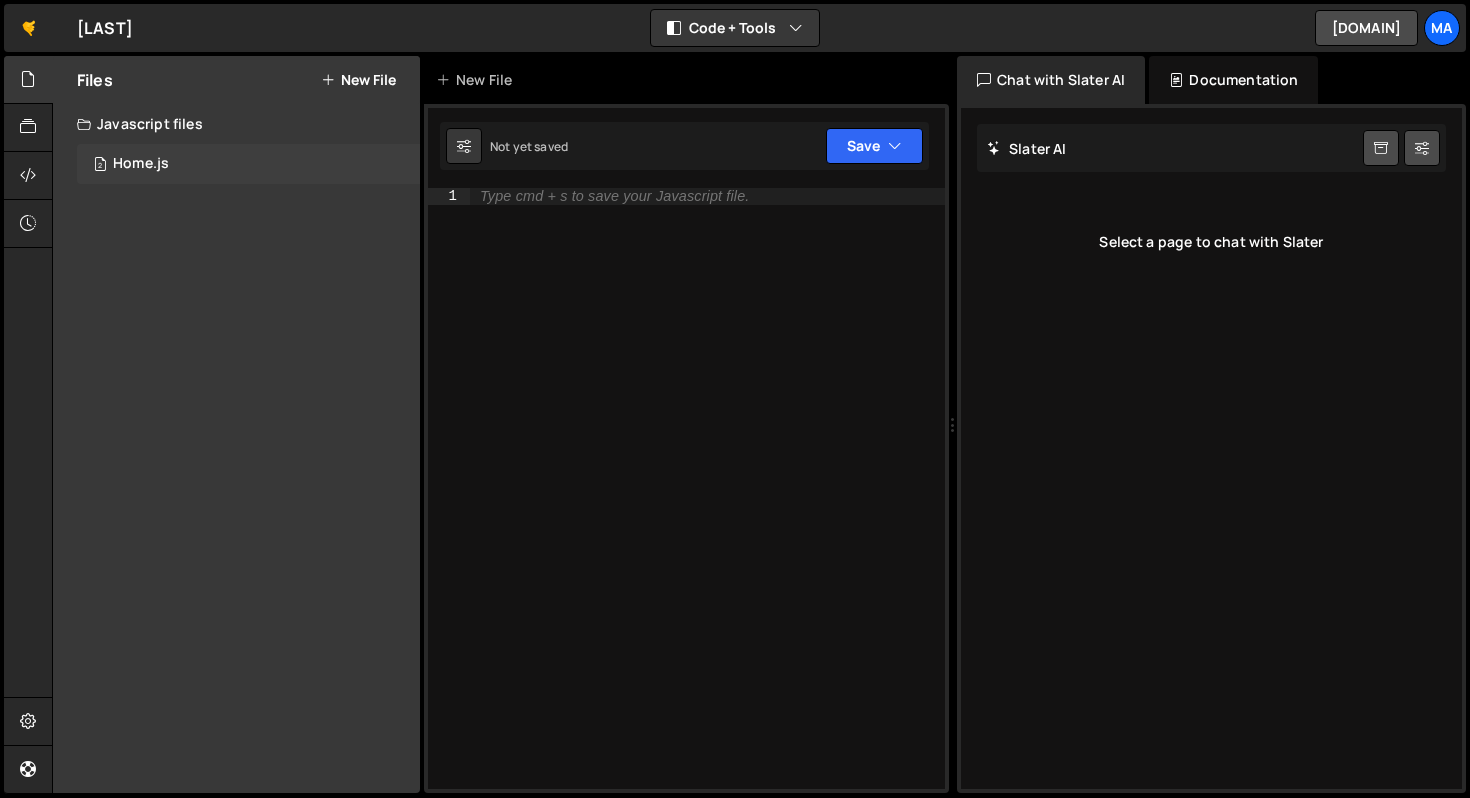 click on "2
Home.js
0" at bounding box center (248, 164) 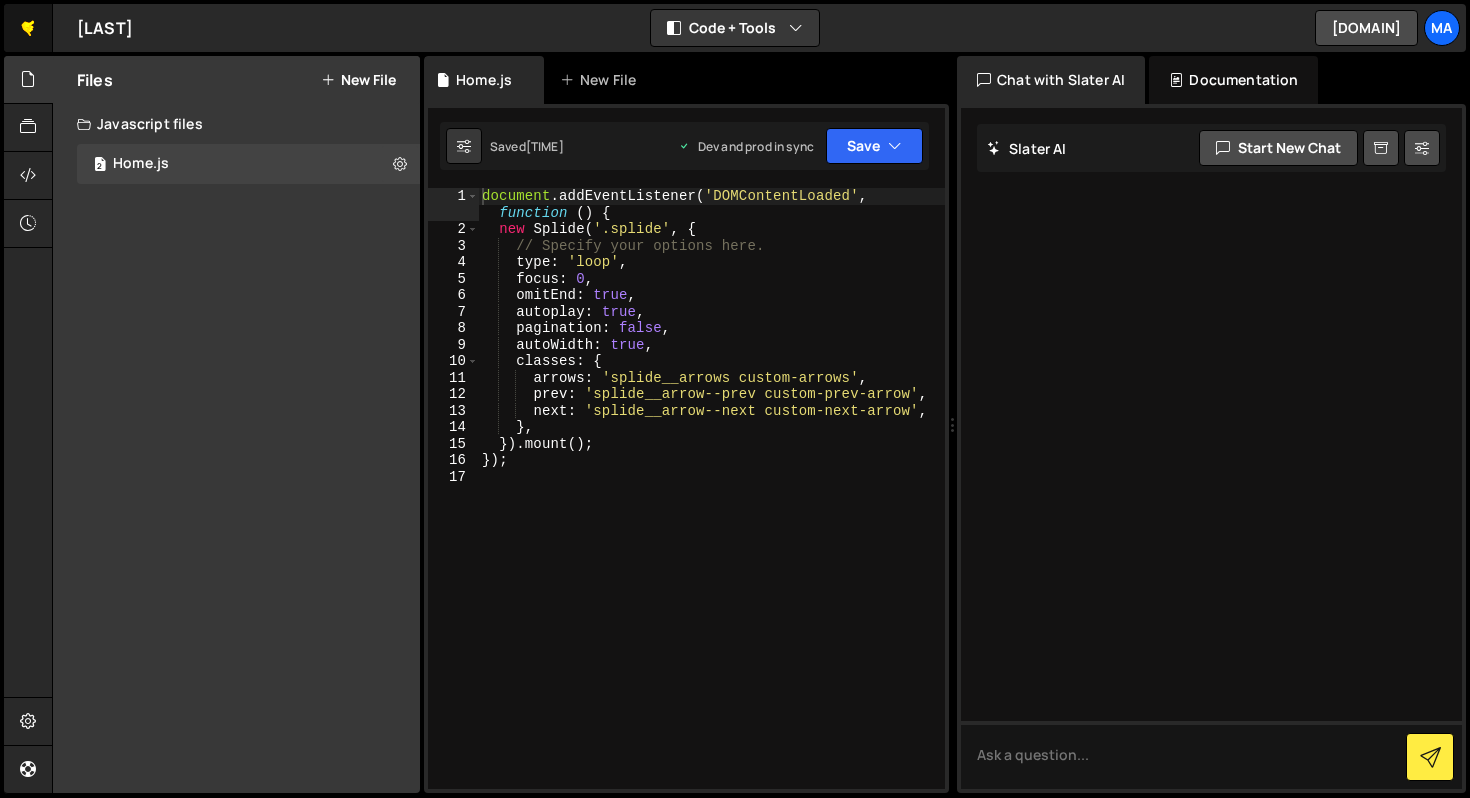 click on "🤙" at bounding box center [28, 28] 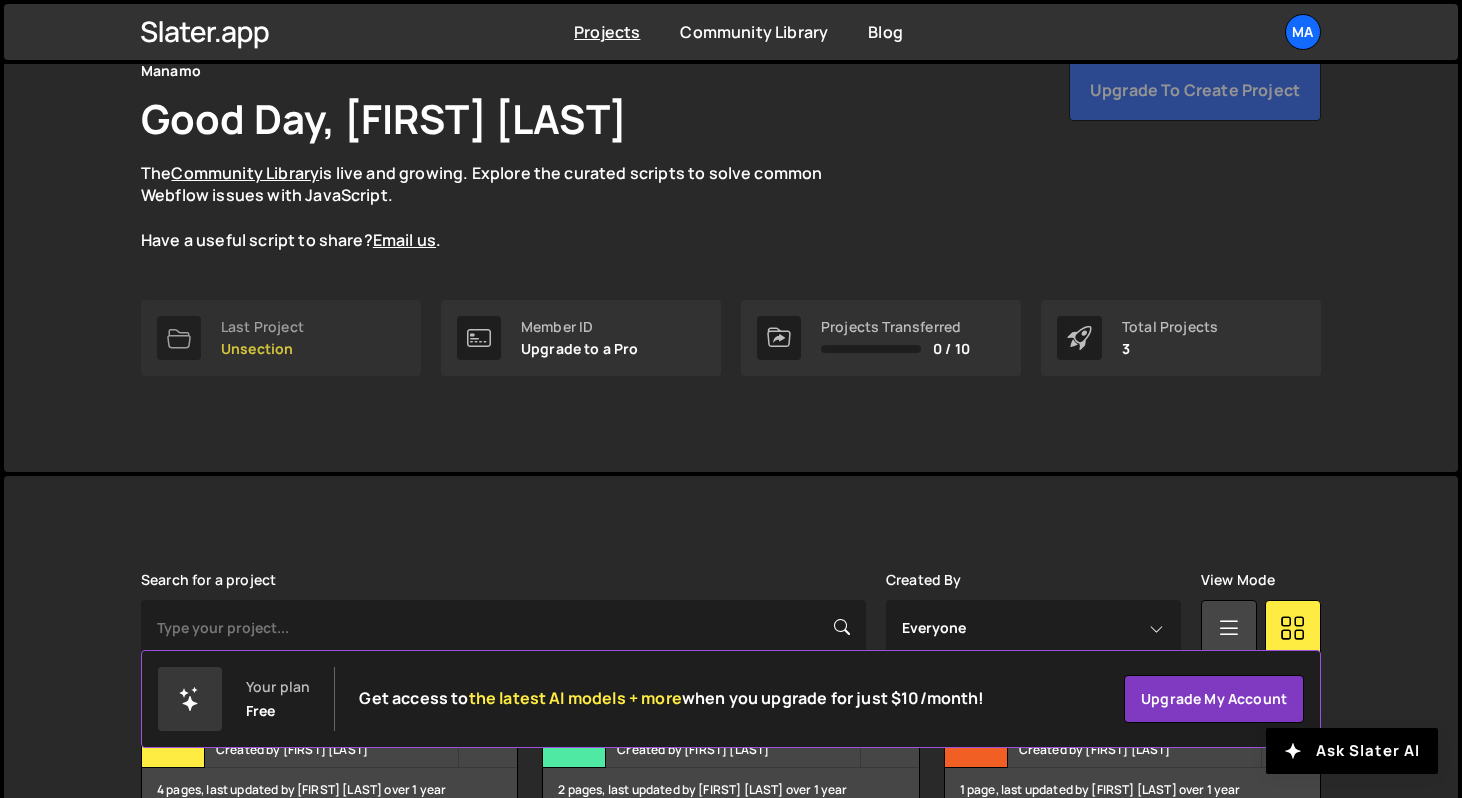 scroll, scrollTop: 231, scrollLeft: 0, axis: vertical 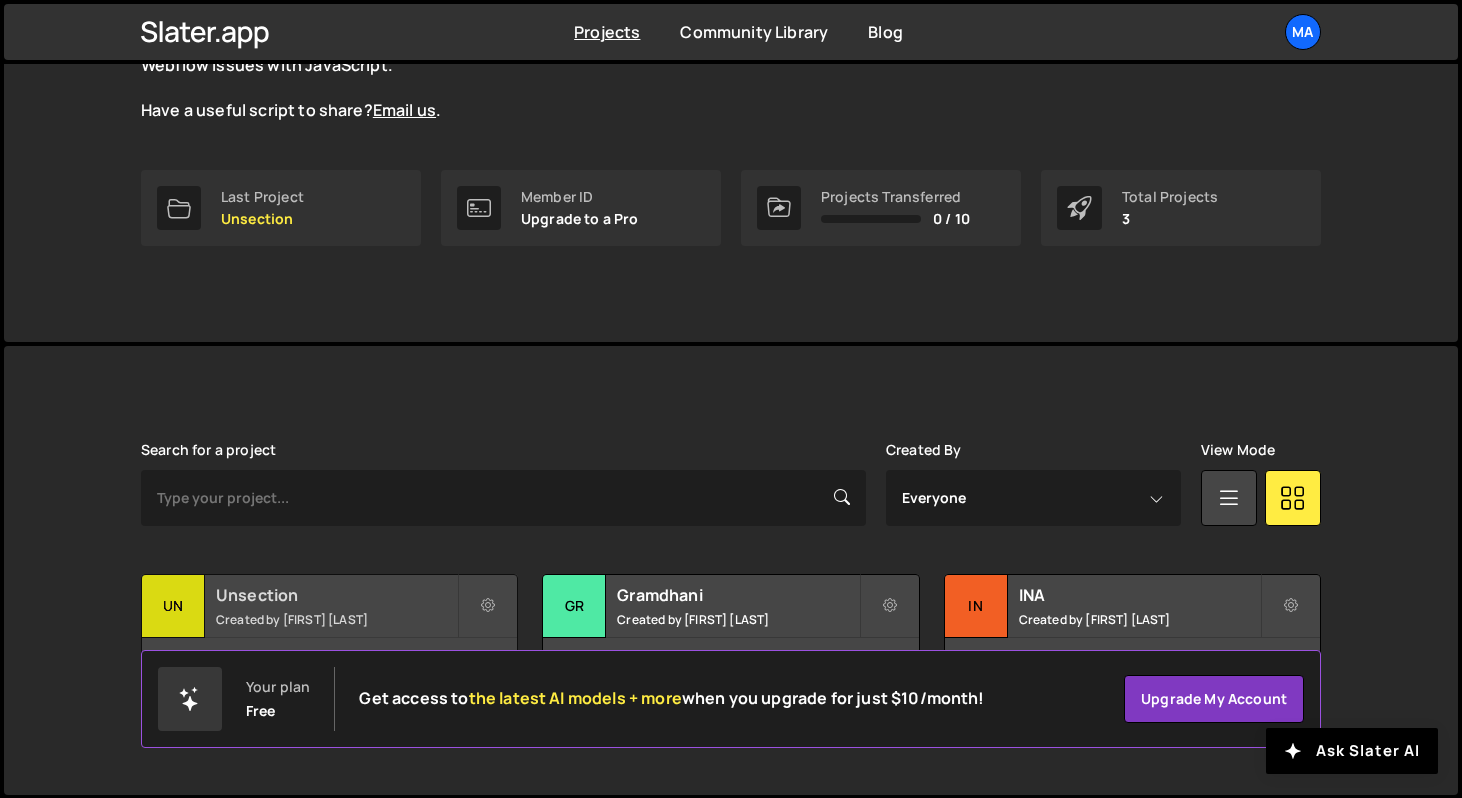 click on "Unsection" at bounding box center [336, 595] 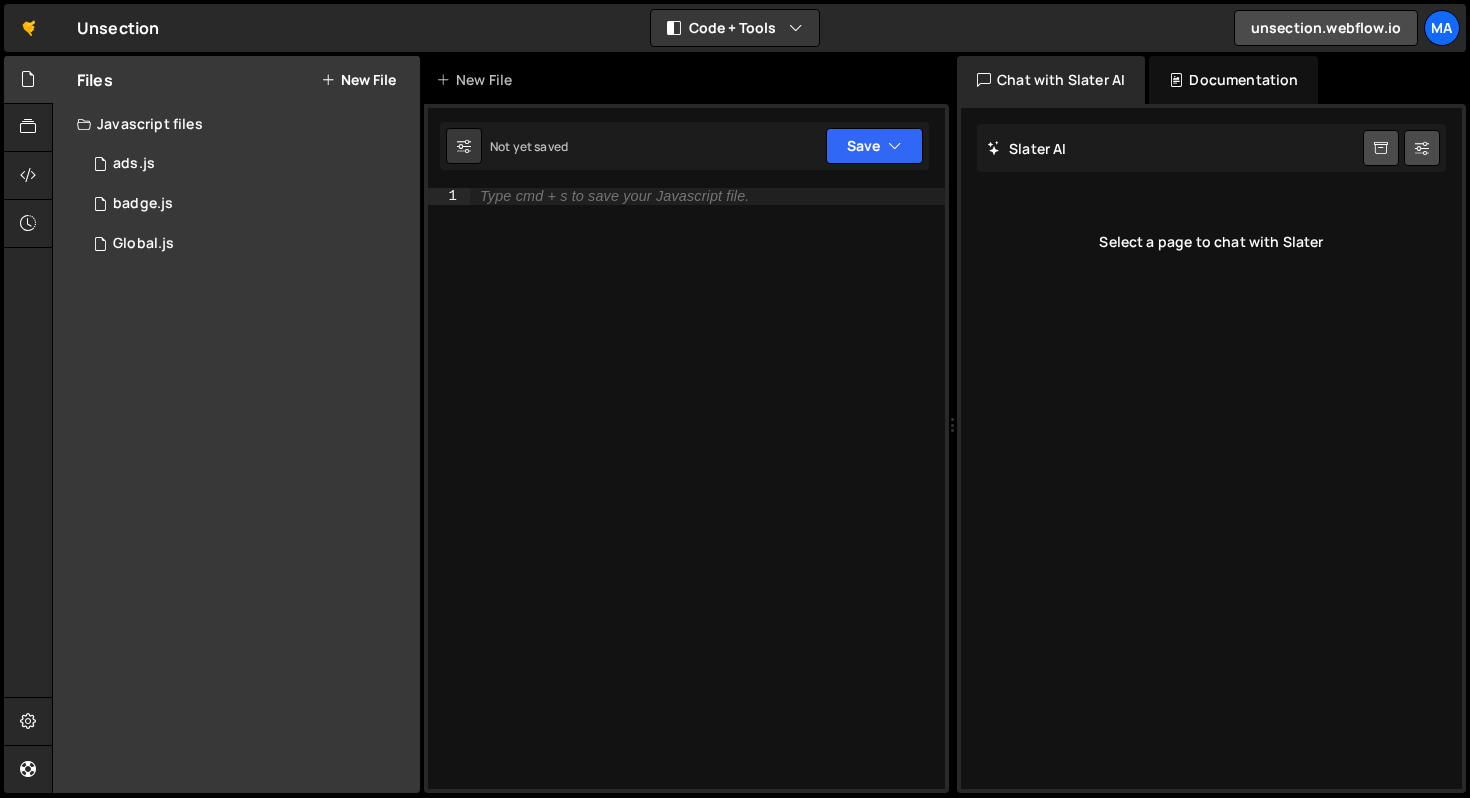 scroll, scrollTop: 0, scrollLeft: 0, axis: both 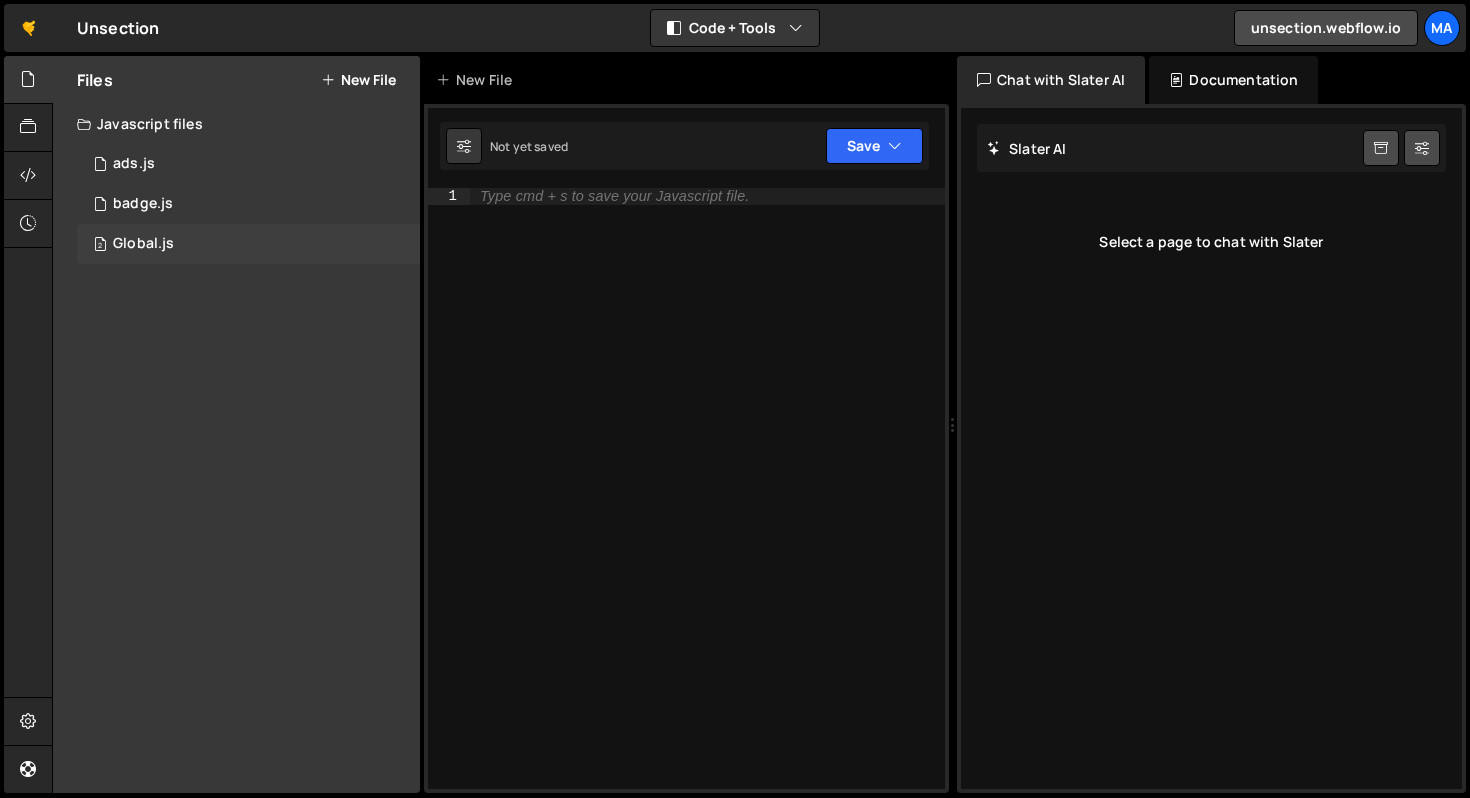 click on "2
[FILE]
0" at bounding box center [248, 244] 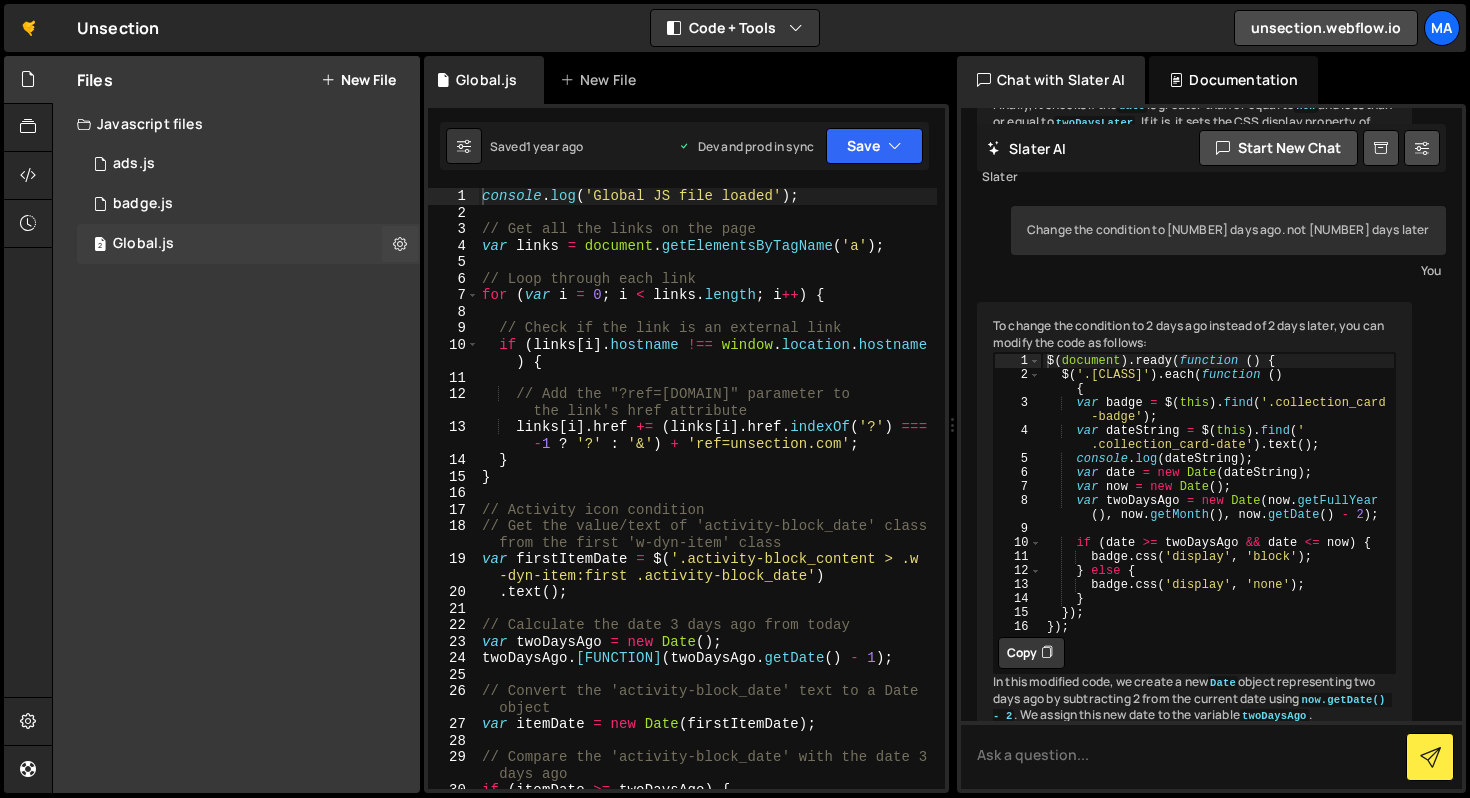 scroll, scrollTop: 1570, scrollLeft: 0, axis: vertical 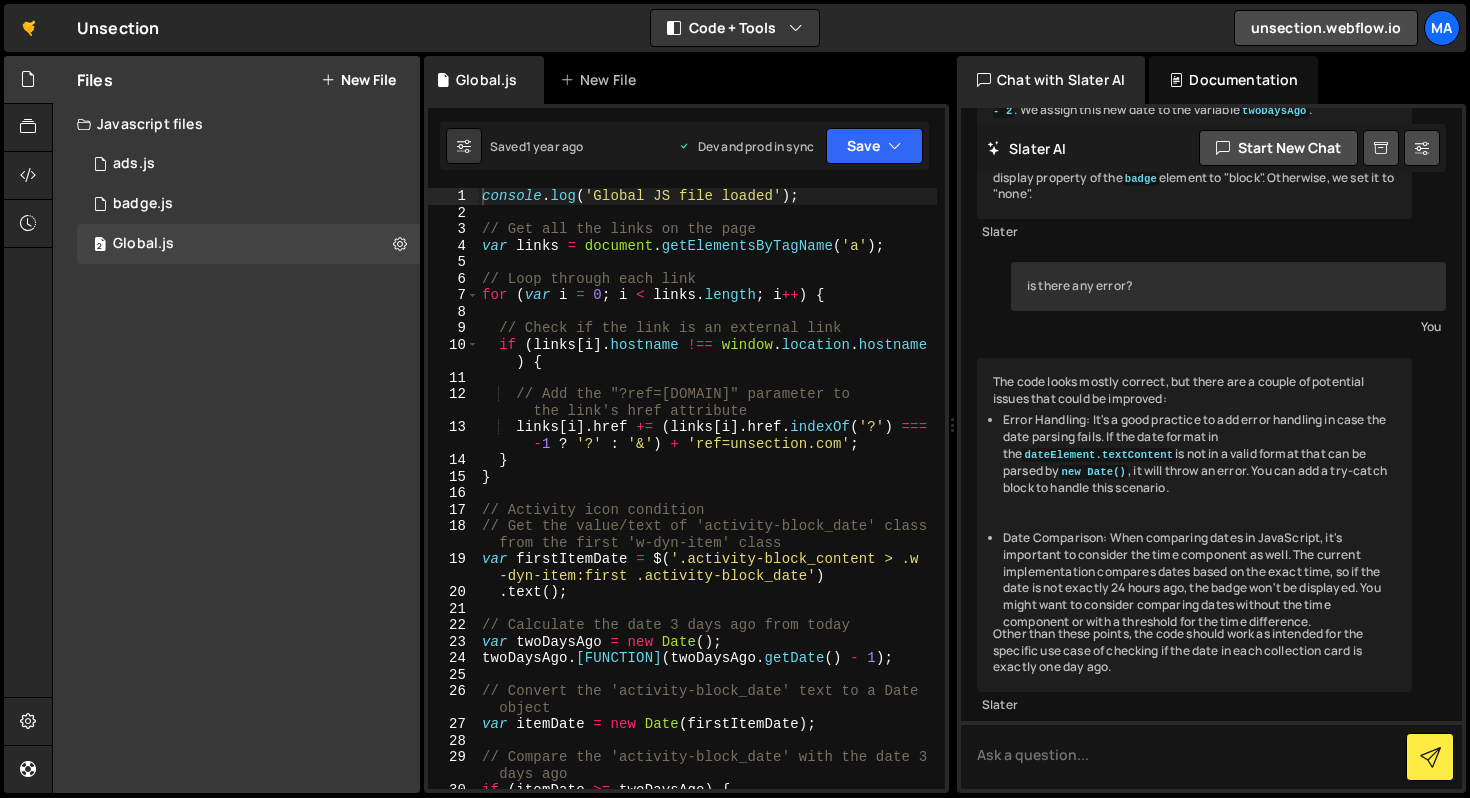 type 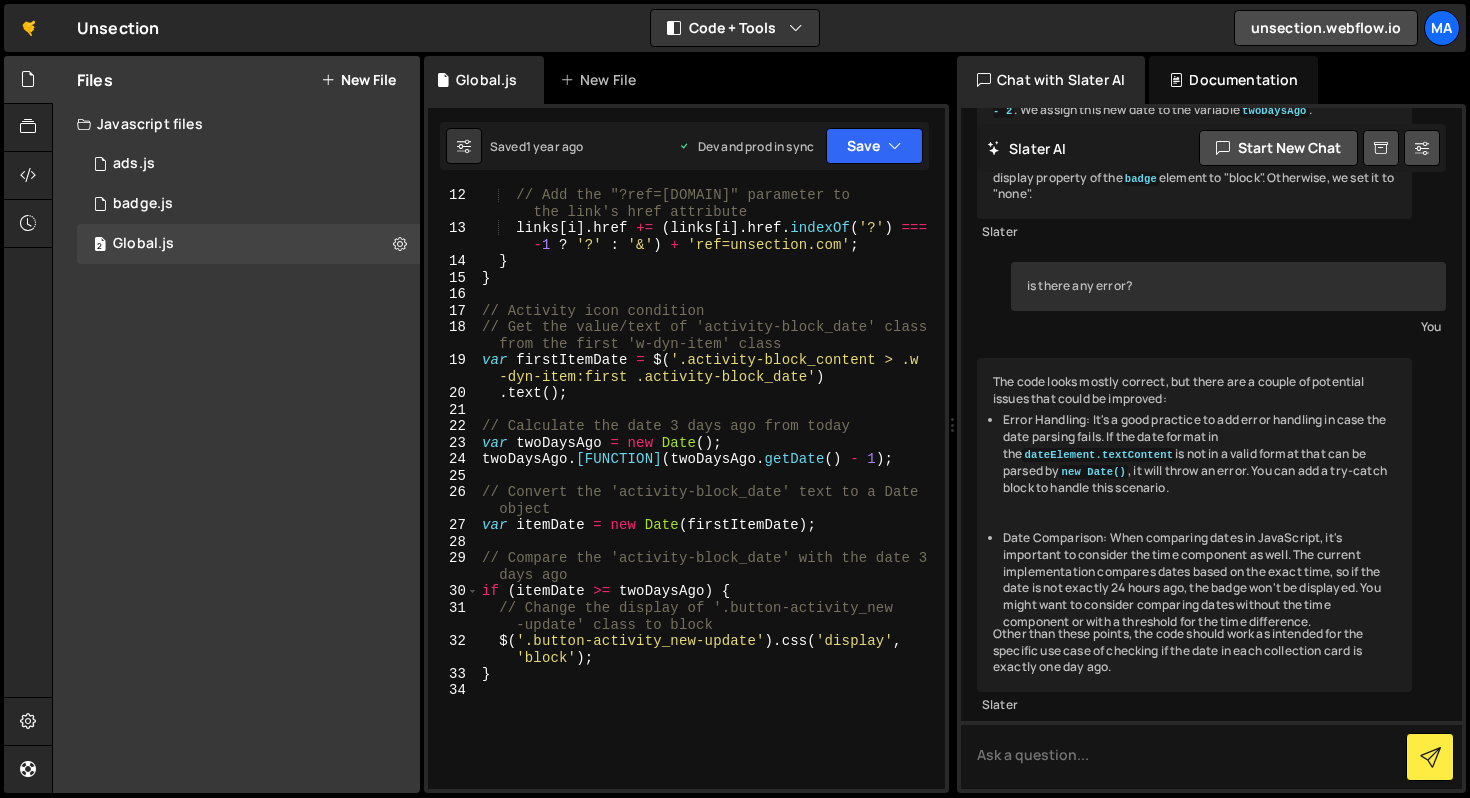 scroll, scrollTop: 401, scrollLeft: 0, axis: vertical 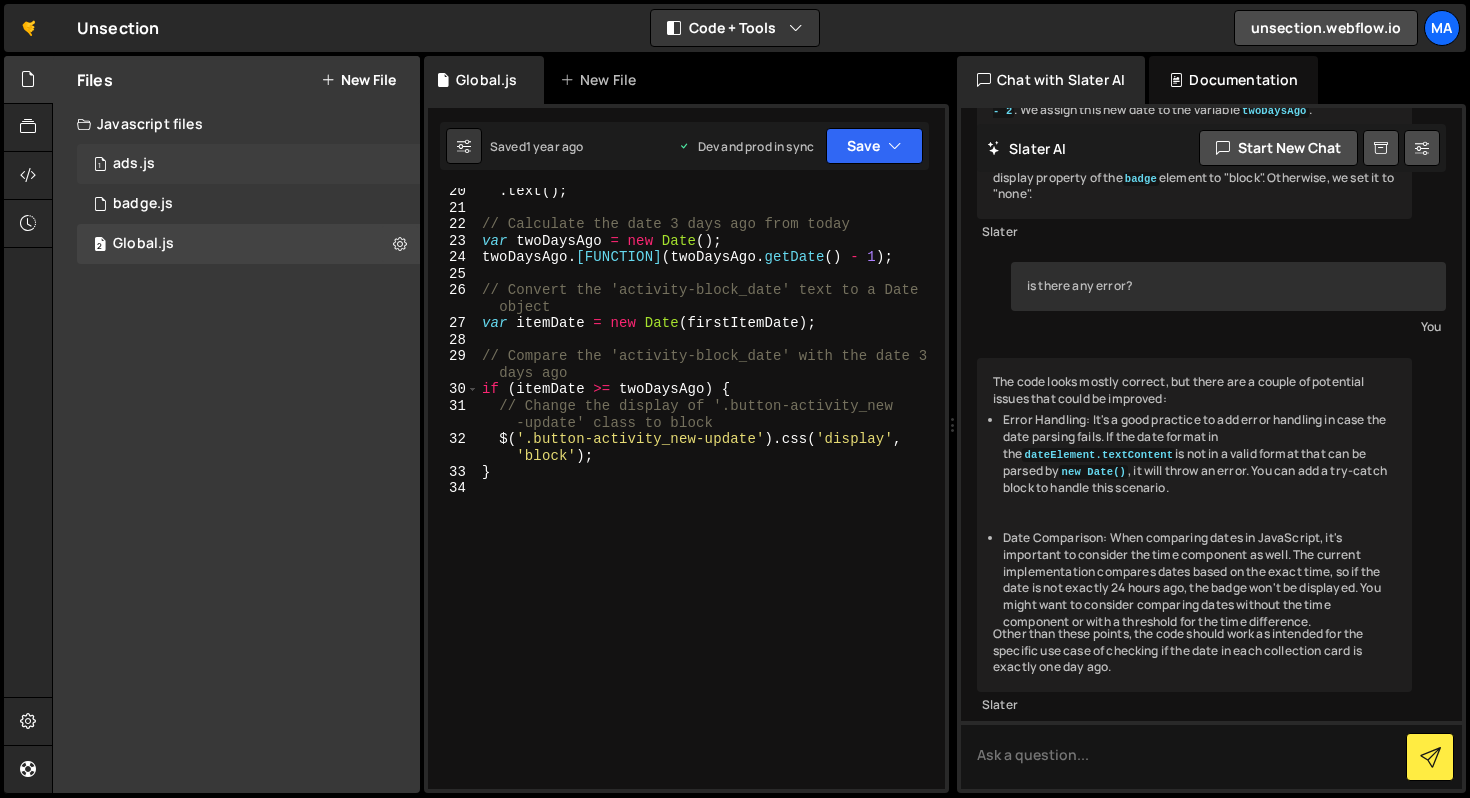 click on "1
ads.js
0" at bounding box center [248, 164] 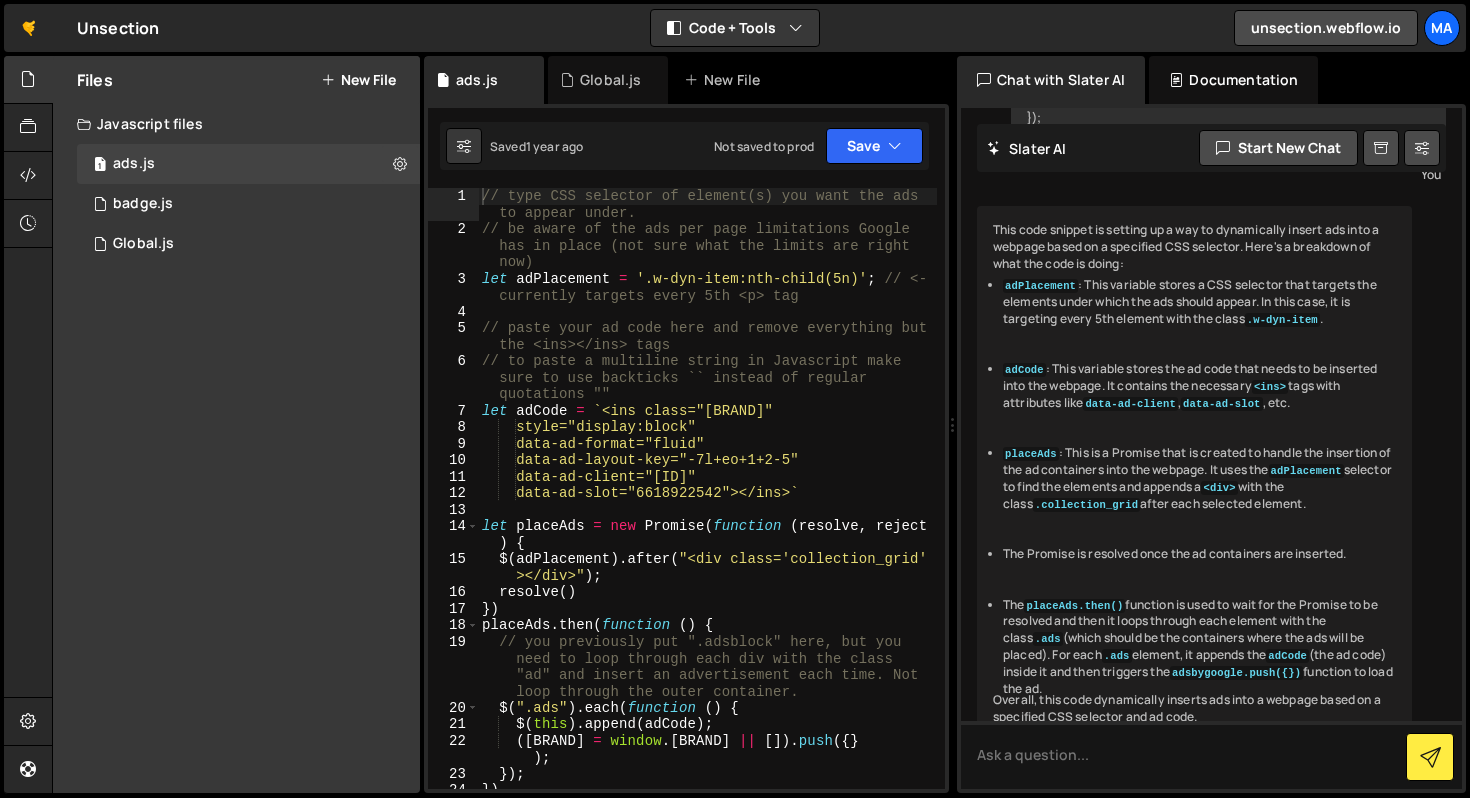 scroll, scrollTop: 890, scrollLeft: 0, axis: vertical 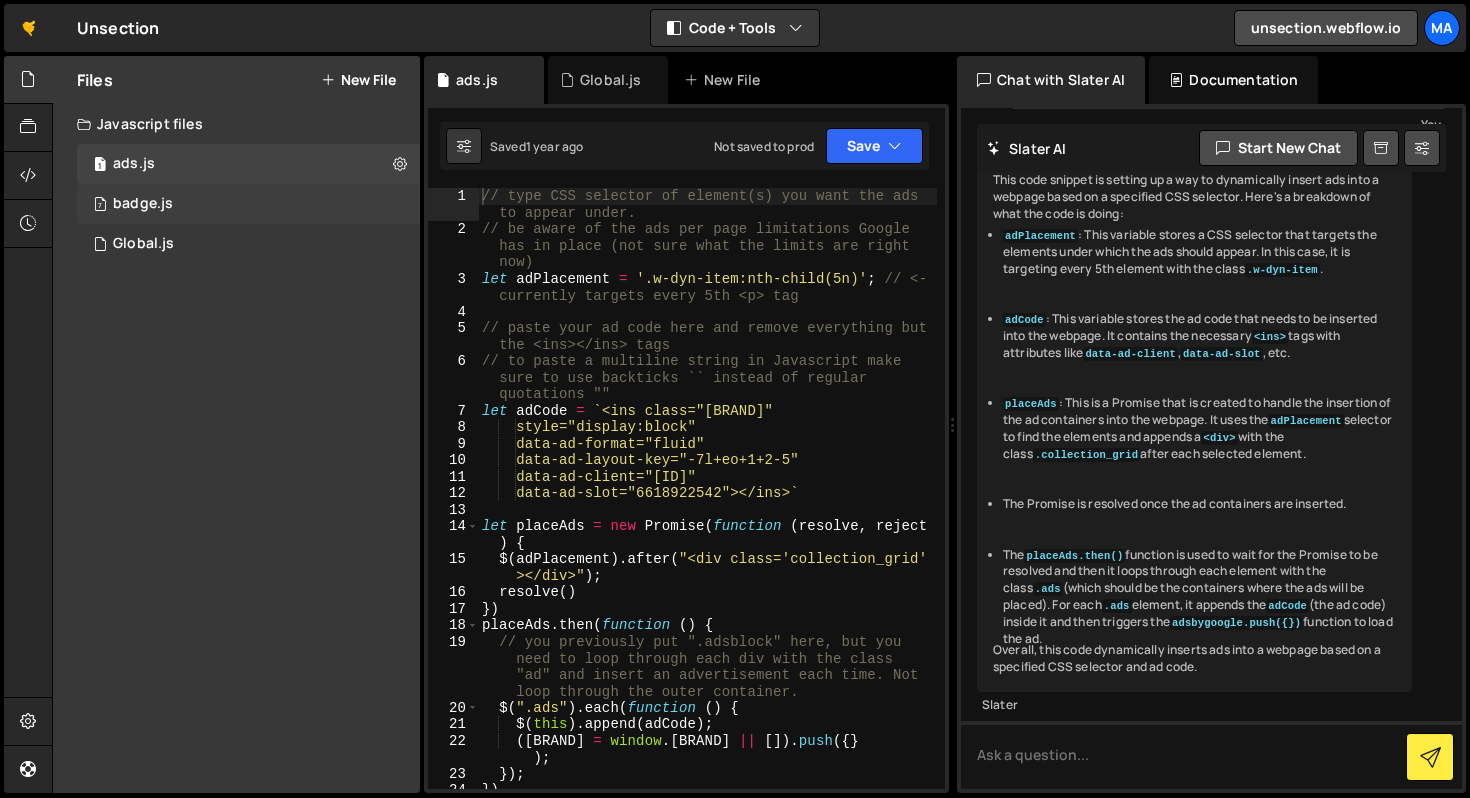 click on "7
badge.js
0" at bounding box center [248, 204] 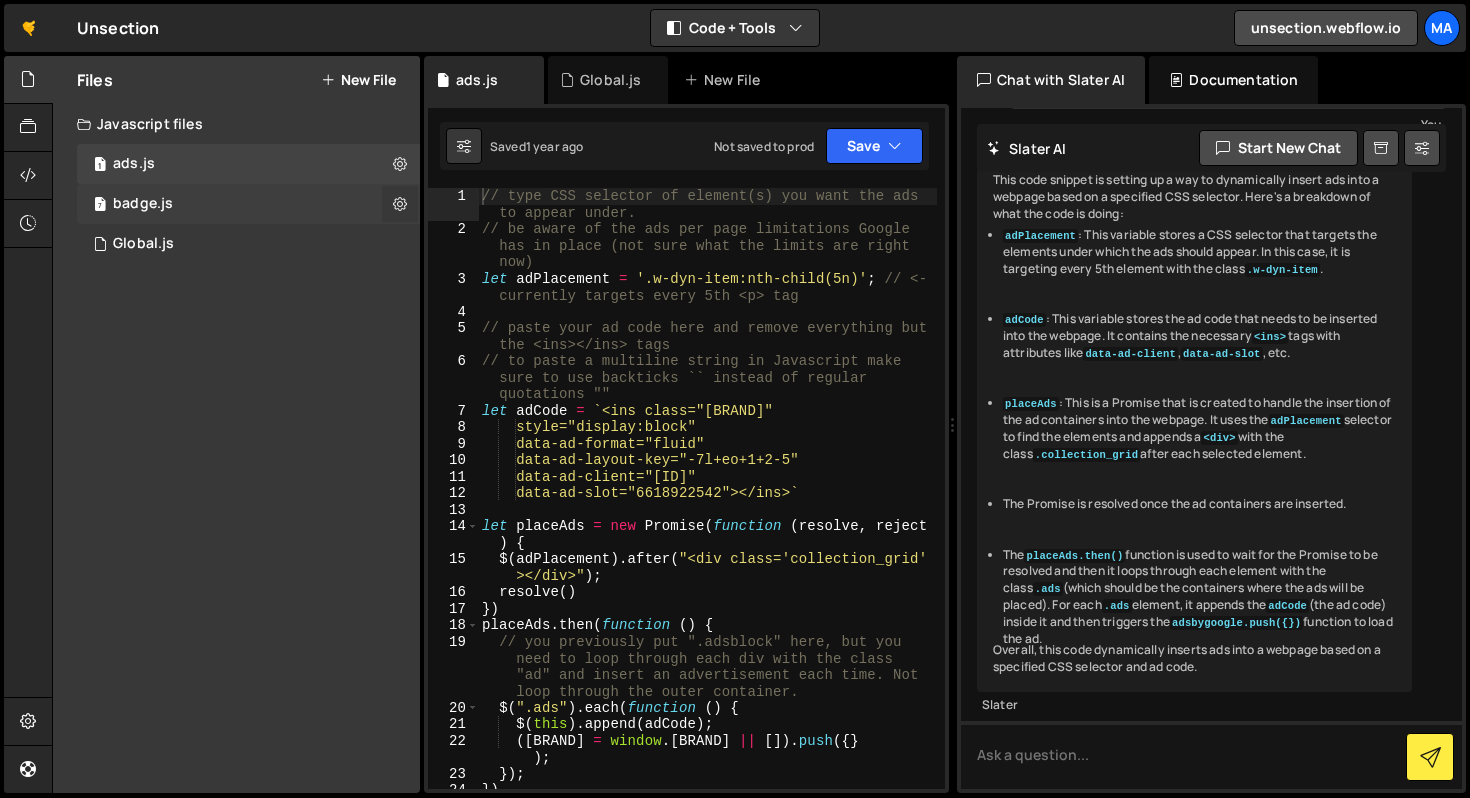 scroll, scrollTop: 0, scrollLeft: 0, axis: both 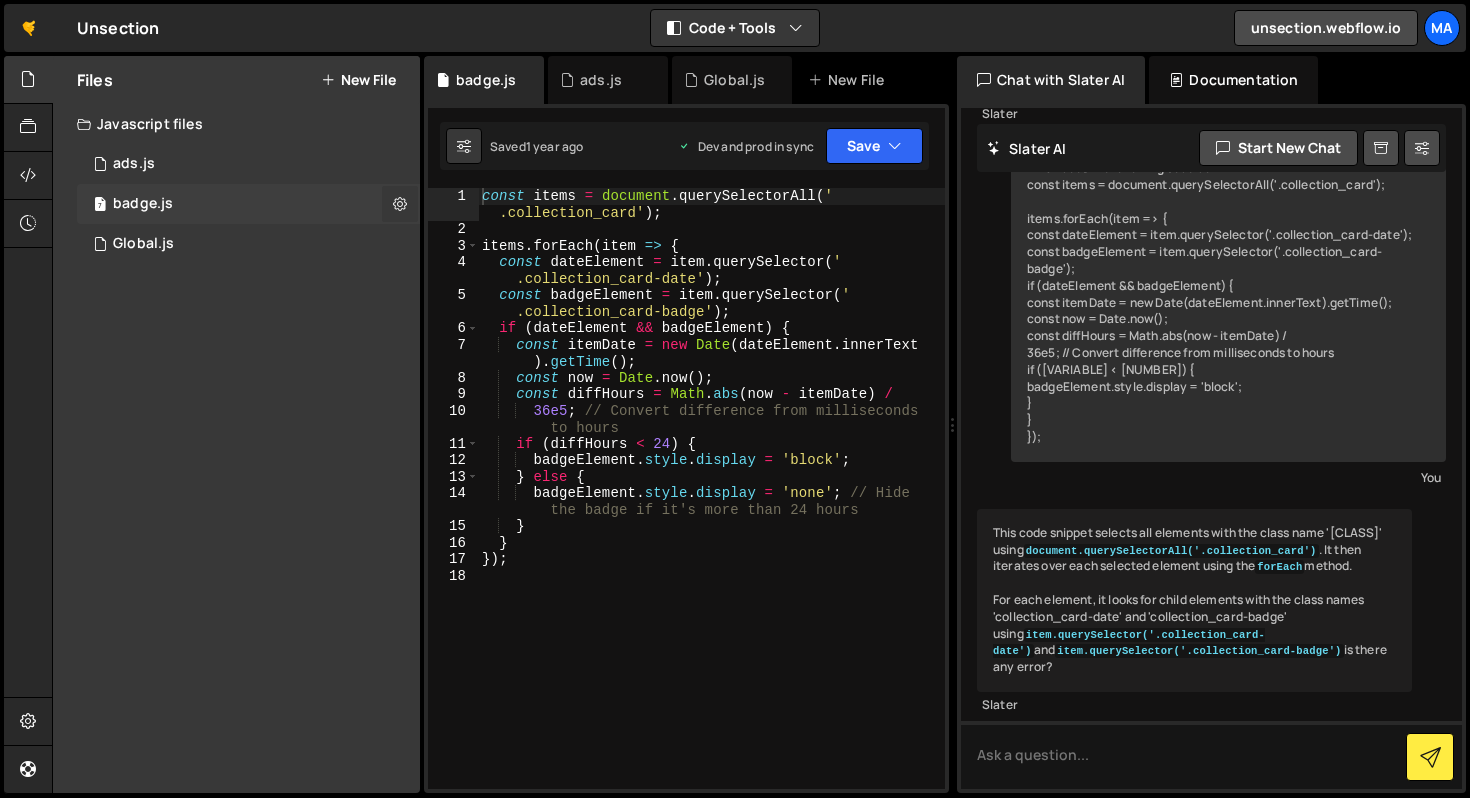 click at bounding box center [400, 203] 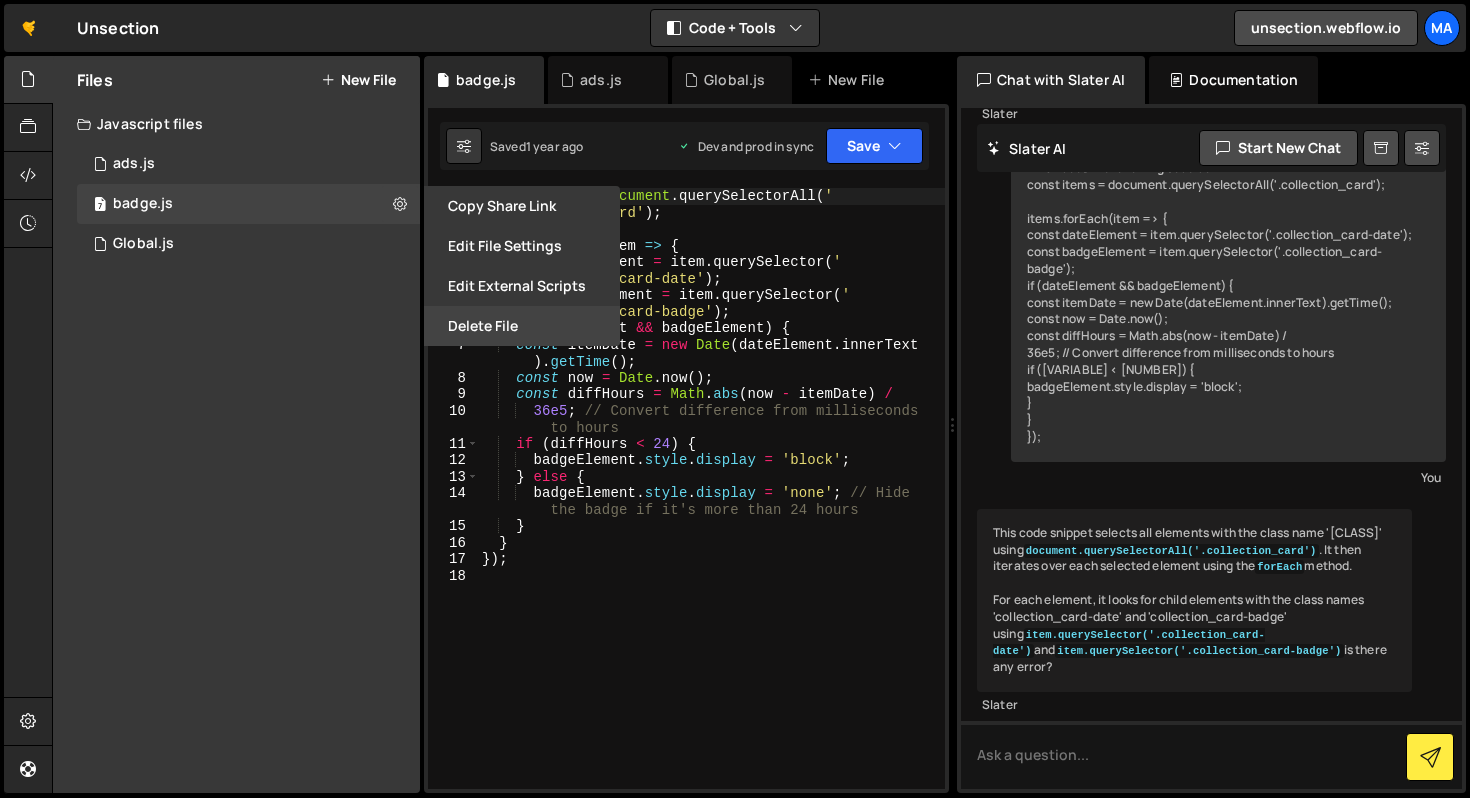 click on "Delete File" at bounding box center [522, 326] 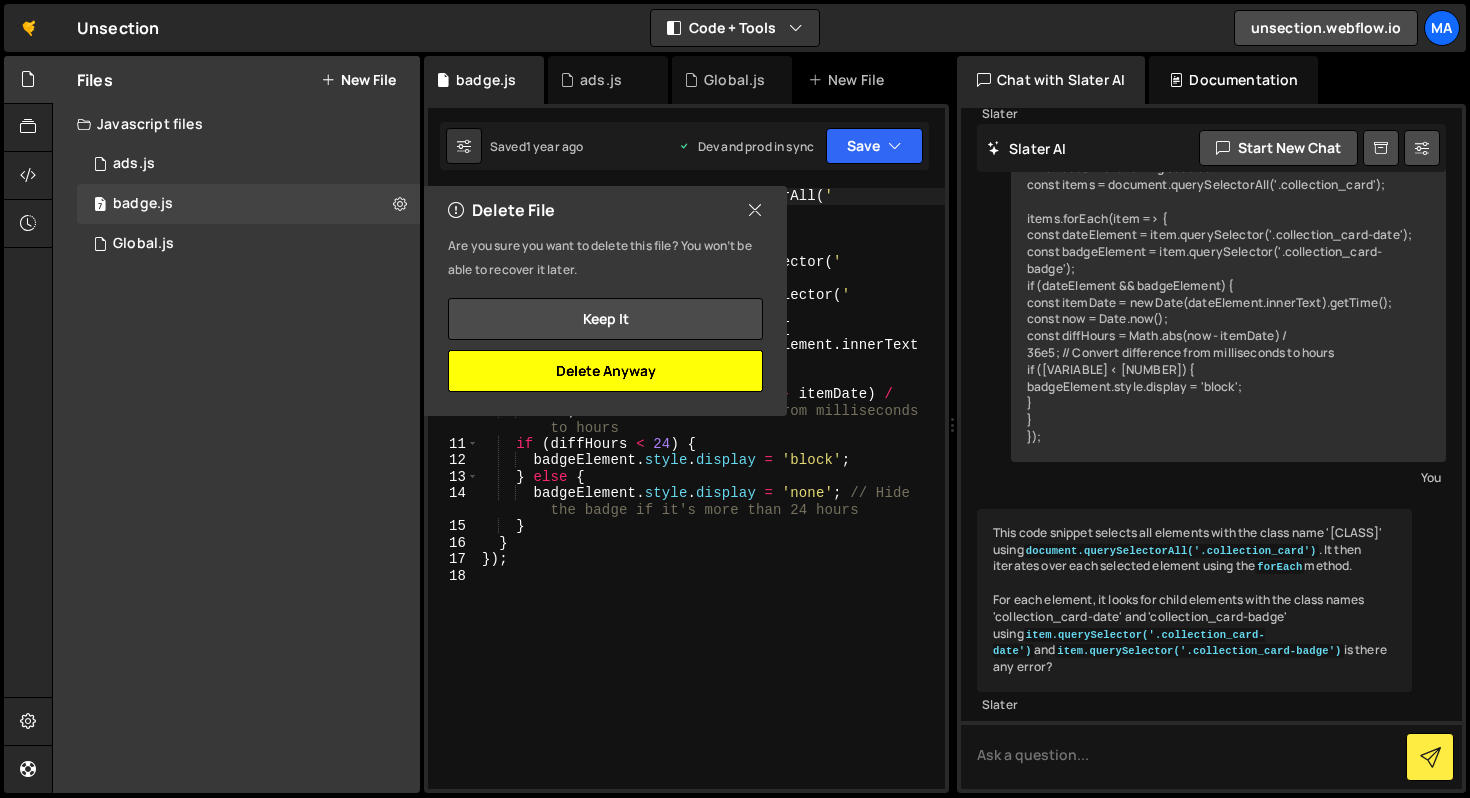 click on "Delete
Anyway" at bounding box center [605, 371] 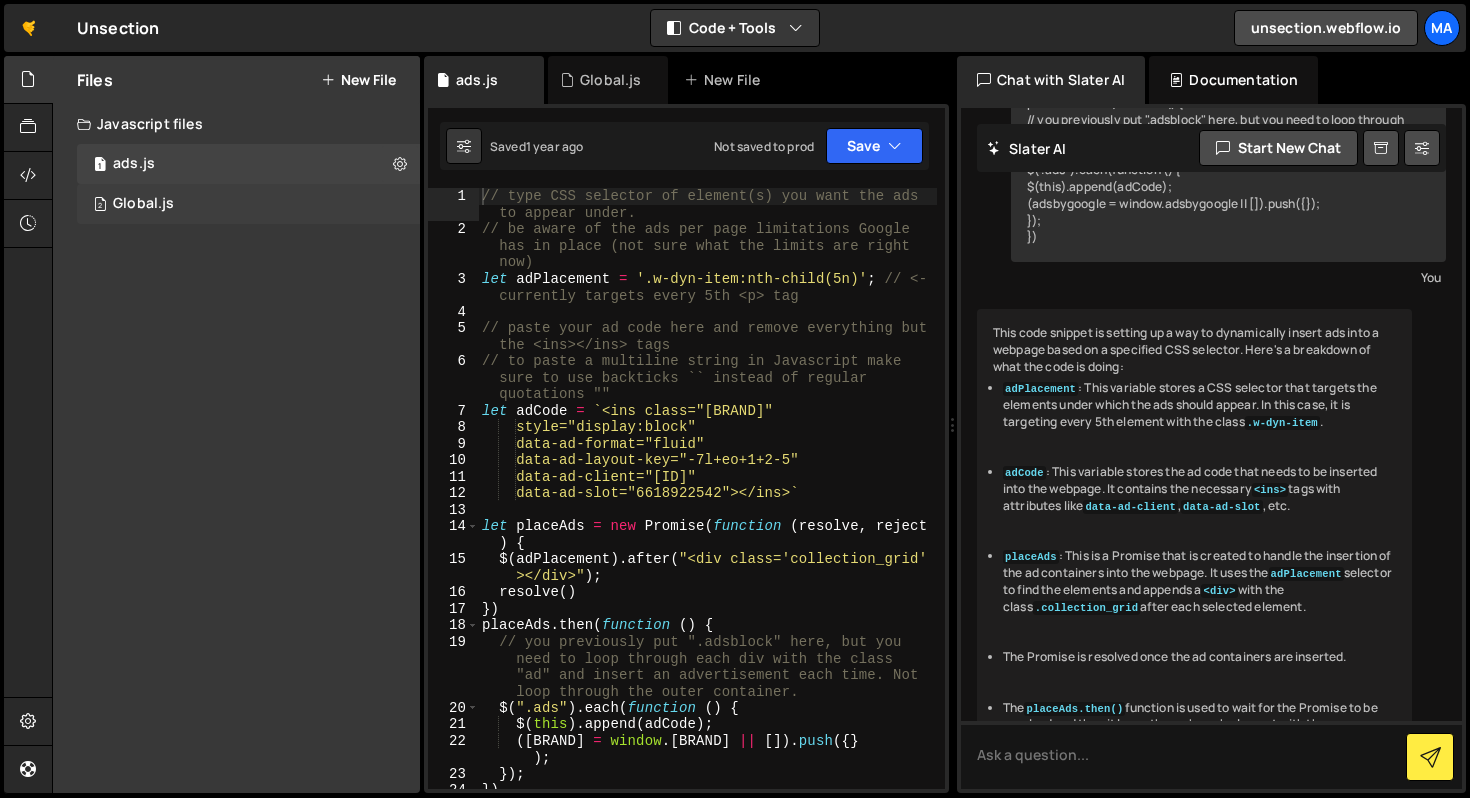 scroll, scrollTop: 890, scrollLeft: 0, axis: vertical 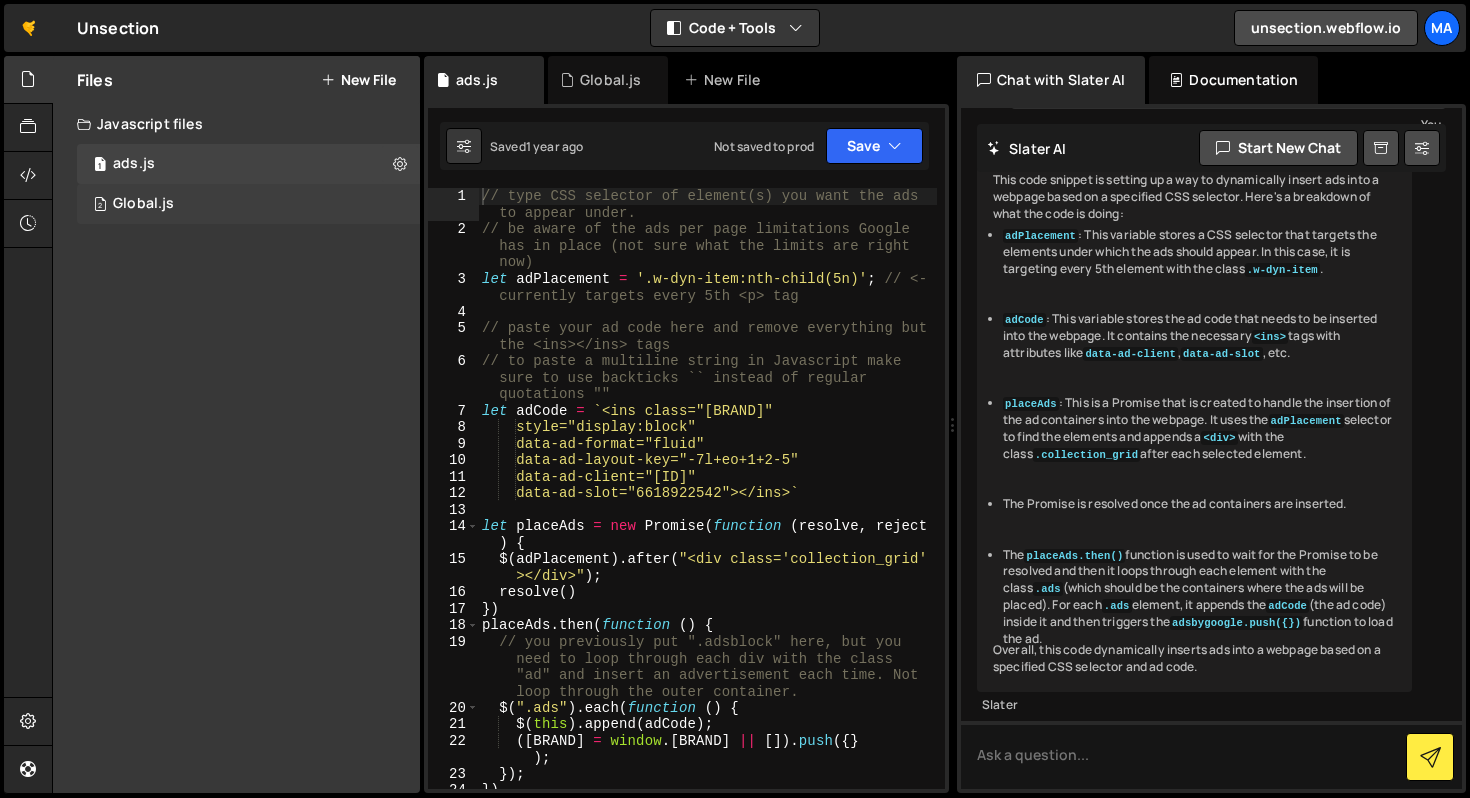 click on "2
[FILE]
0" at bounding box center [248, 204] 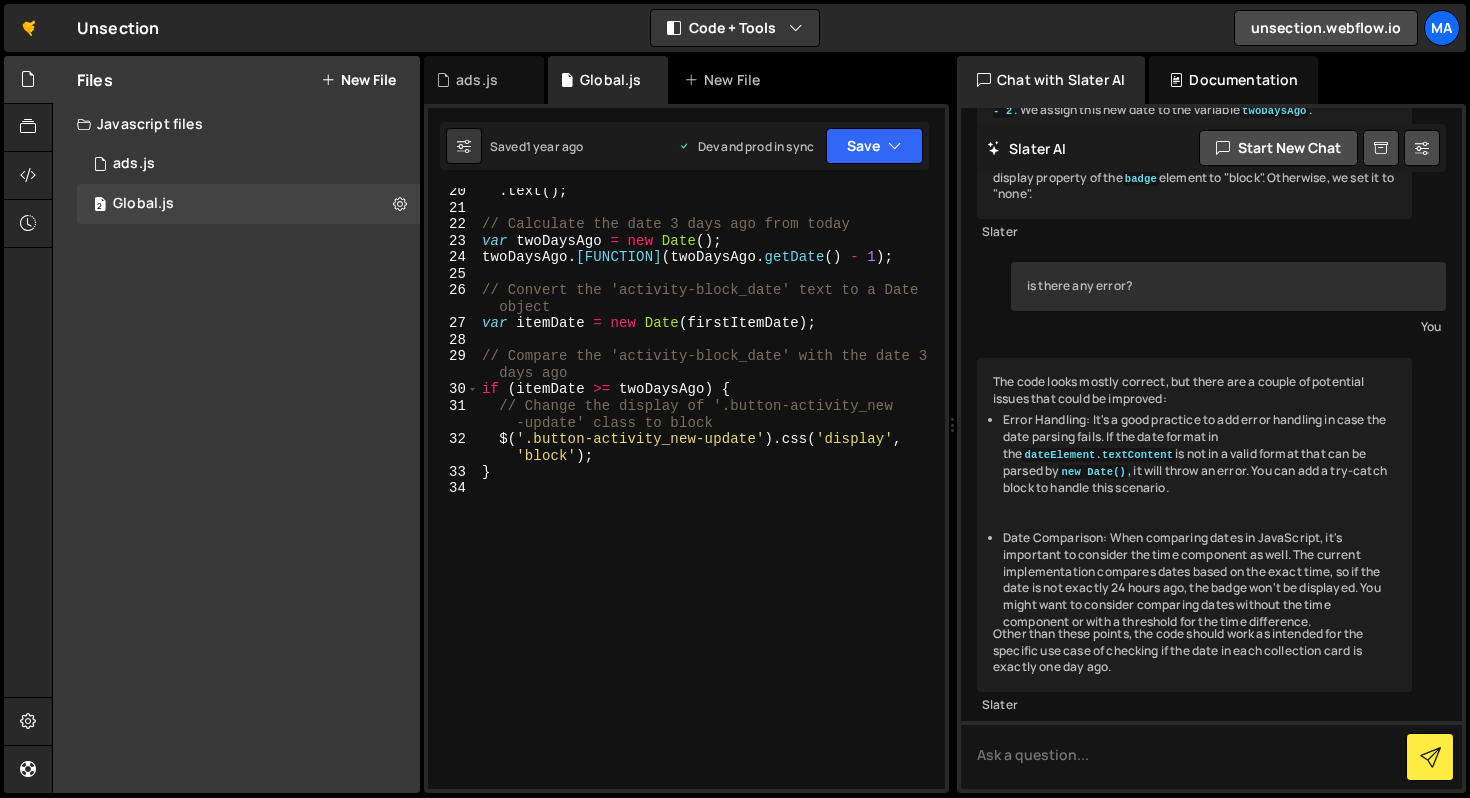 scroll, scrollTop: 1570, scrollLeft: 0, axis: vertical 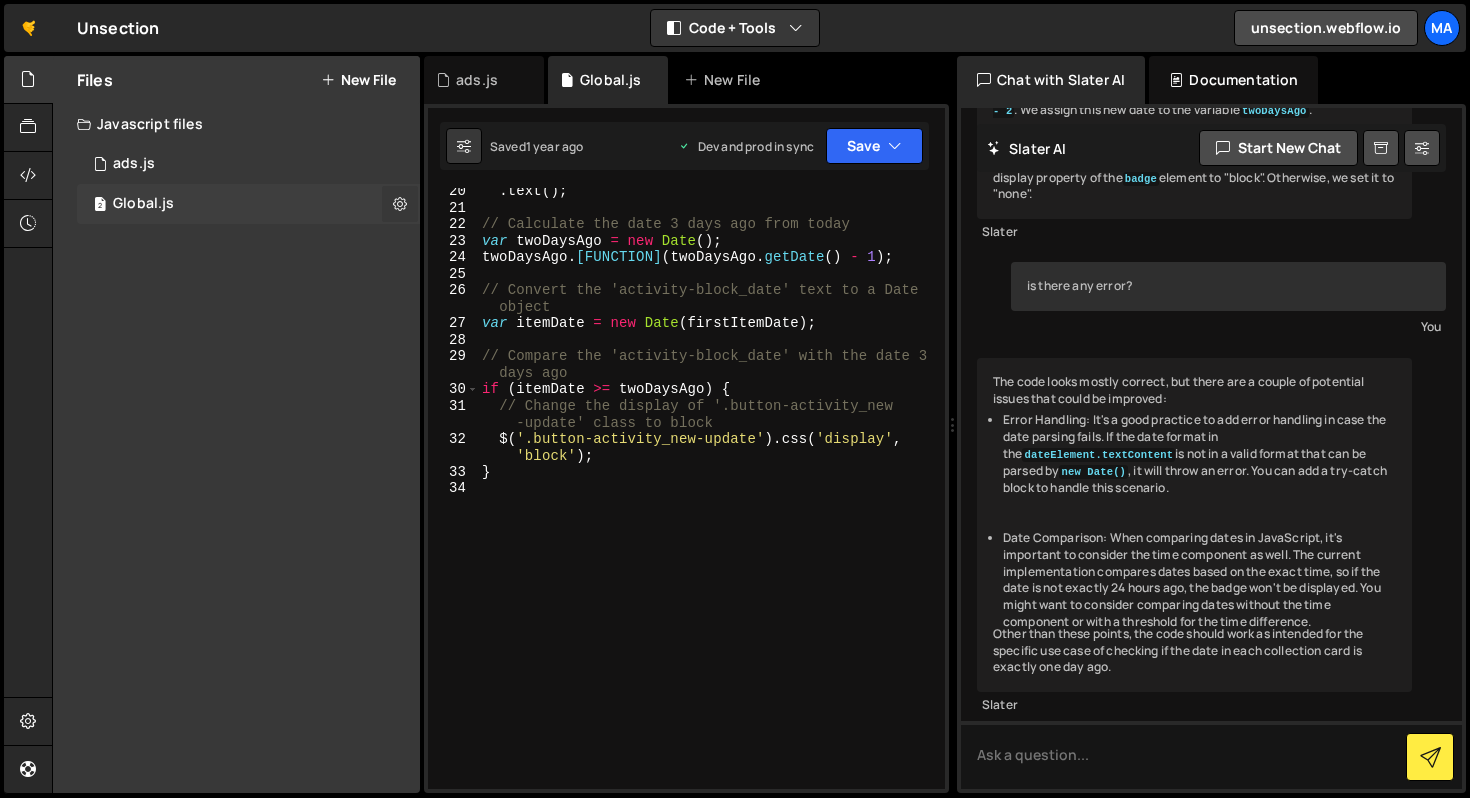 click at bounding box center [400, 204] 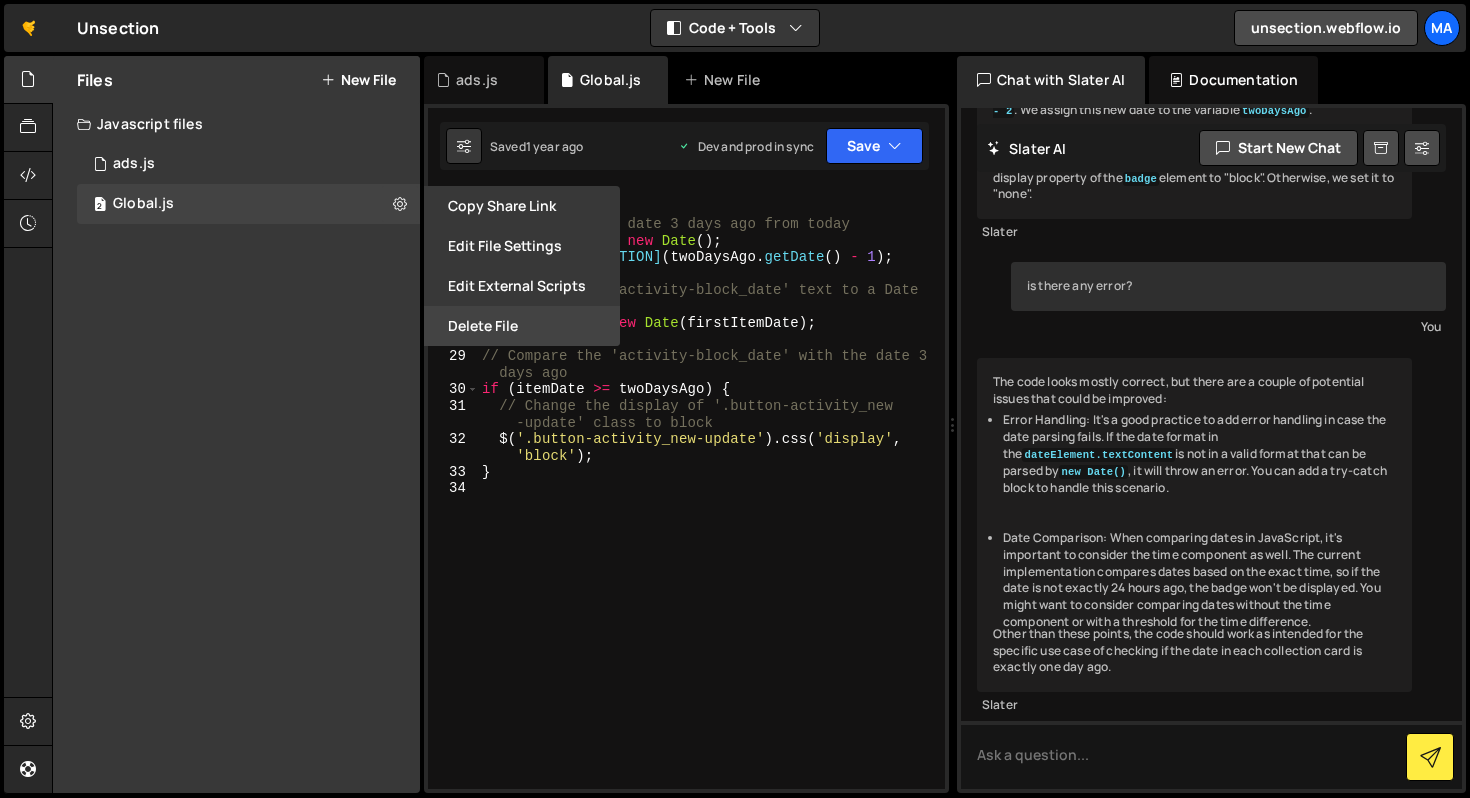 click on "Delete File" at bounding box center [522, 326] 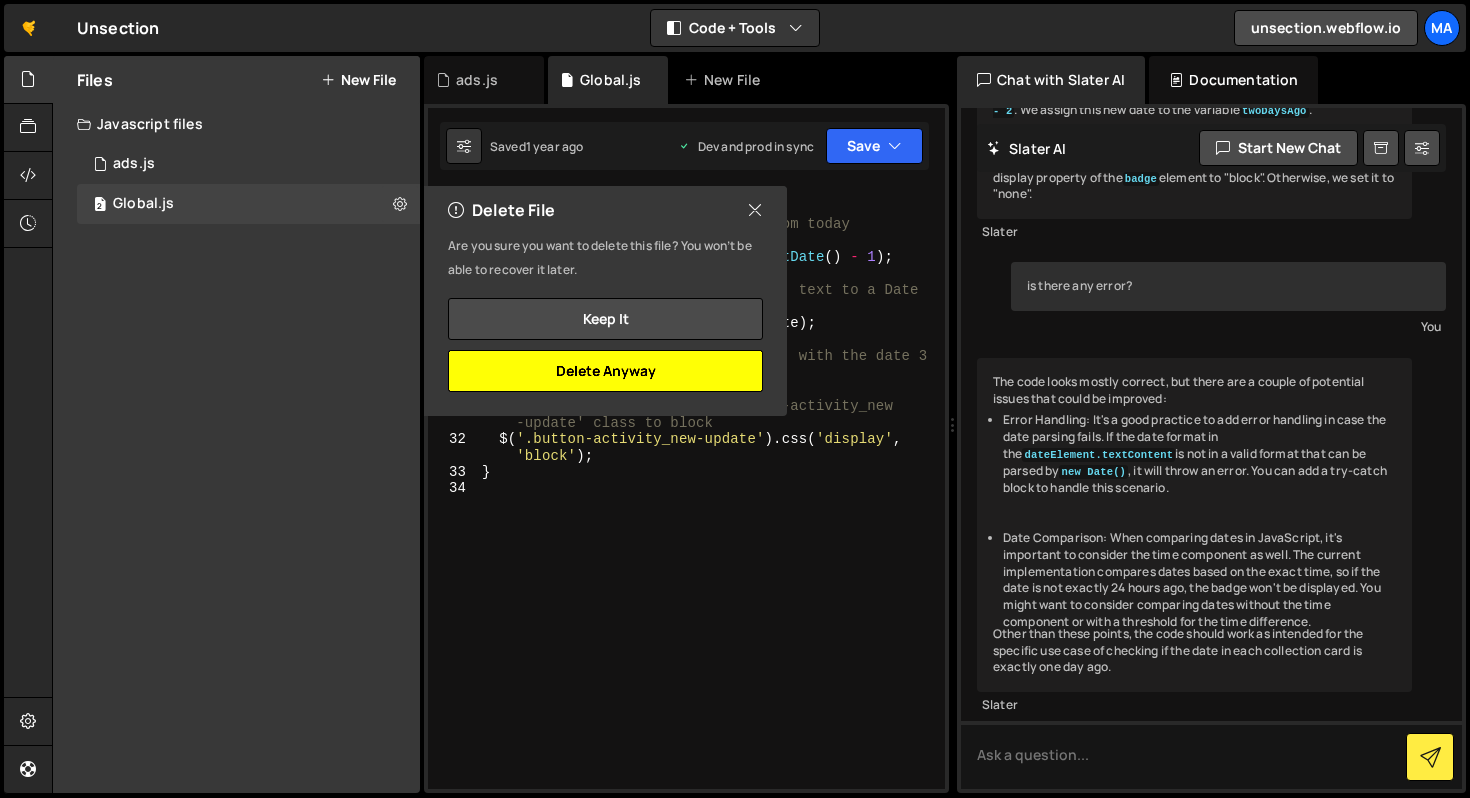 click on "Delete
Anyway" at bounding box center [605, 371] 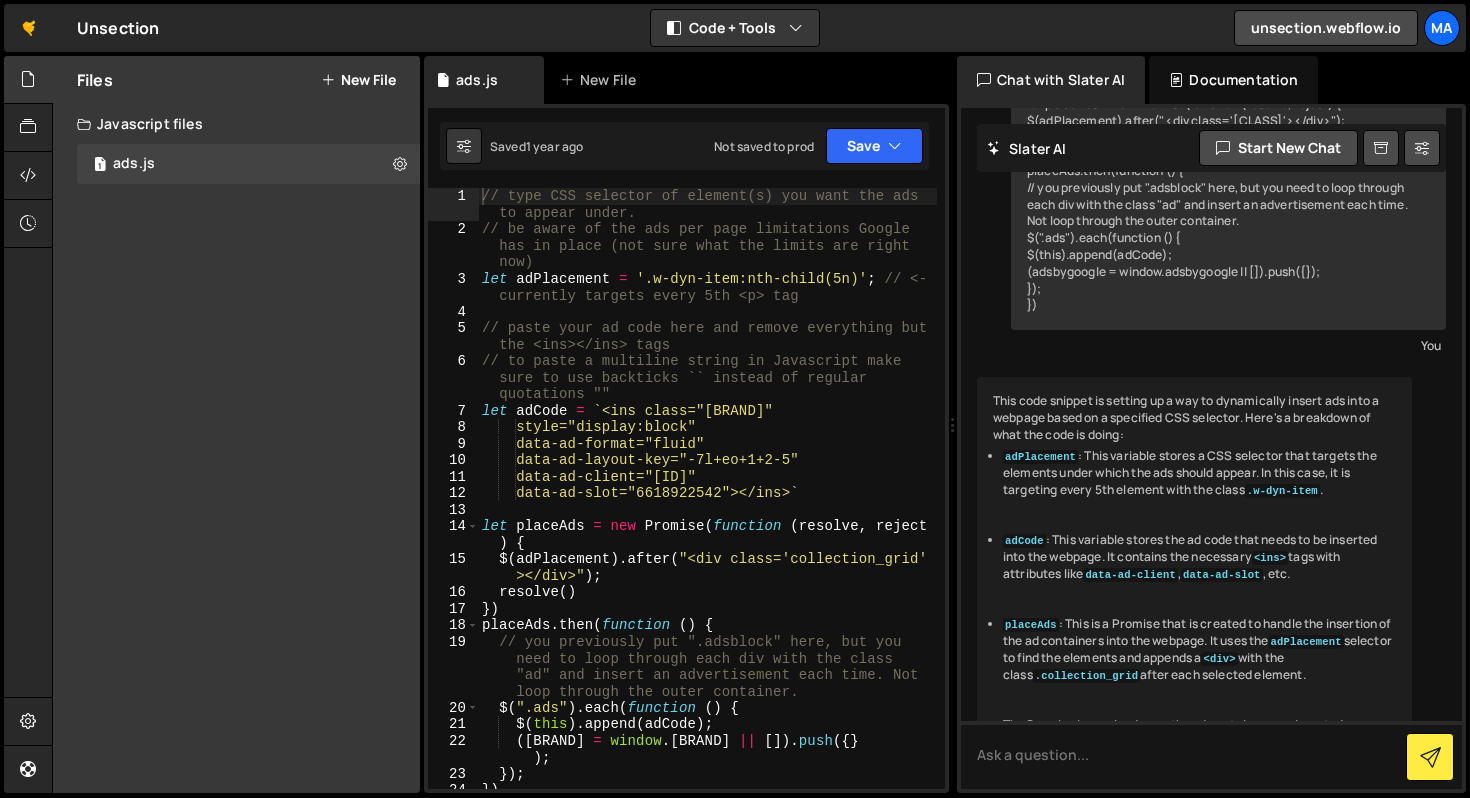 scroll, scrollTop: 890, scrollLeft: 0, axis: vertical 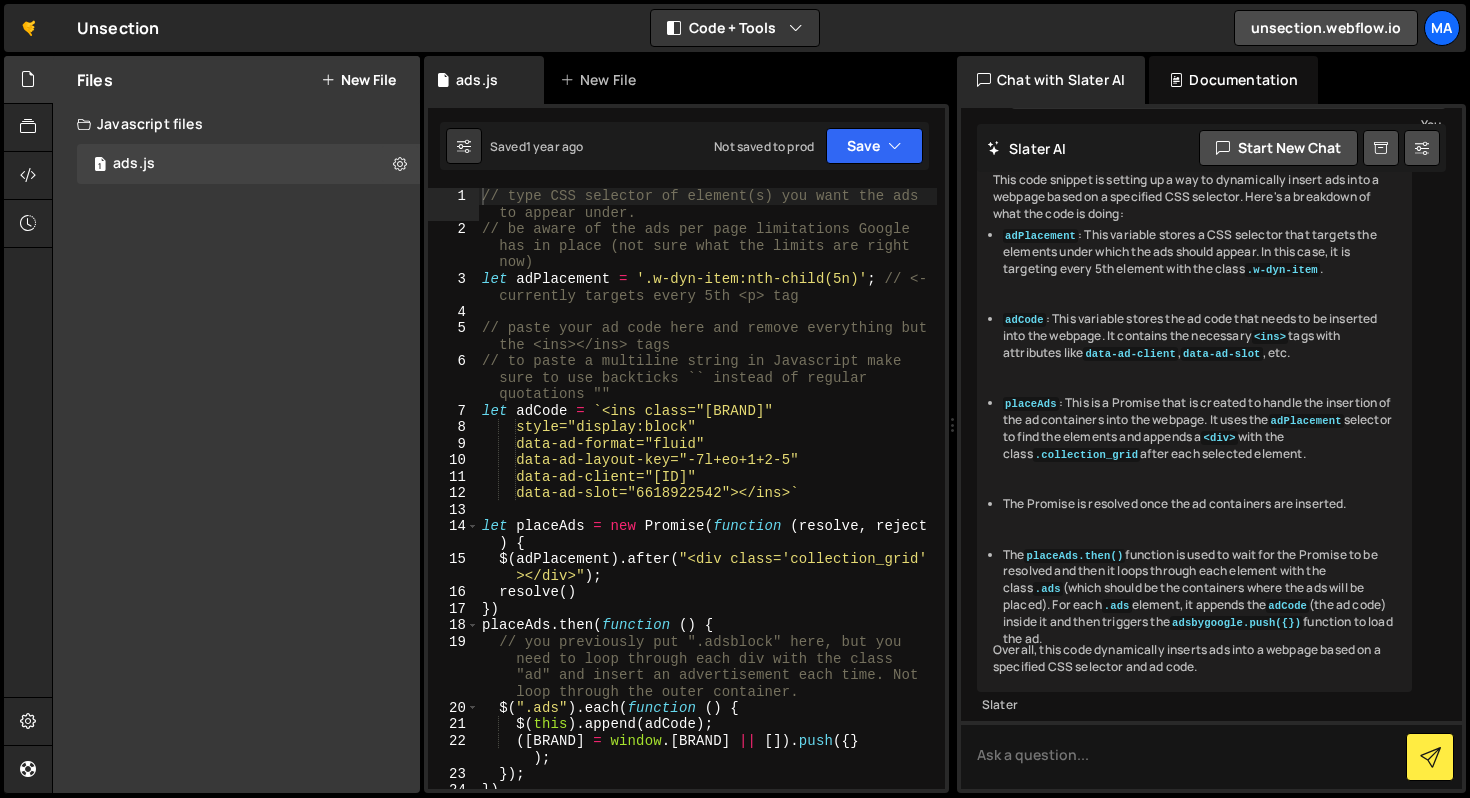 click on "New File" at bounding box center (358, 80) 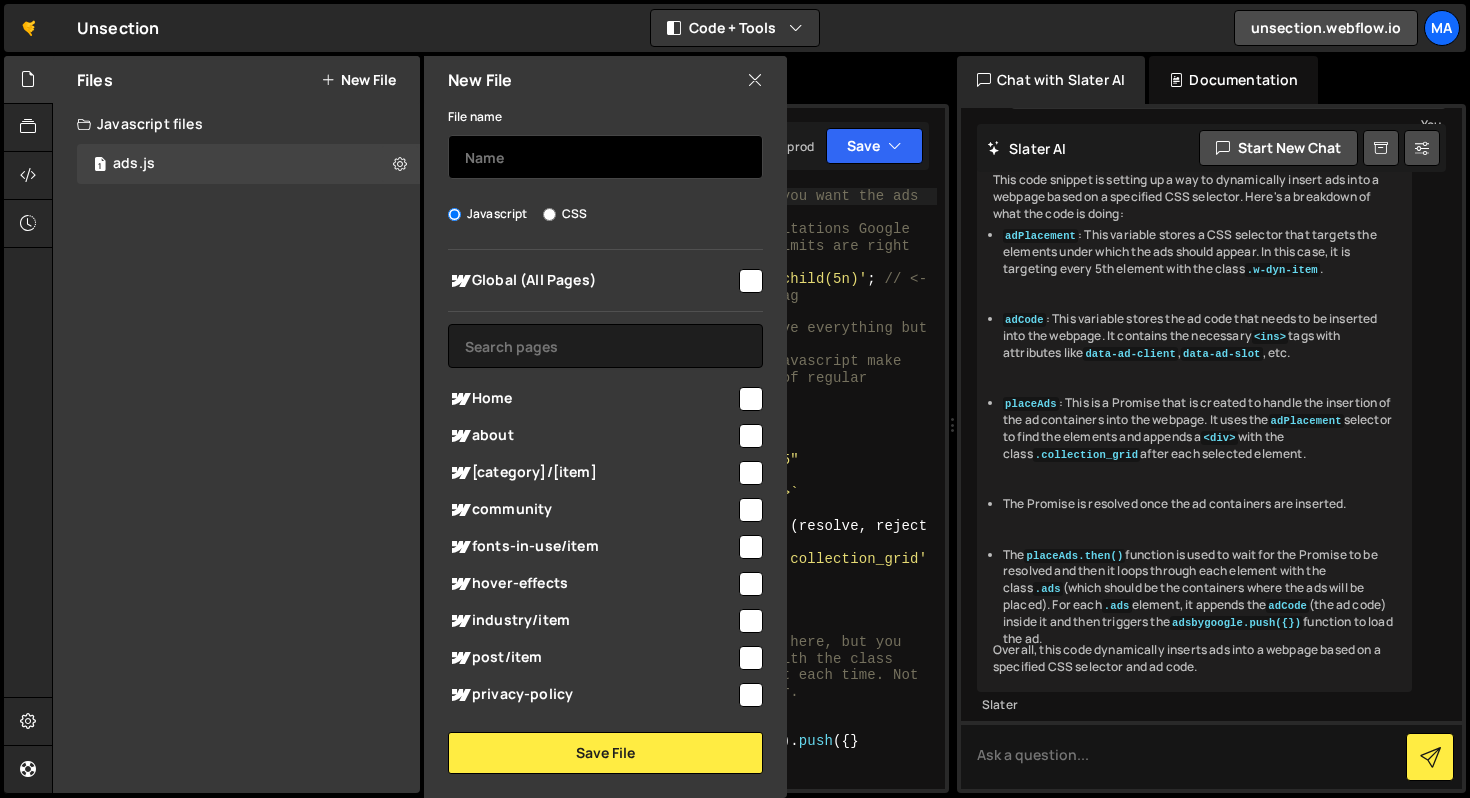 click at bounding box center (605, 157) 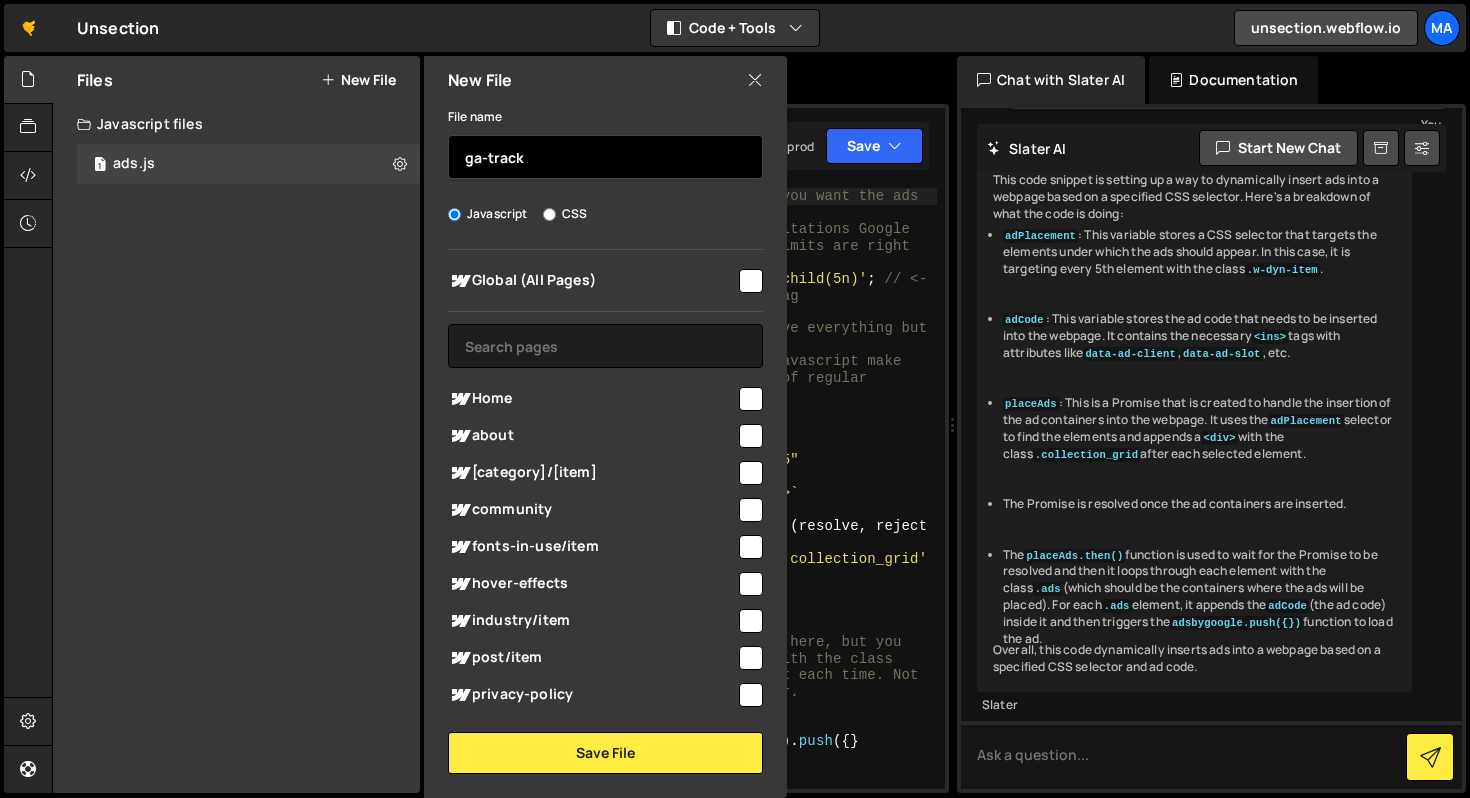 type on "ga-track" 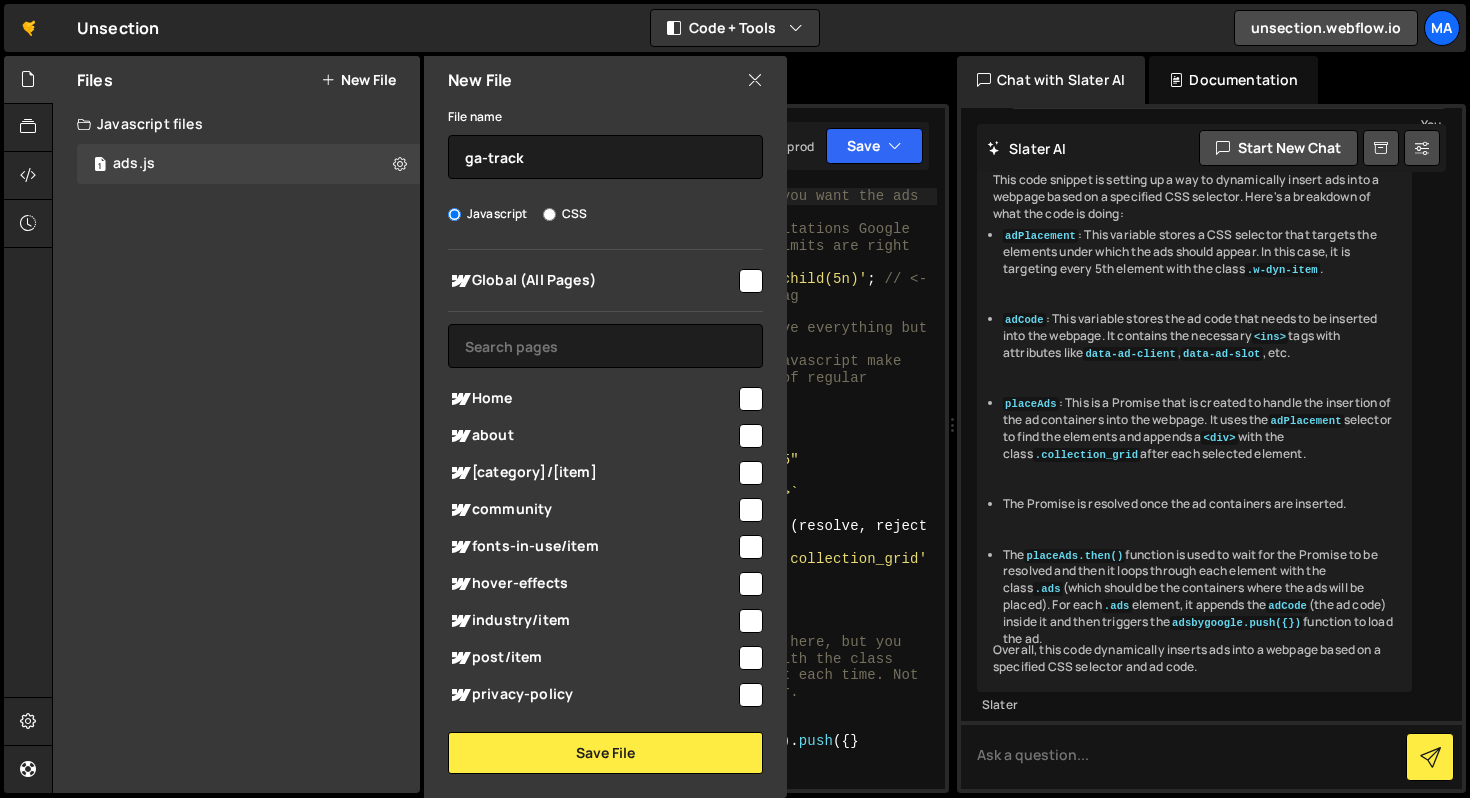 click at bounding box center [751, 281] 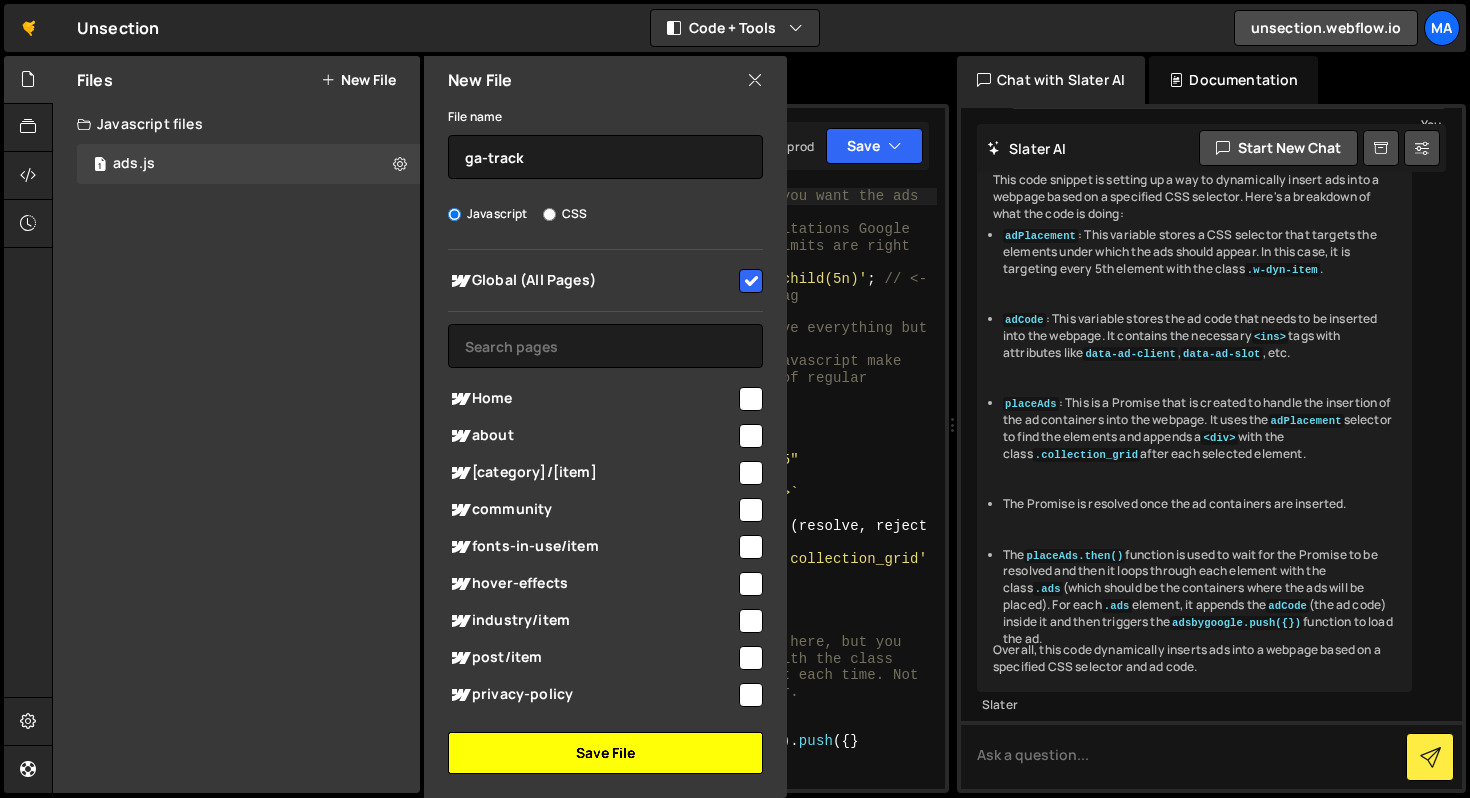 click on "Save File" at bounding box center [605, 753] 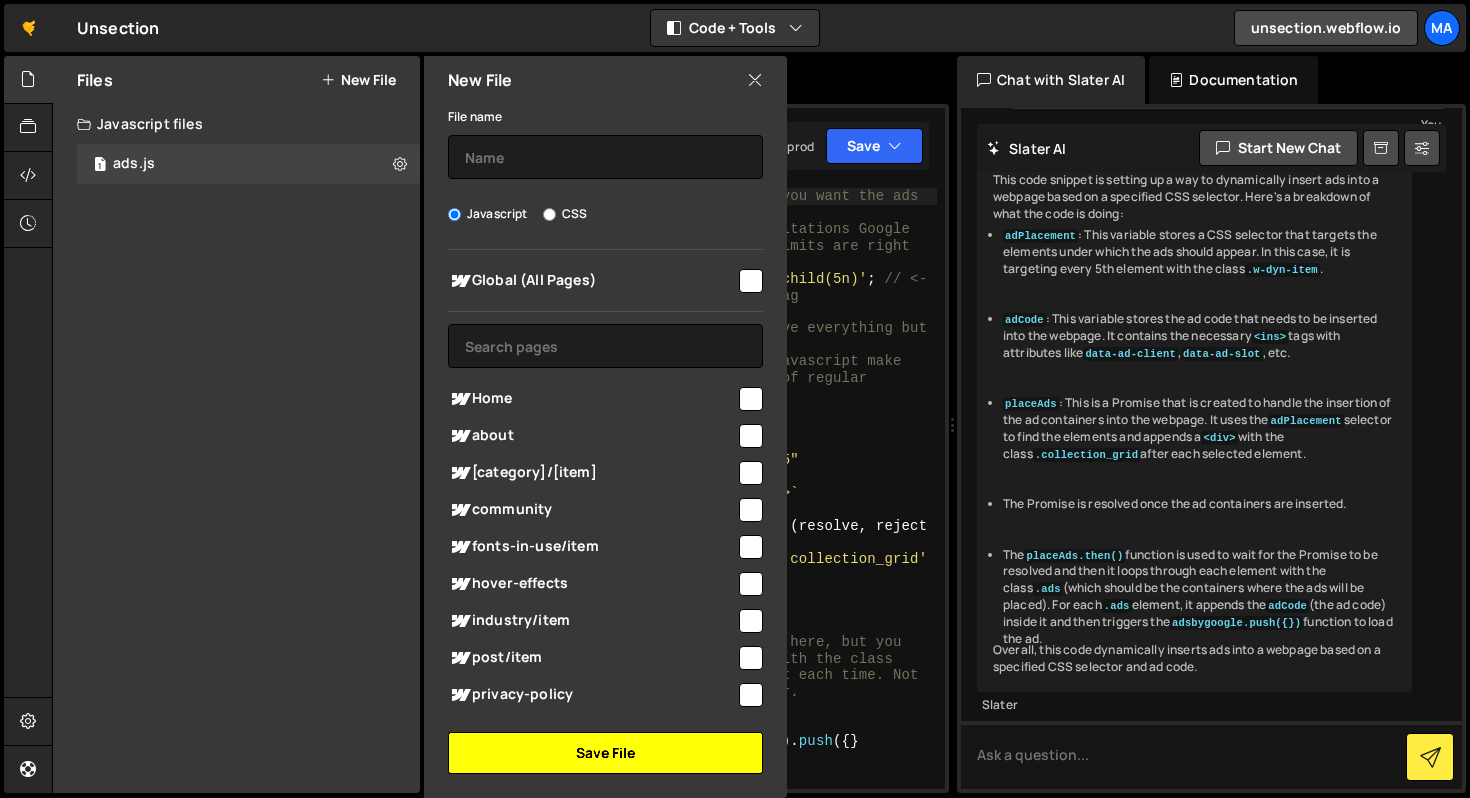 scroll, scrollTop: 0, scrollLeft: 0, axis: both 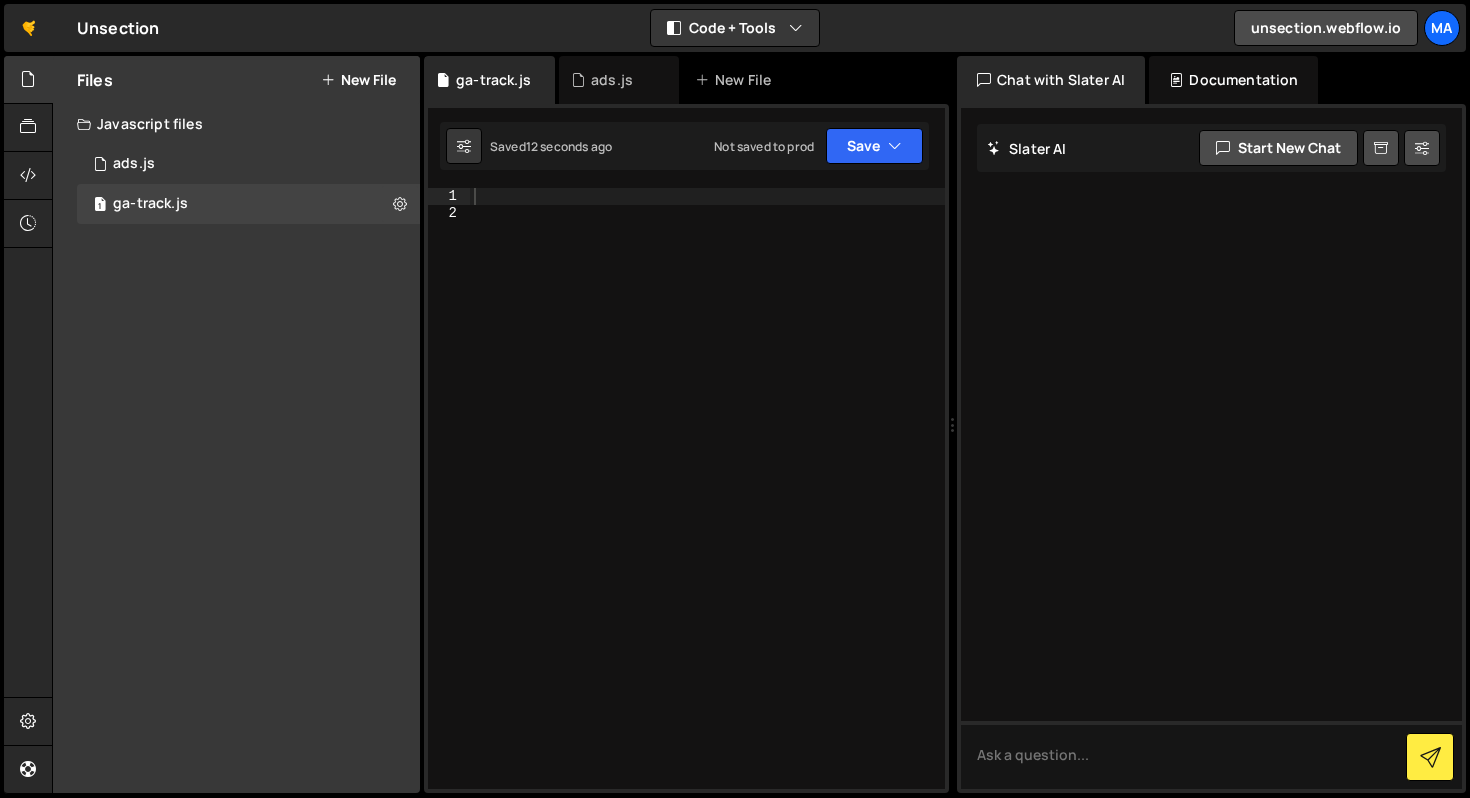 click at bounding box center [707, 505] 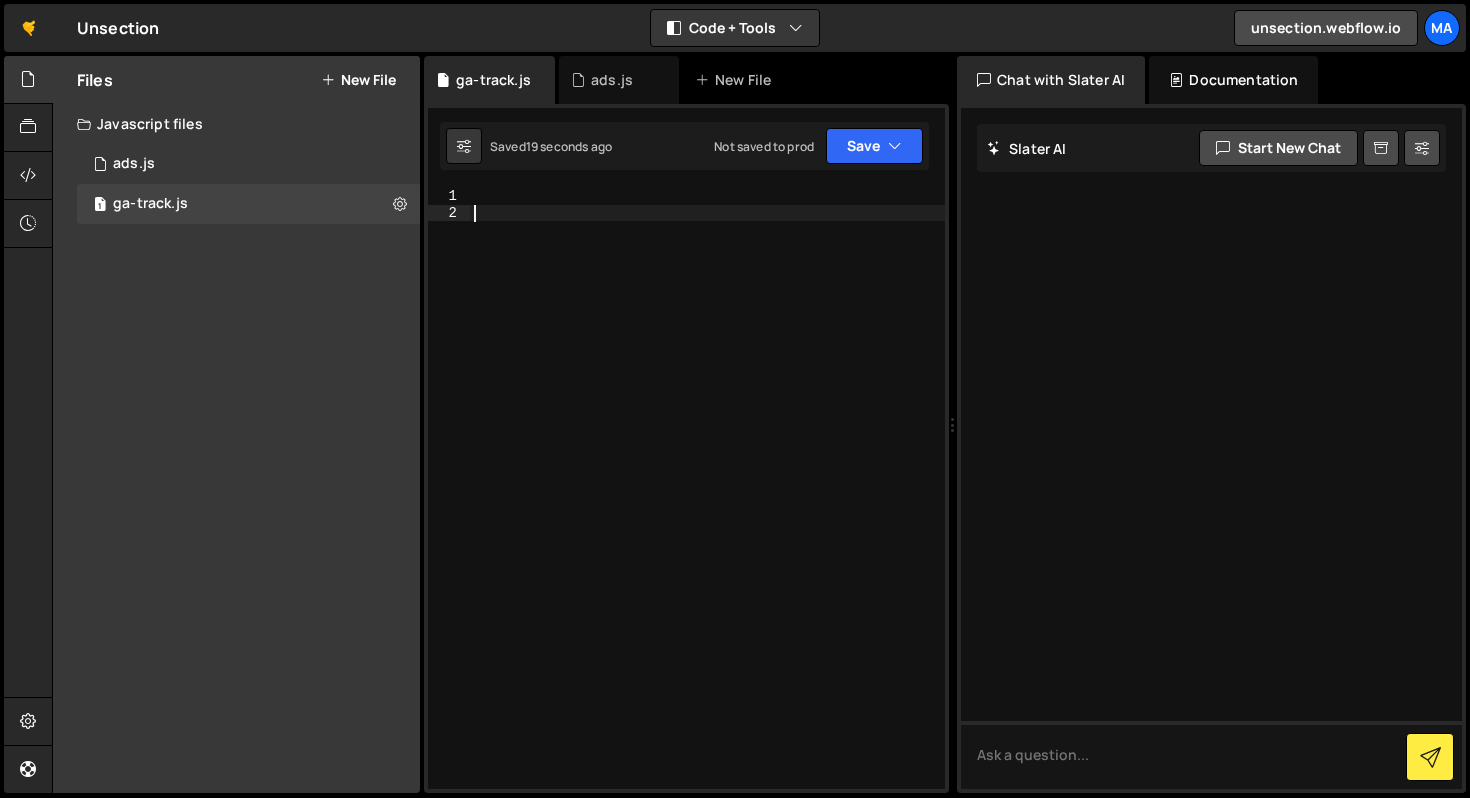 click at bounding box center [707, 505] 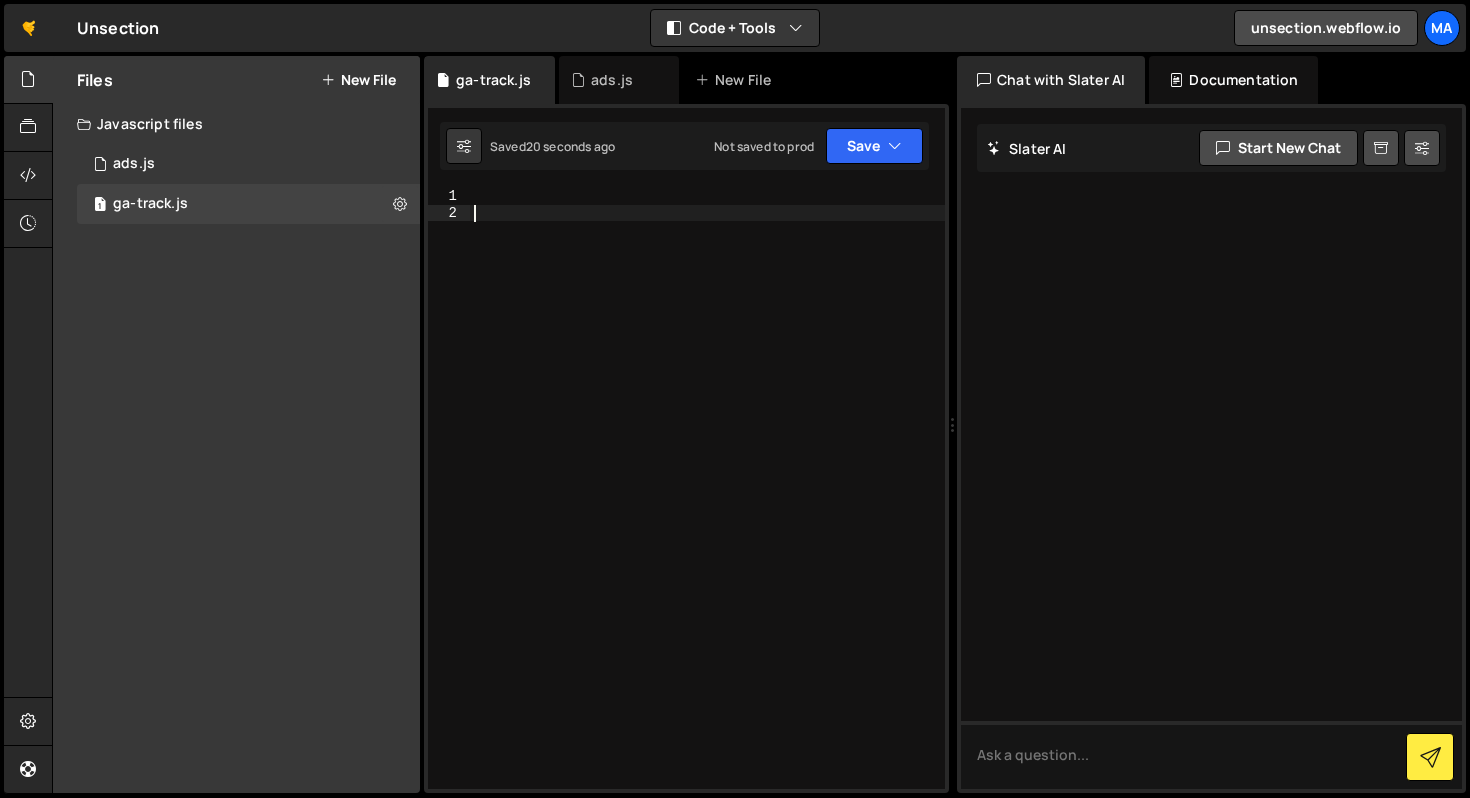 click on "Documentation" at bounding box center (1233, 80) 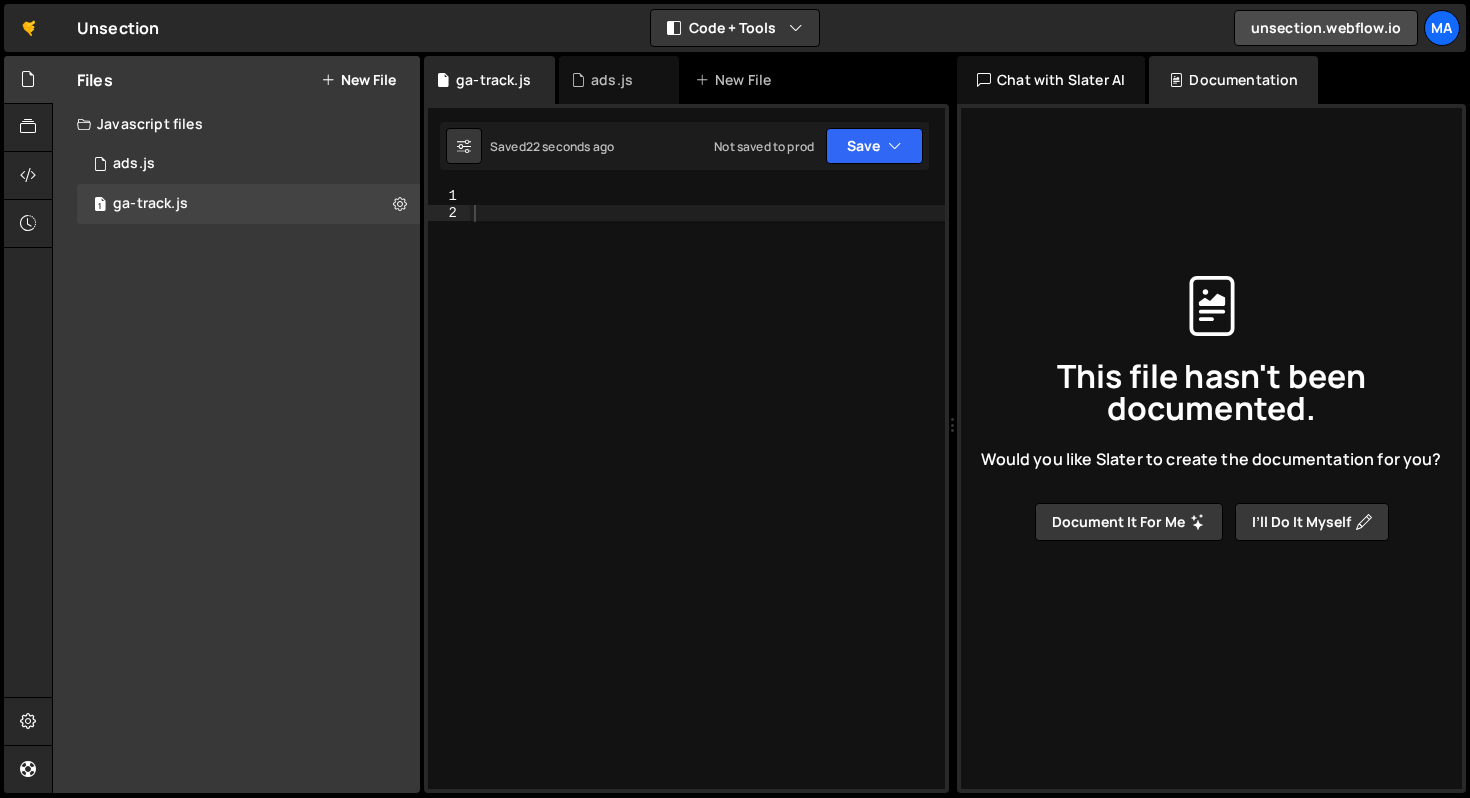 click on "Chat with Slater AI" at bounding box center [1051, 80] 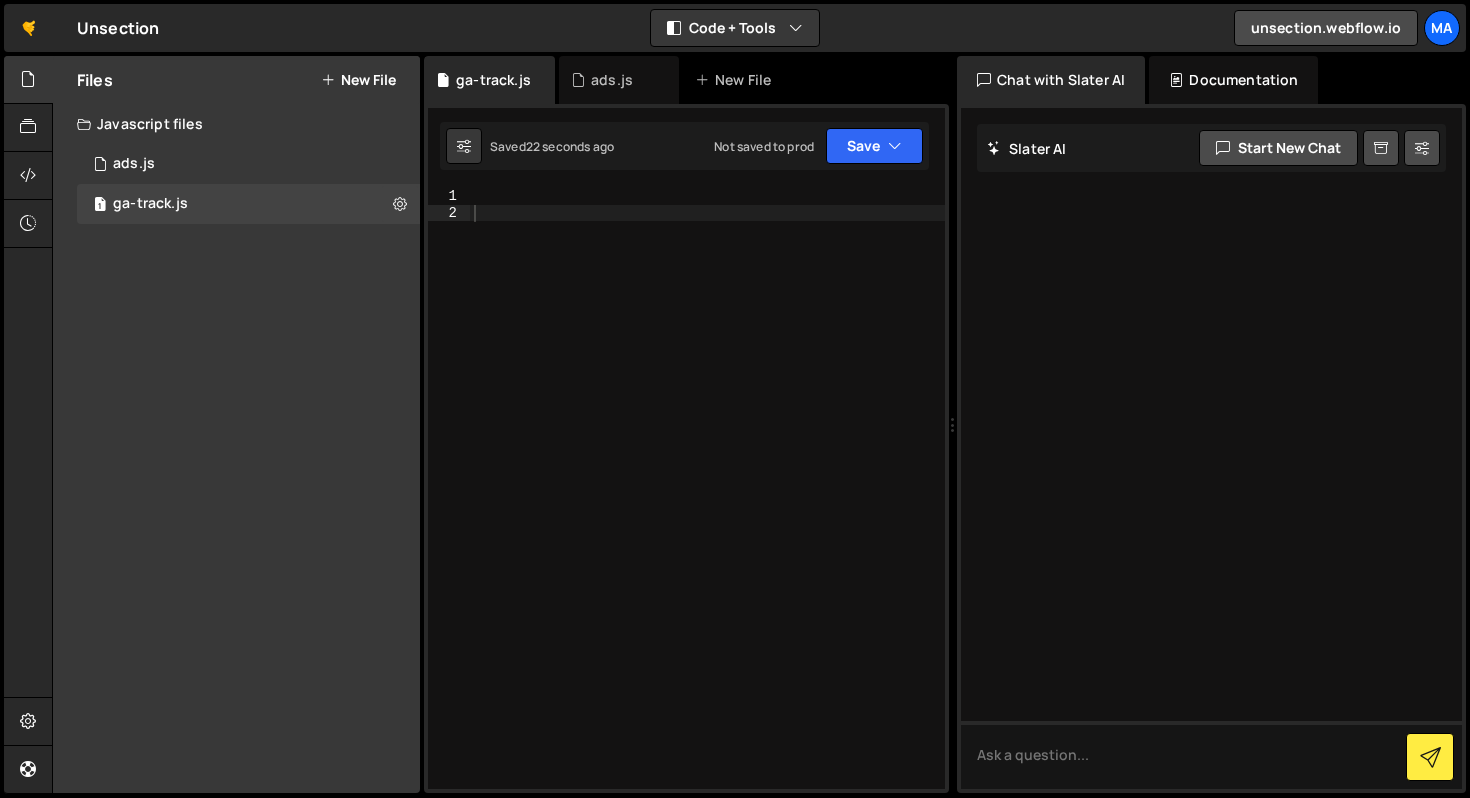 click at bounding box center (707, 505) 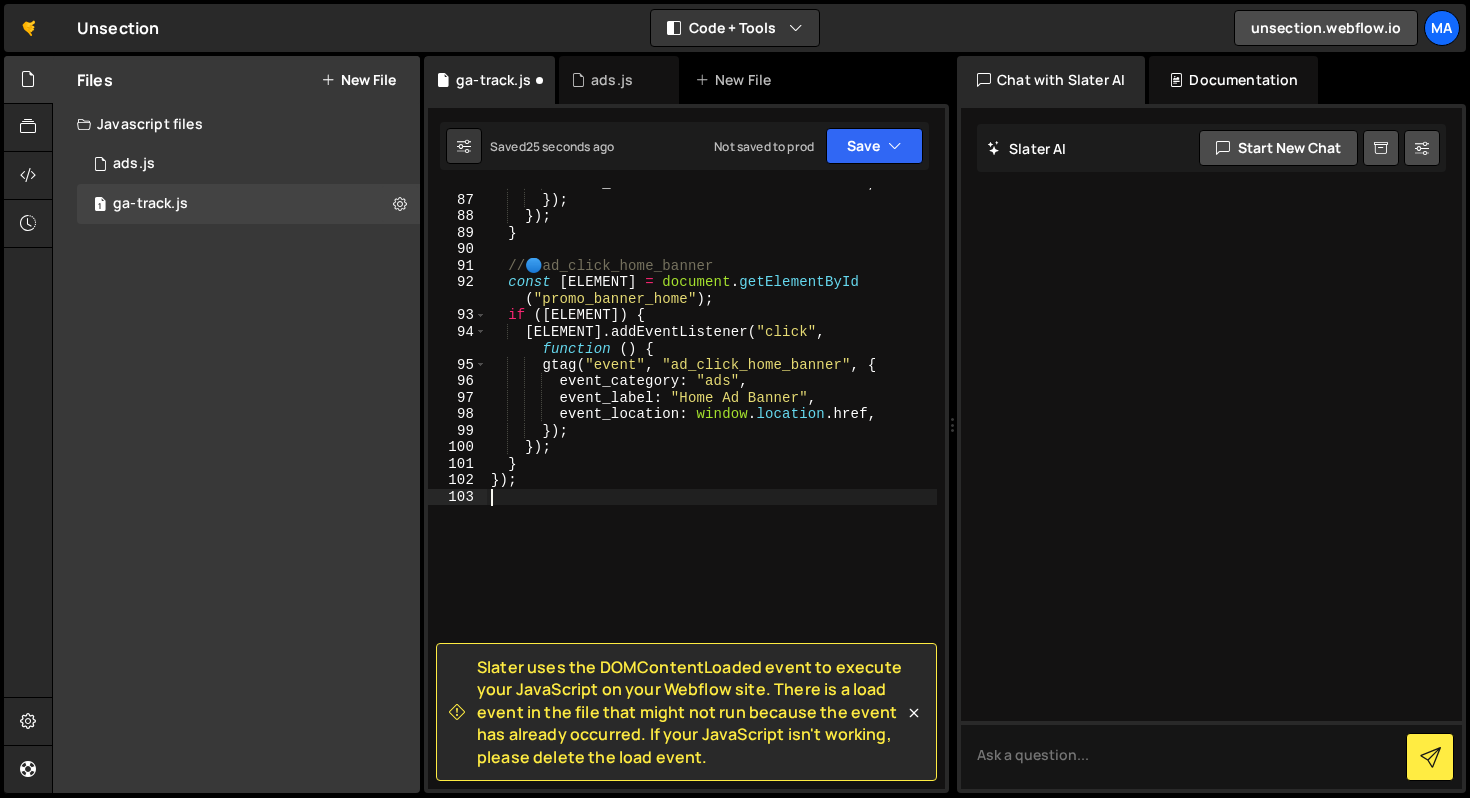 scroll, scrollTop: 1696, scrollLeft: 0, axis: vertical 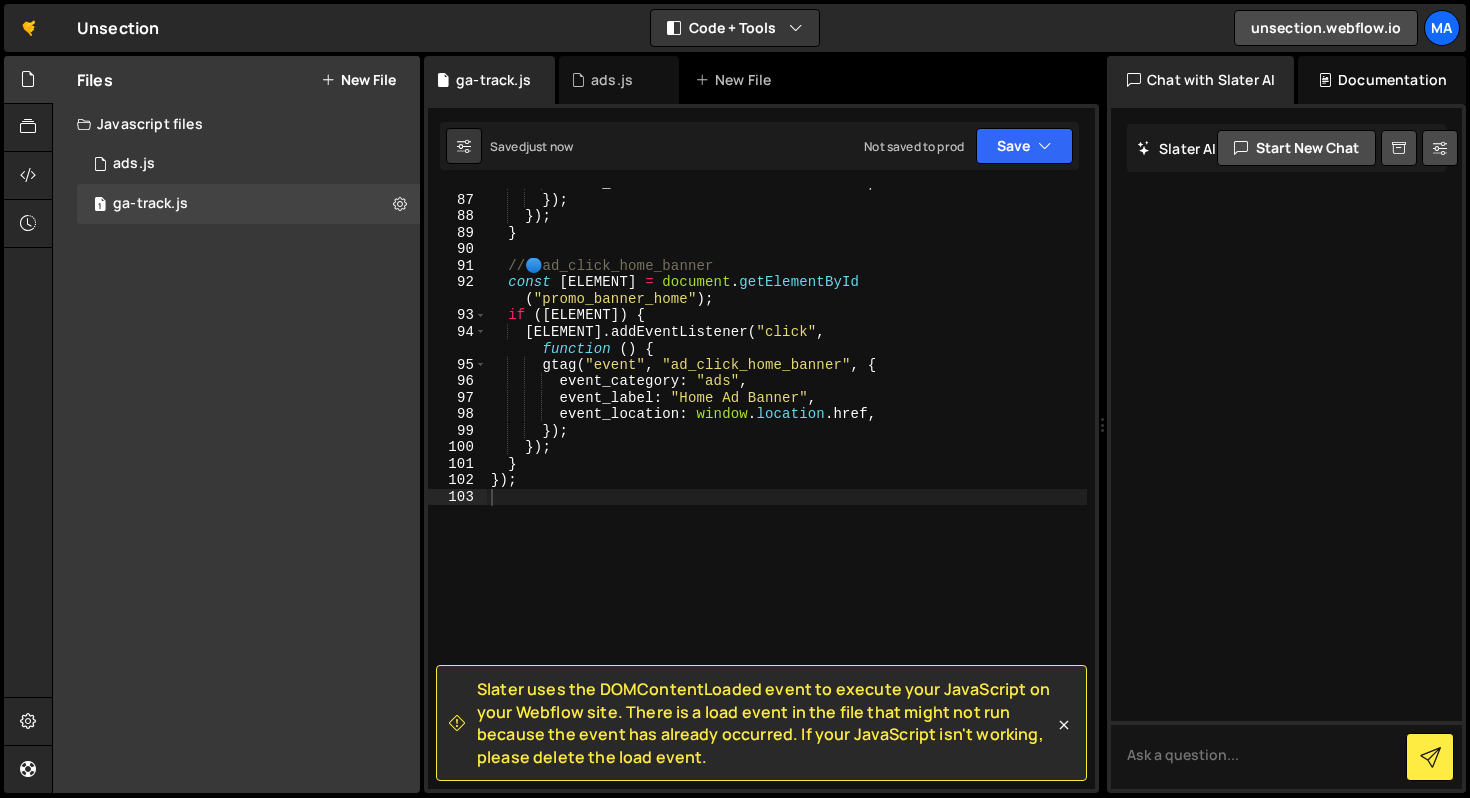 drag, startPoint x: 953, startPoint y: 428, endPoint x: 1091, endPoint y: 439, distance: 138.43771 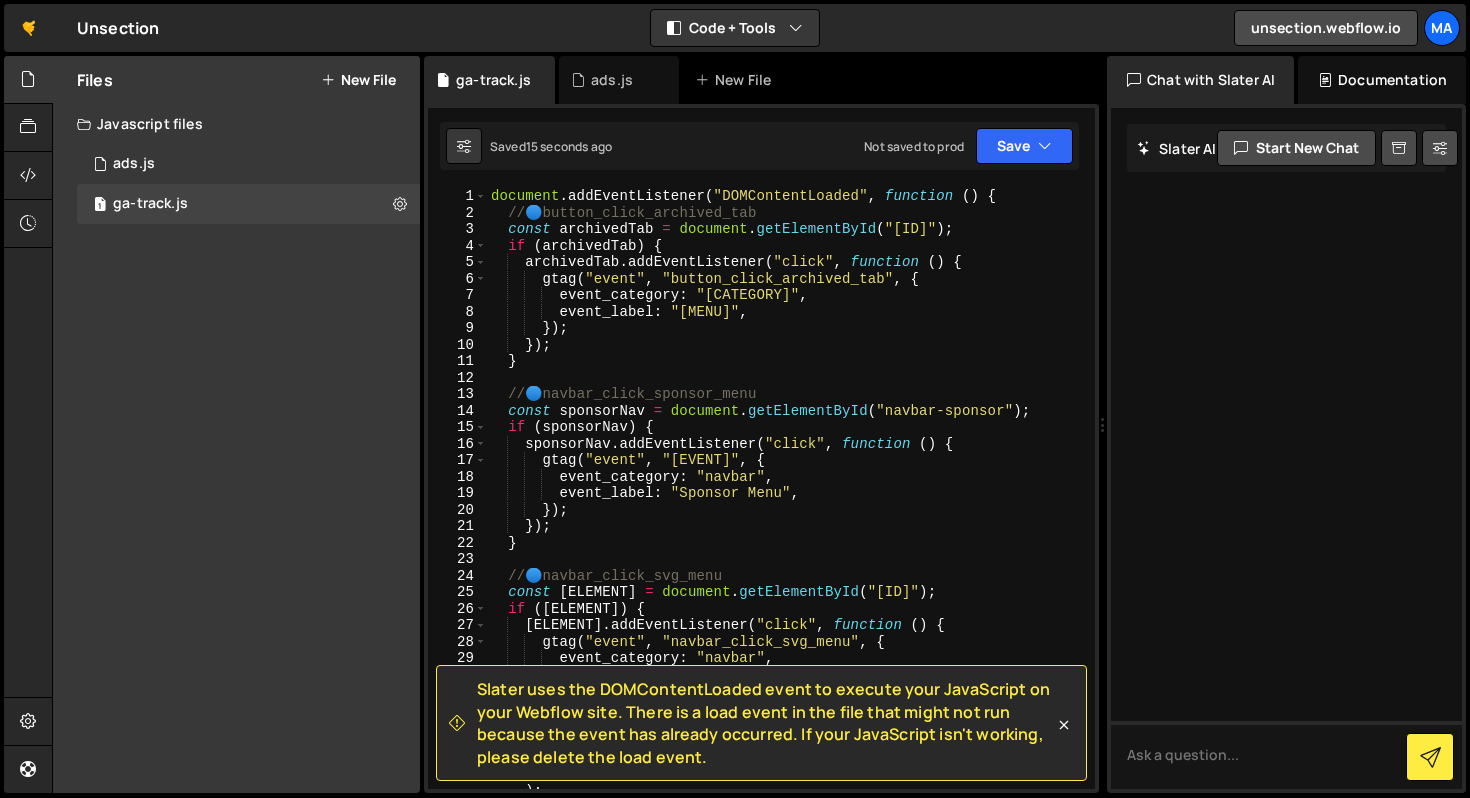 scroll, scrollTop: 3, scrollLeft: 0, axis: vertical 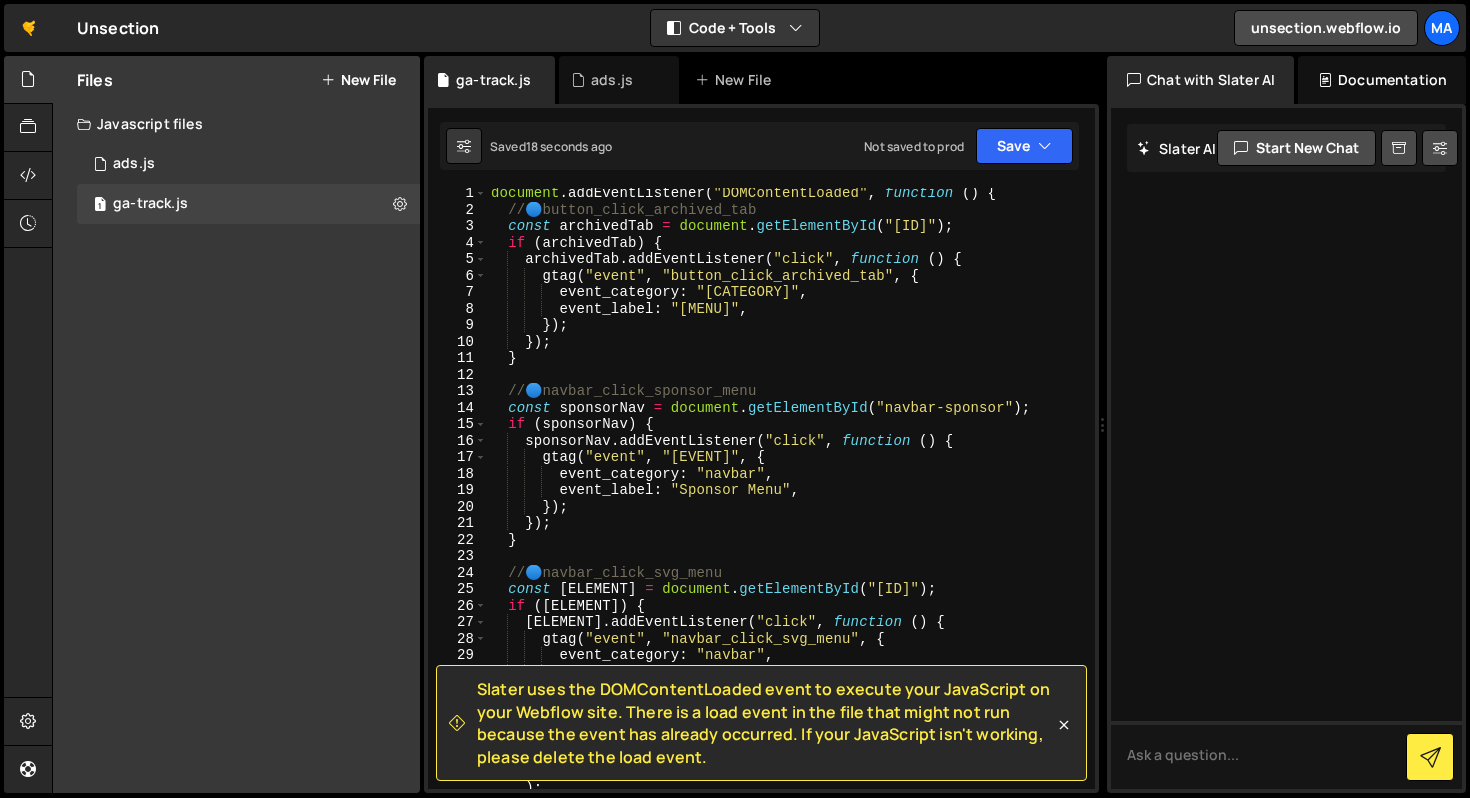 type on "event_category: "navbar"," 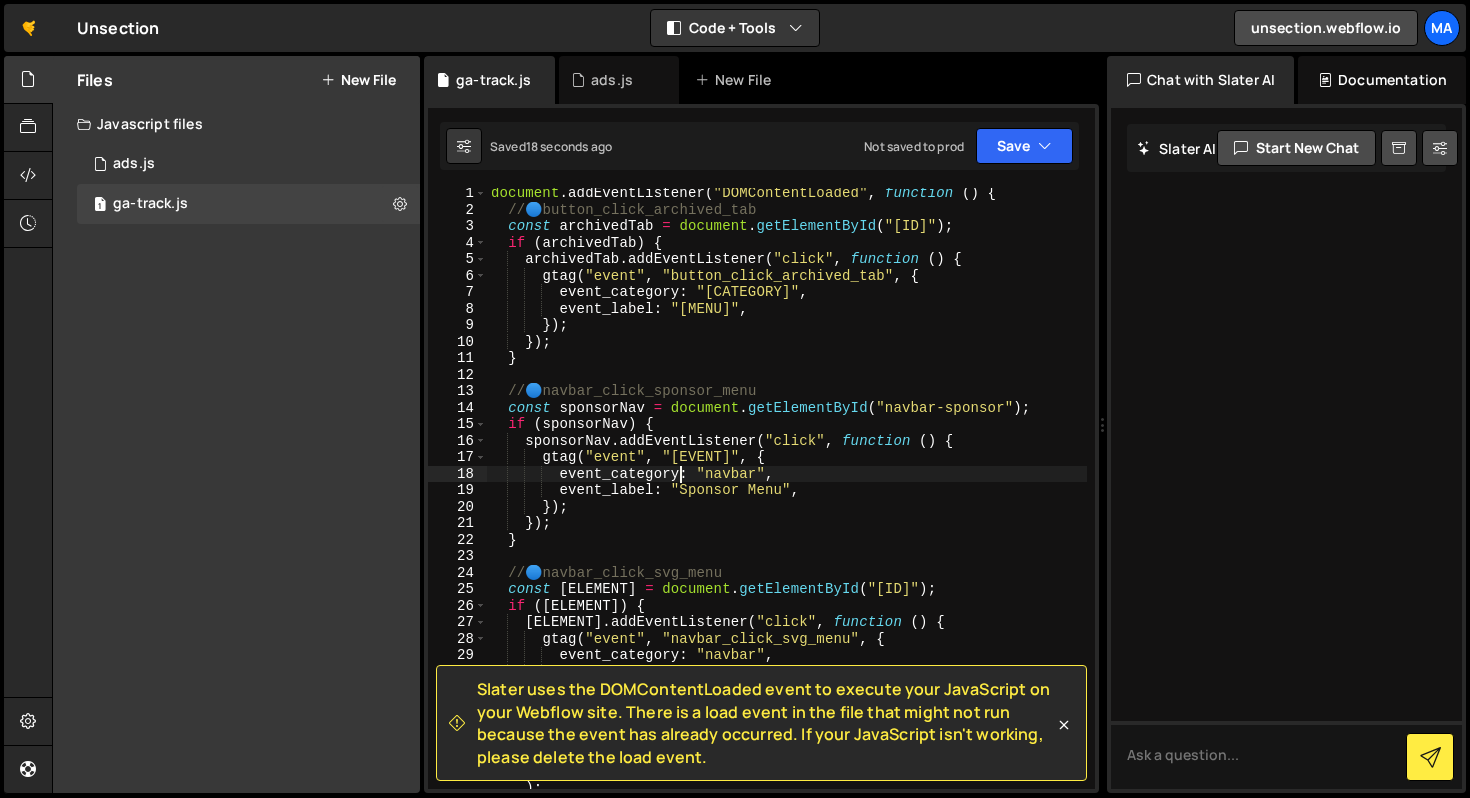 scroll, scrollTop: 1131, scrollLeft: 0, axis: vertical 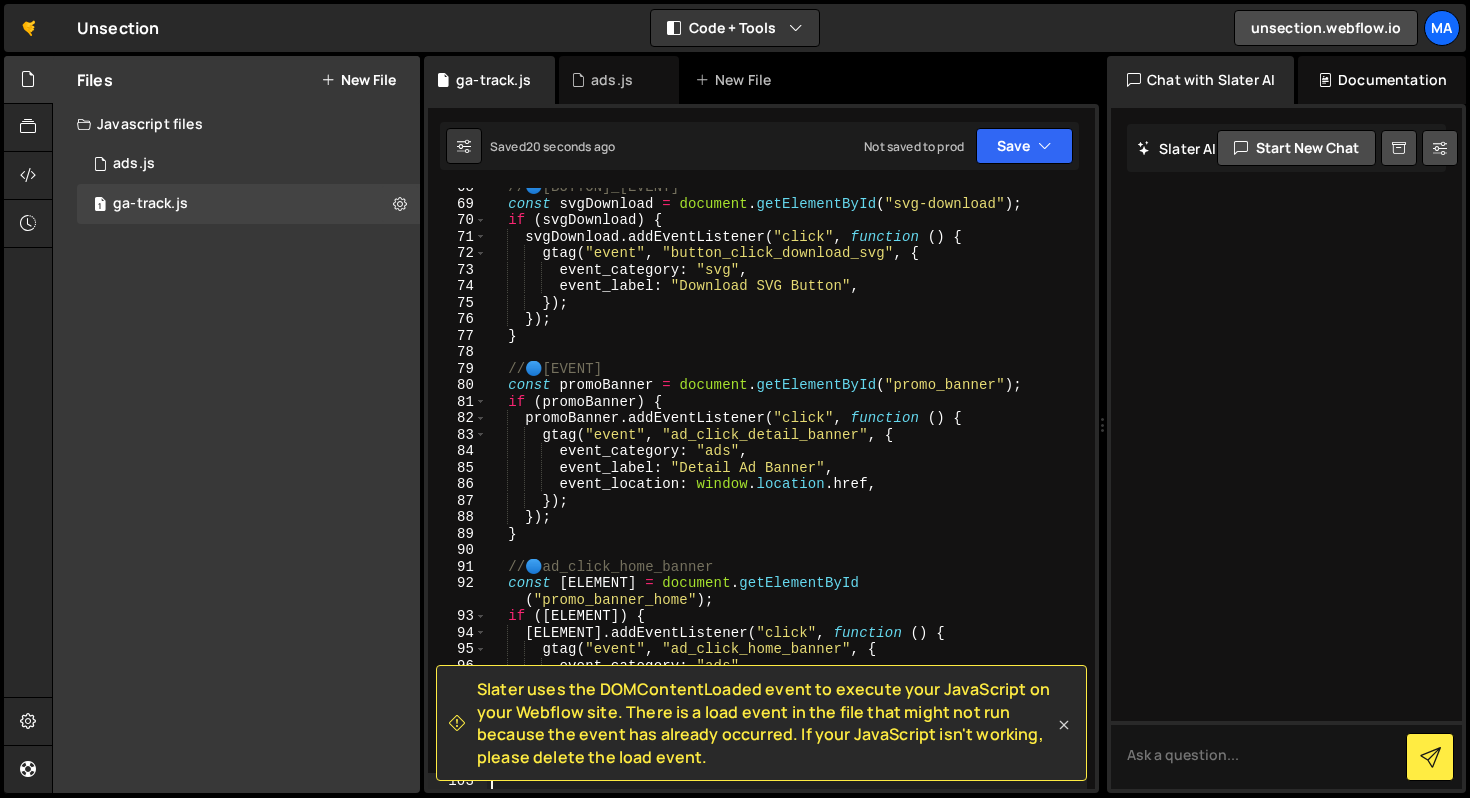 click 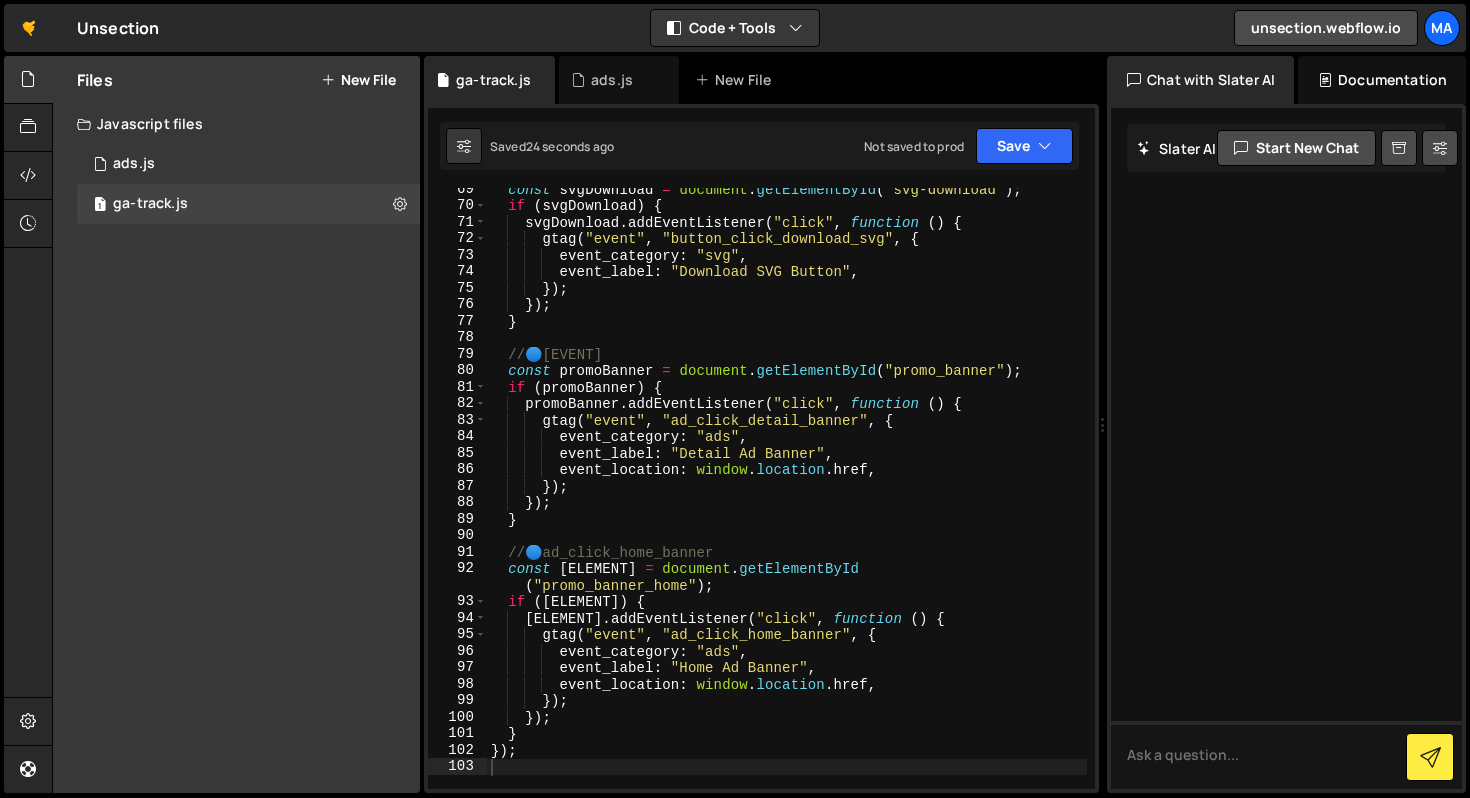 scroll, scrollTop: 855, scrollLeft: 0, axis: vertical 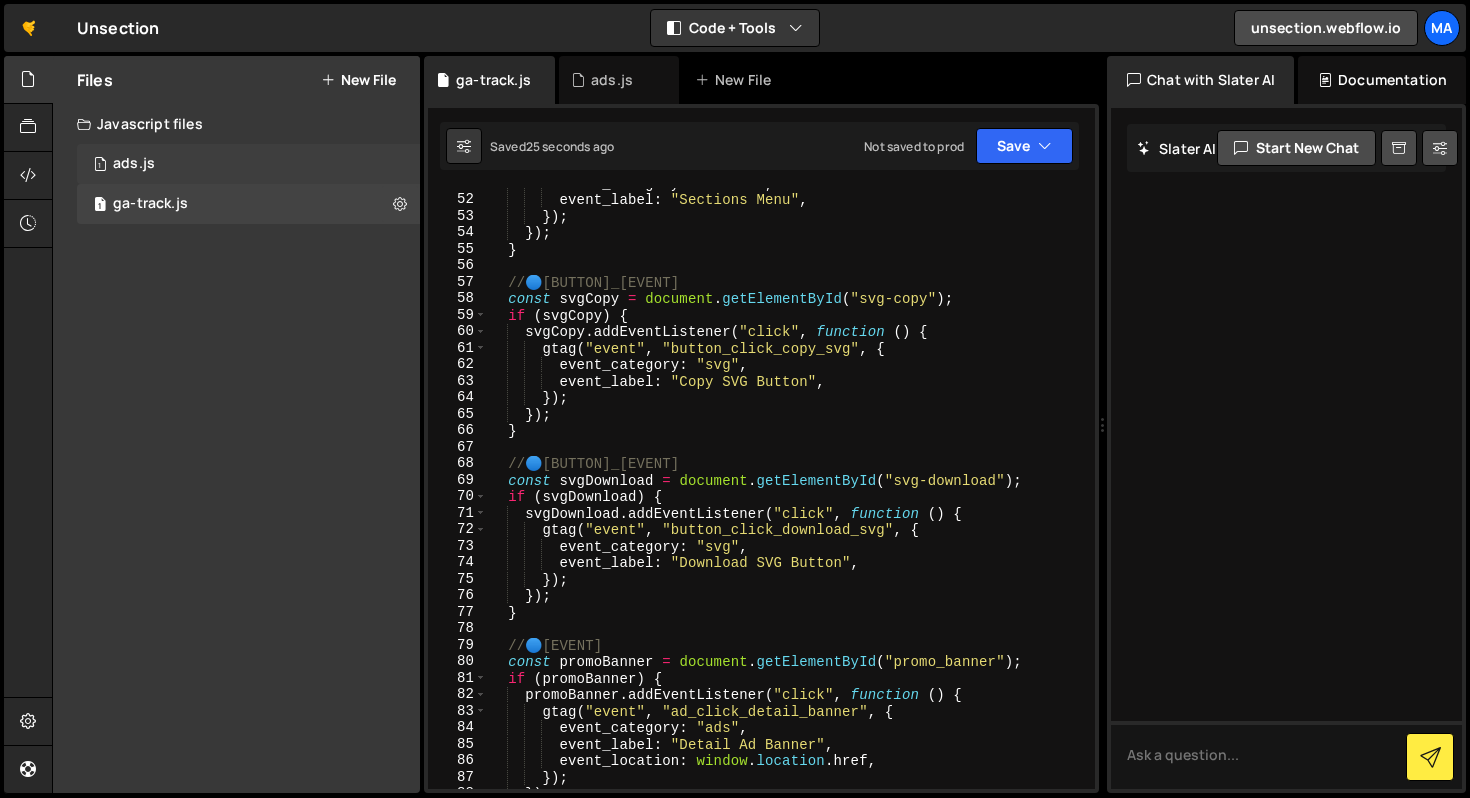 click on "1
ads.js
0" at bounding box center (248, 164) 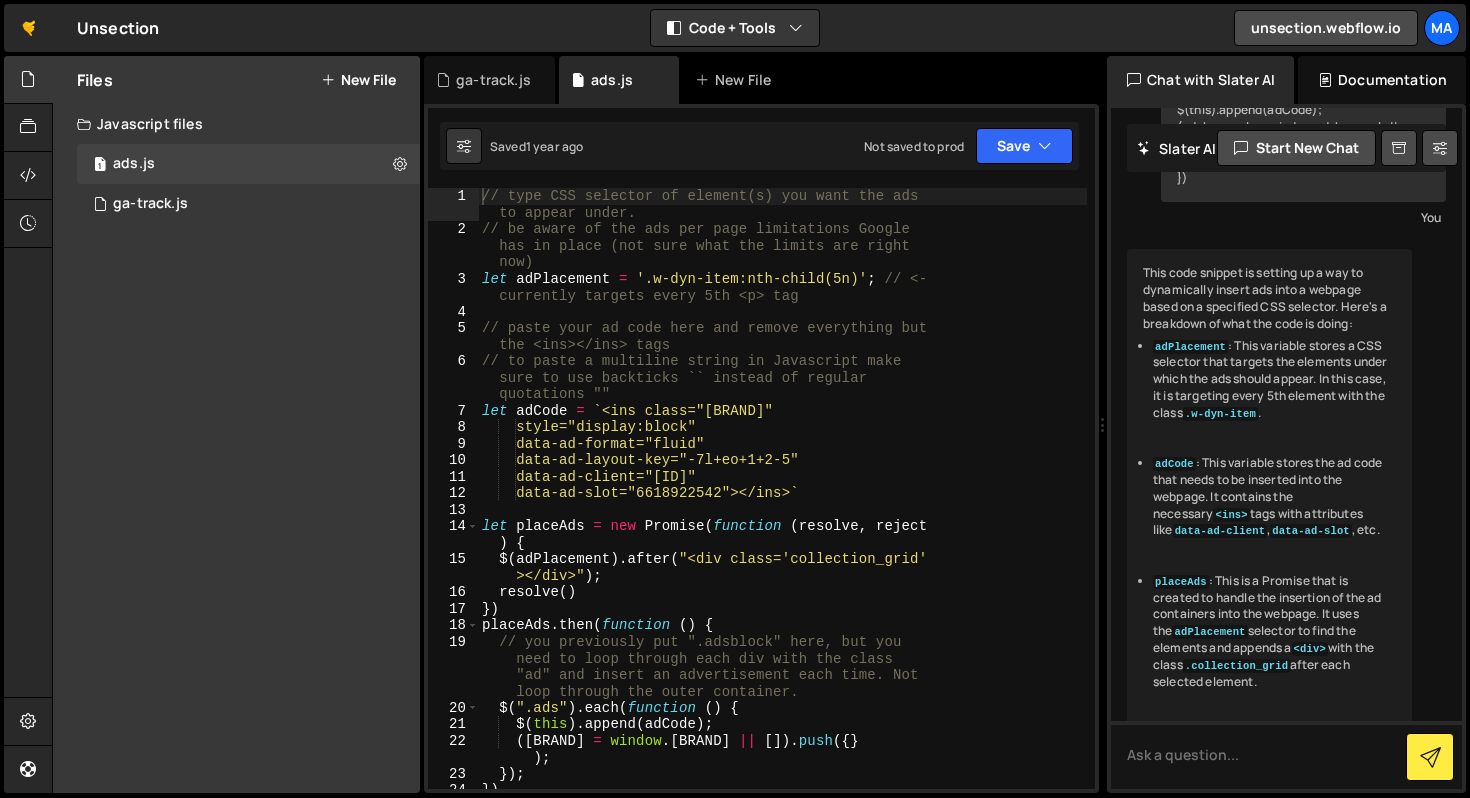 scroll, scrollTop: 1294, scrollLeft: 0, axis: vertical 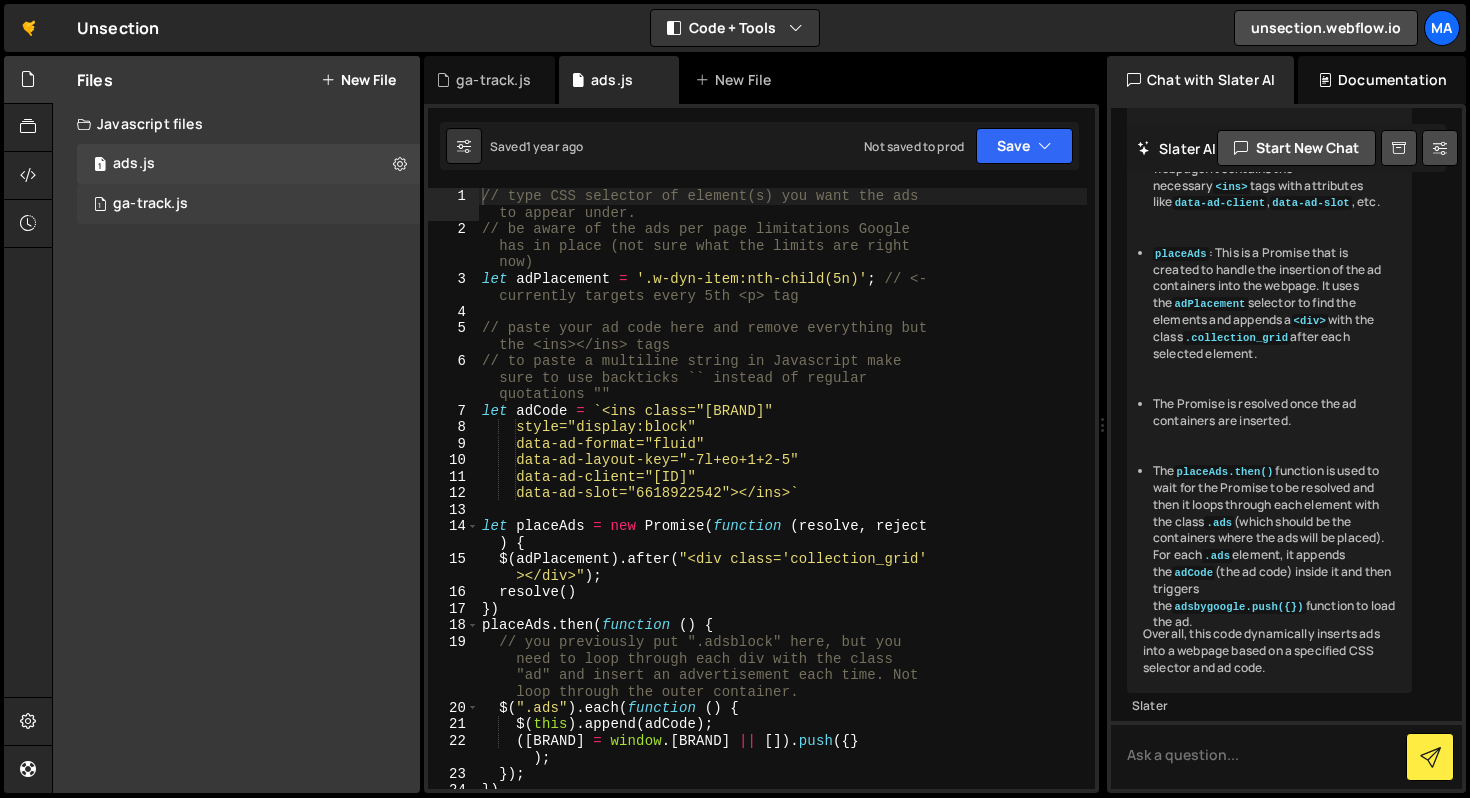 click on "ga-track.js" at bounding box center (150, 204) 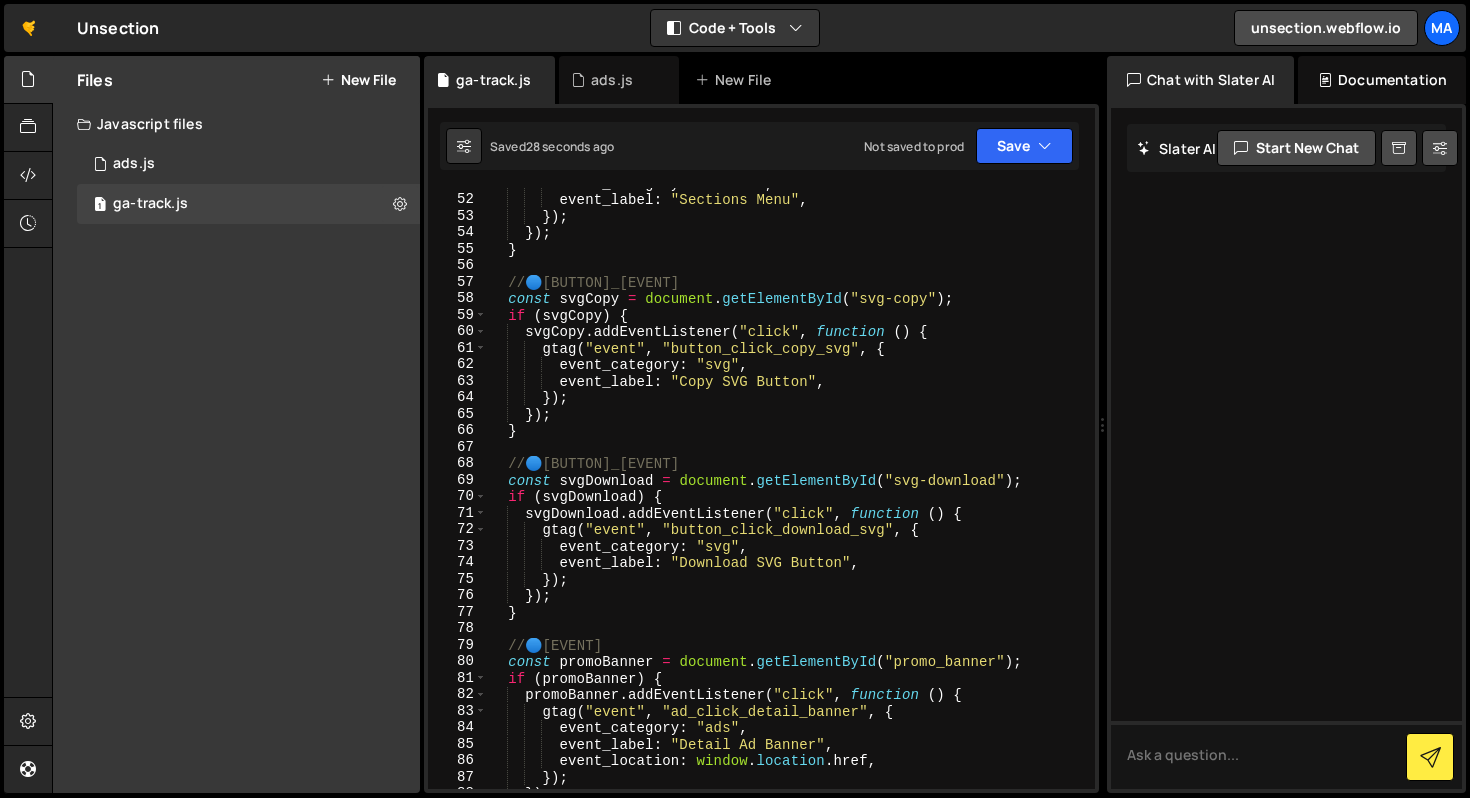 scroll, scrollTop: 0, scrollLeft: 0, axis: both 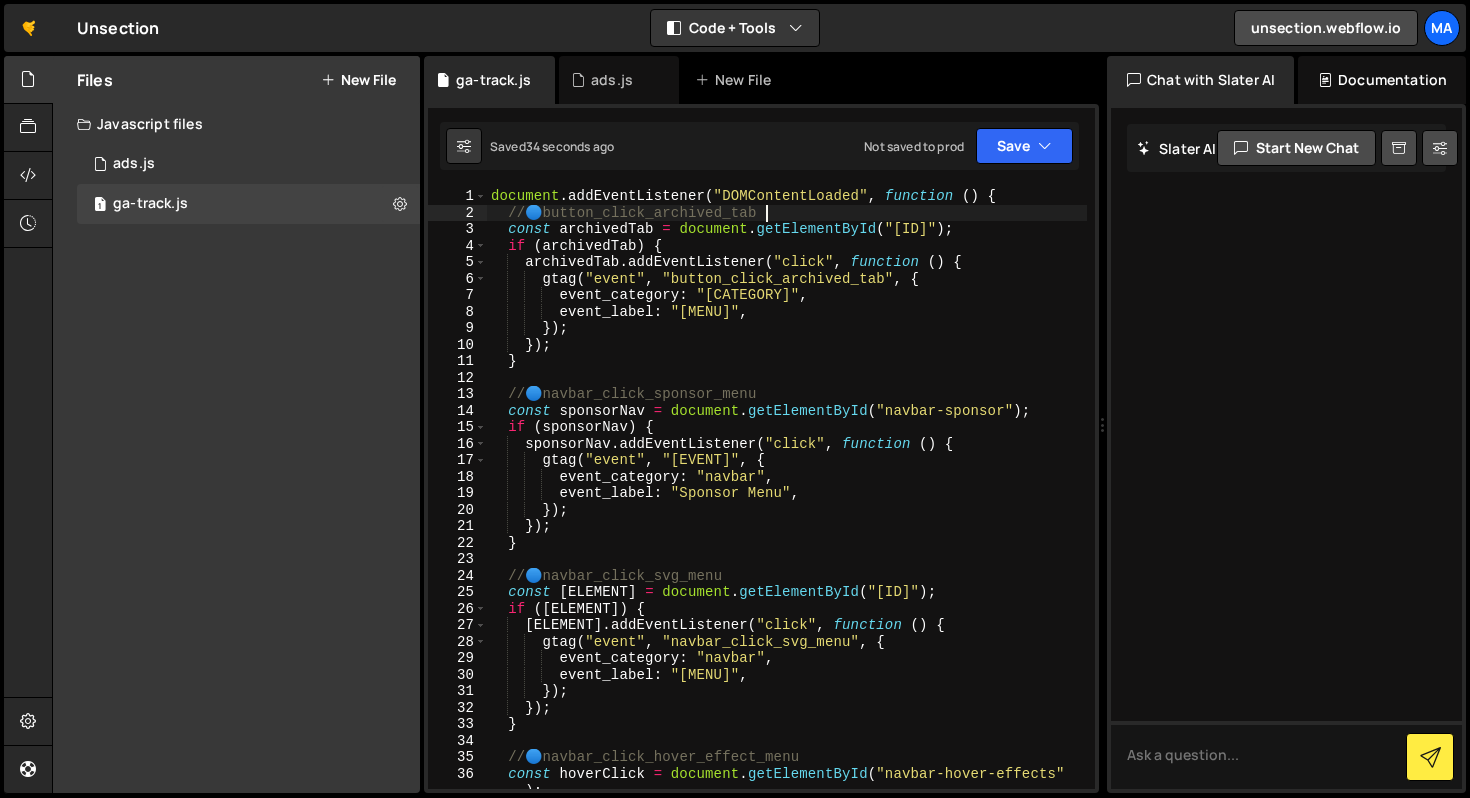 type on "document.addEventListener("DOMContentLoaded", function () {" 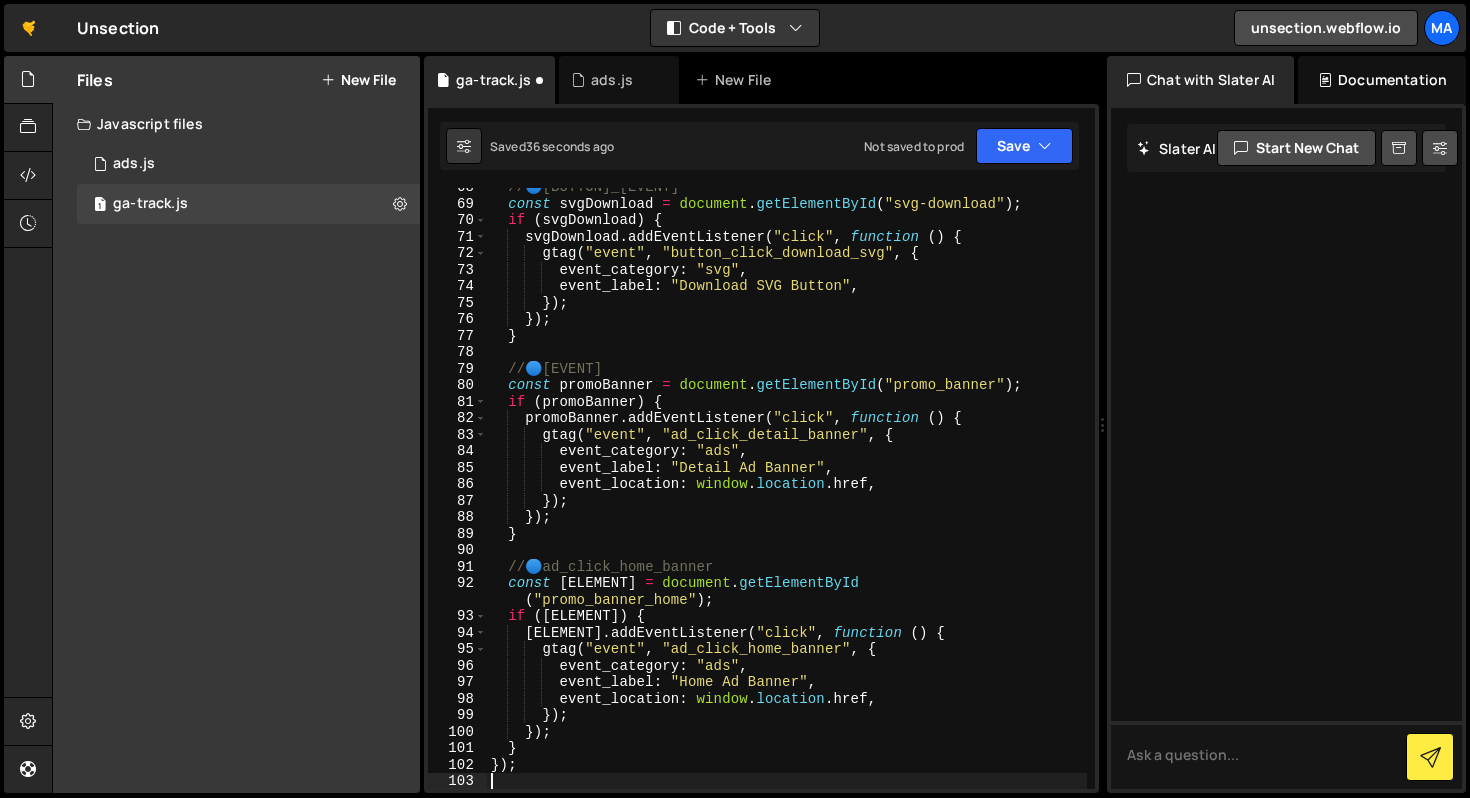 scroll, scrollTop: 1131, scrollLeft: 0, axis: vertical 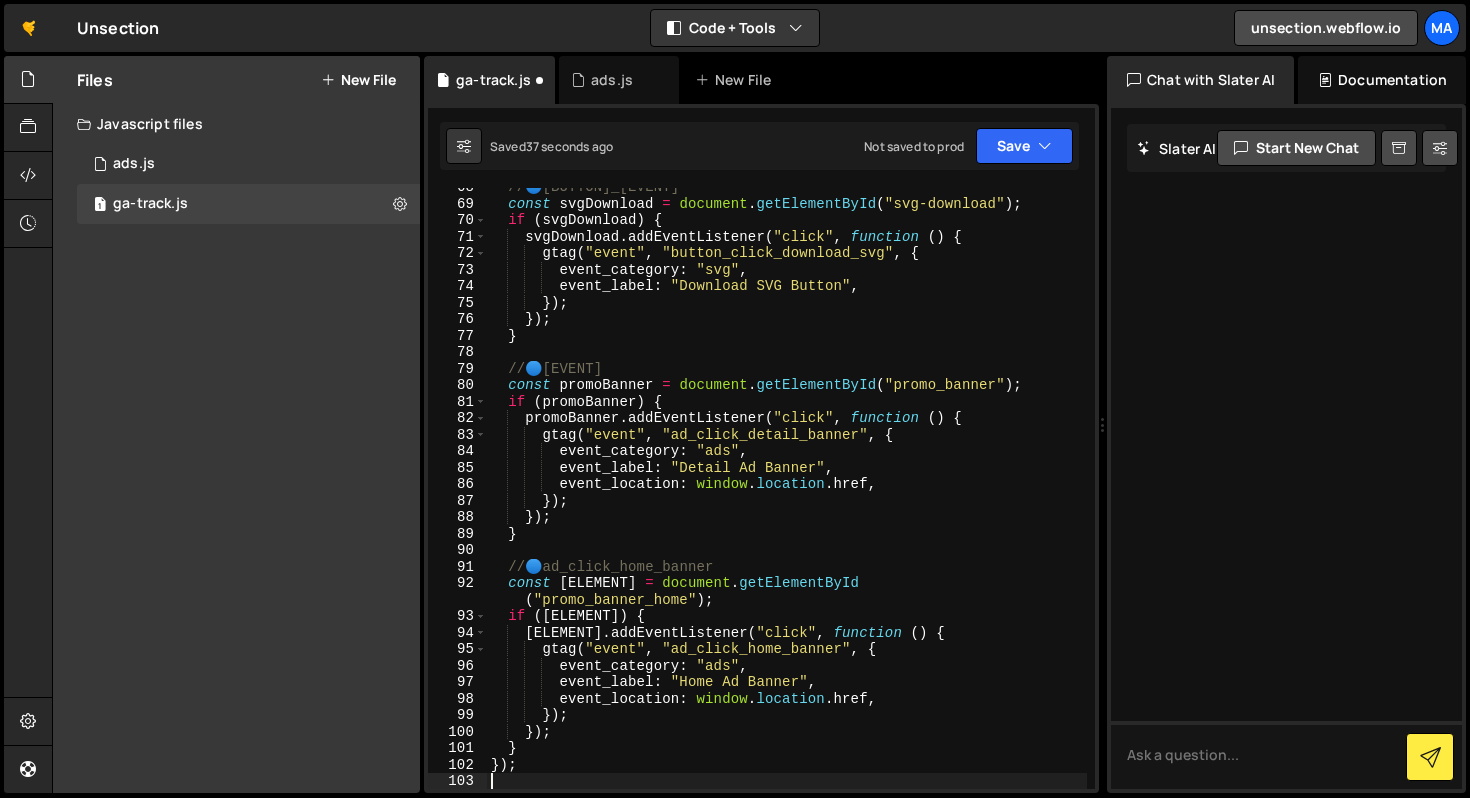type on "});" 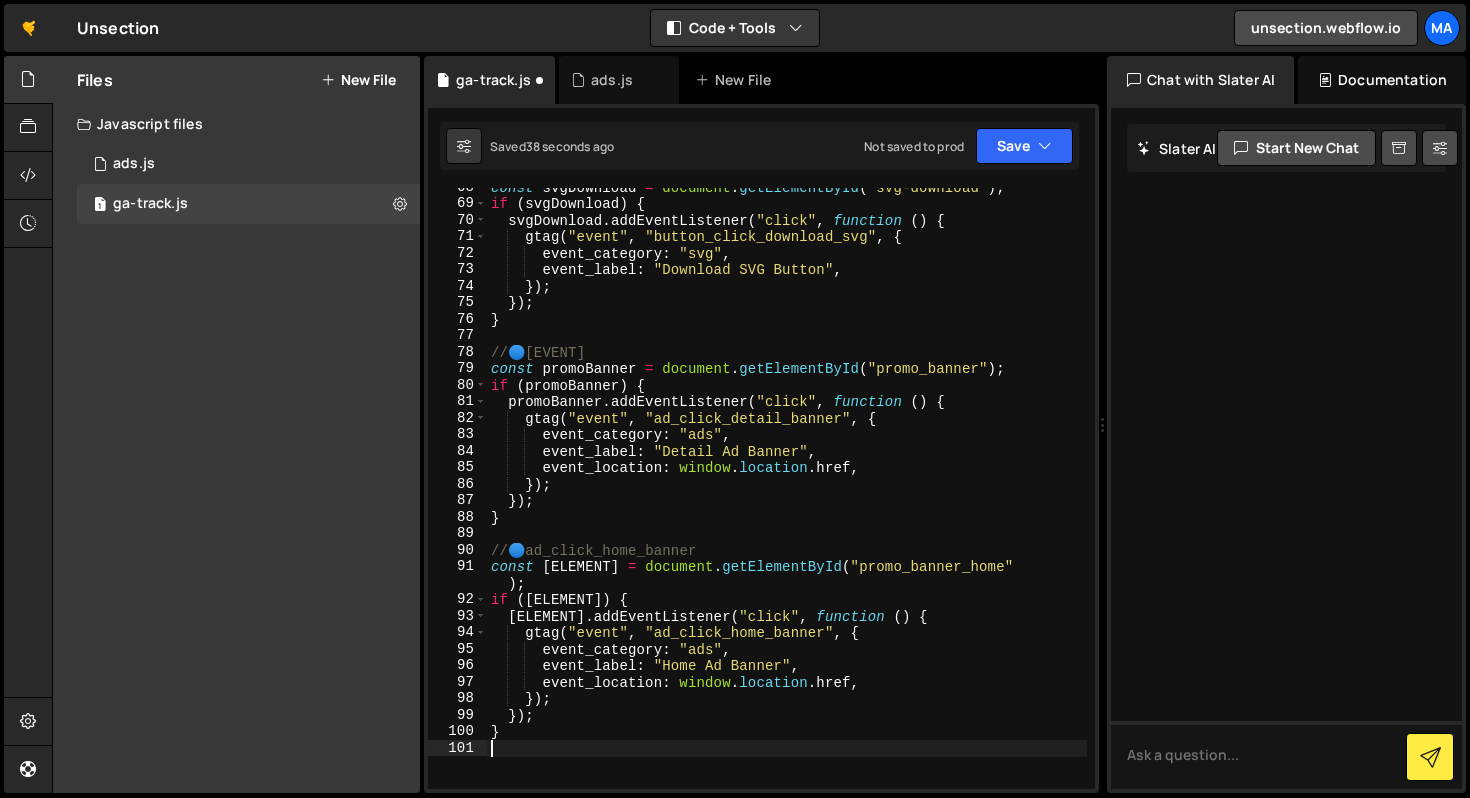 scroll, scrollTop: 1115, scrollLeft: 0, axis: vertical 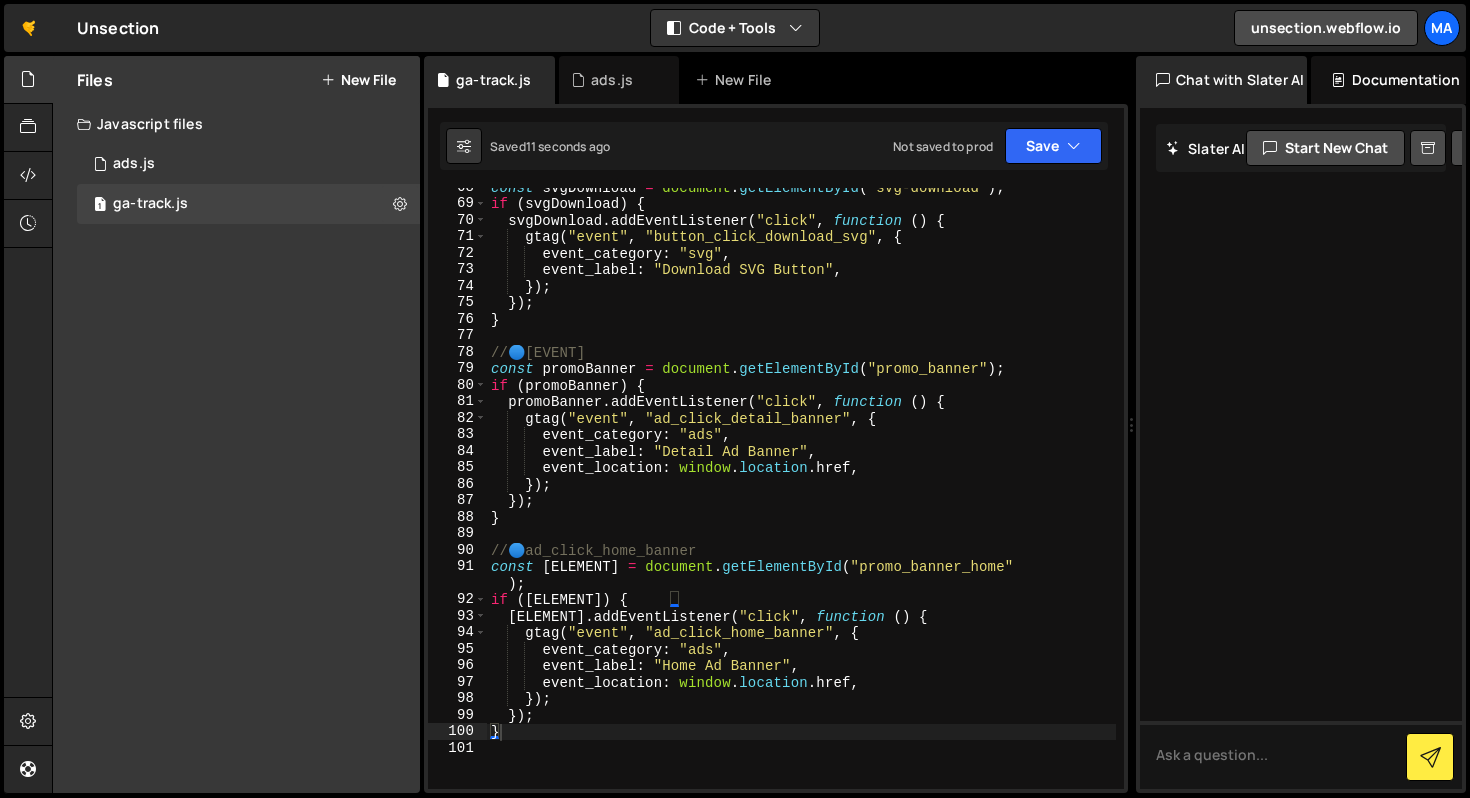 drag, startPoint x: 1102, startPoint y: 429, endPoint x: 1120, endPoint y: 428, distance: 18.027756 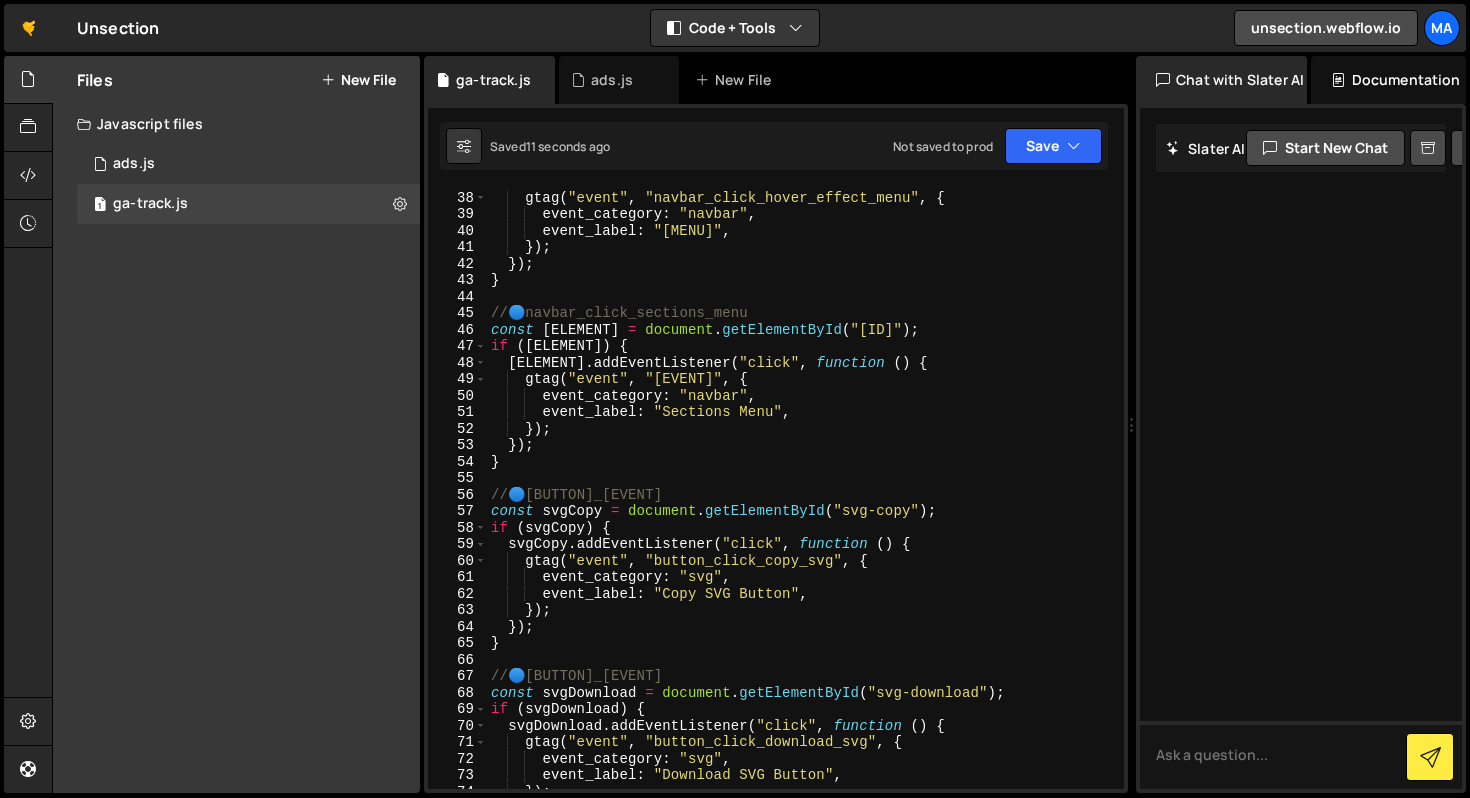 scroll, scrollTop: 589, scrollLeft: 0, axis: vertical 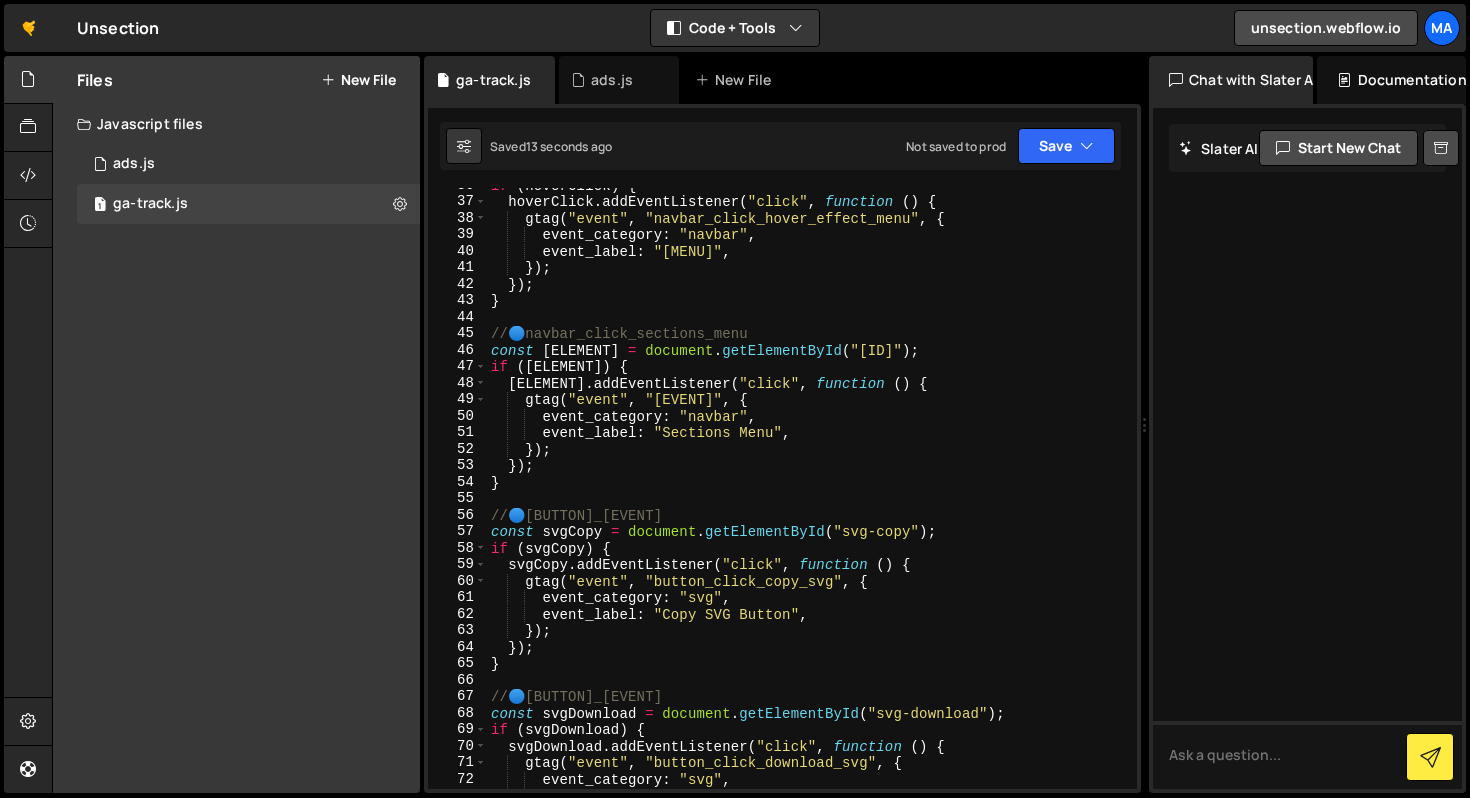 drag, startPoint x: 1132, startPoint y: 426, endPoint x: 1147, endPoint y: 426, distance: 15 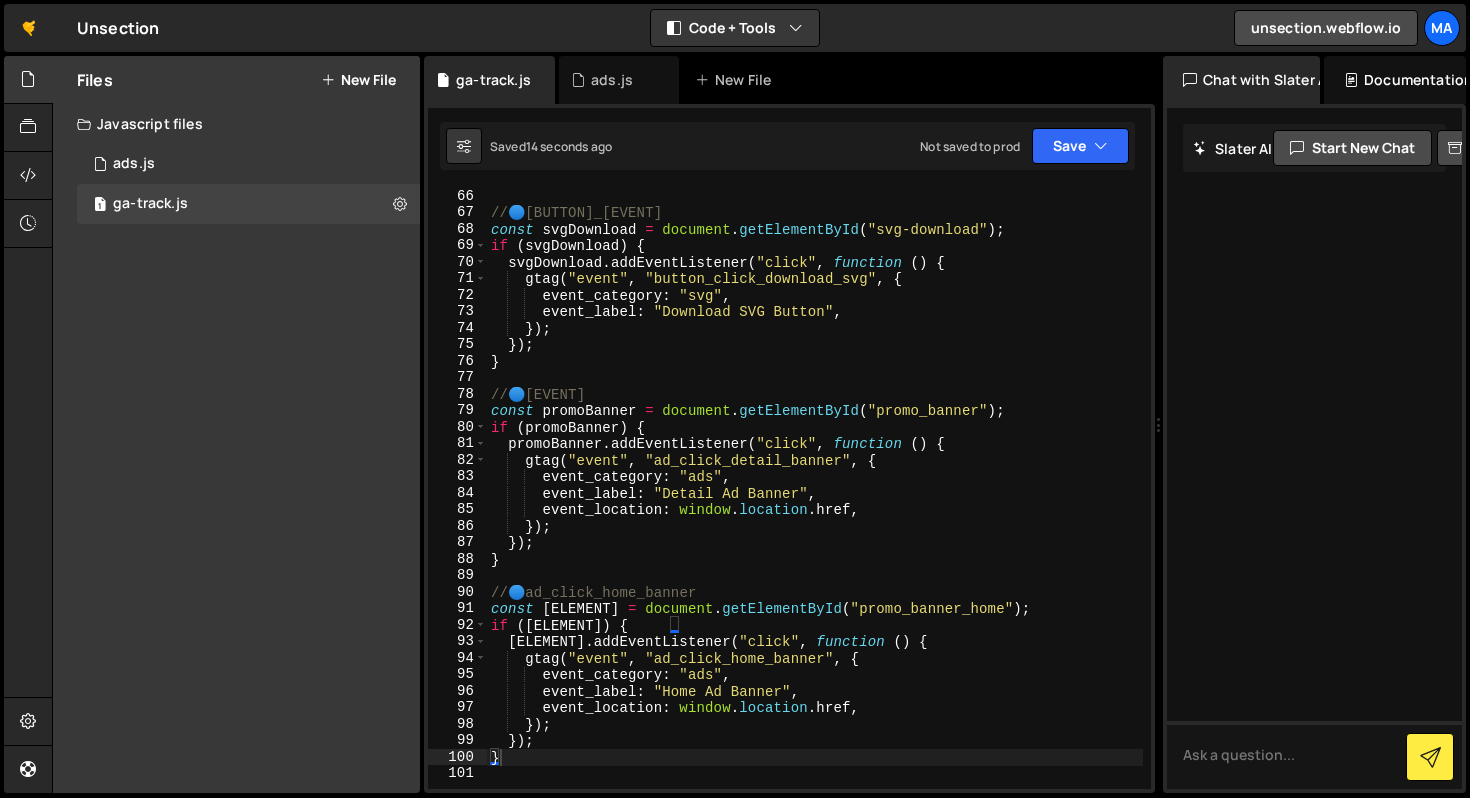 scroll, scrollTop: 1358, scrollLeft: 0, axis: vertical 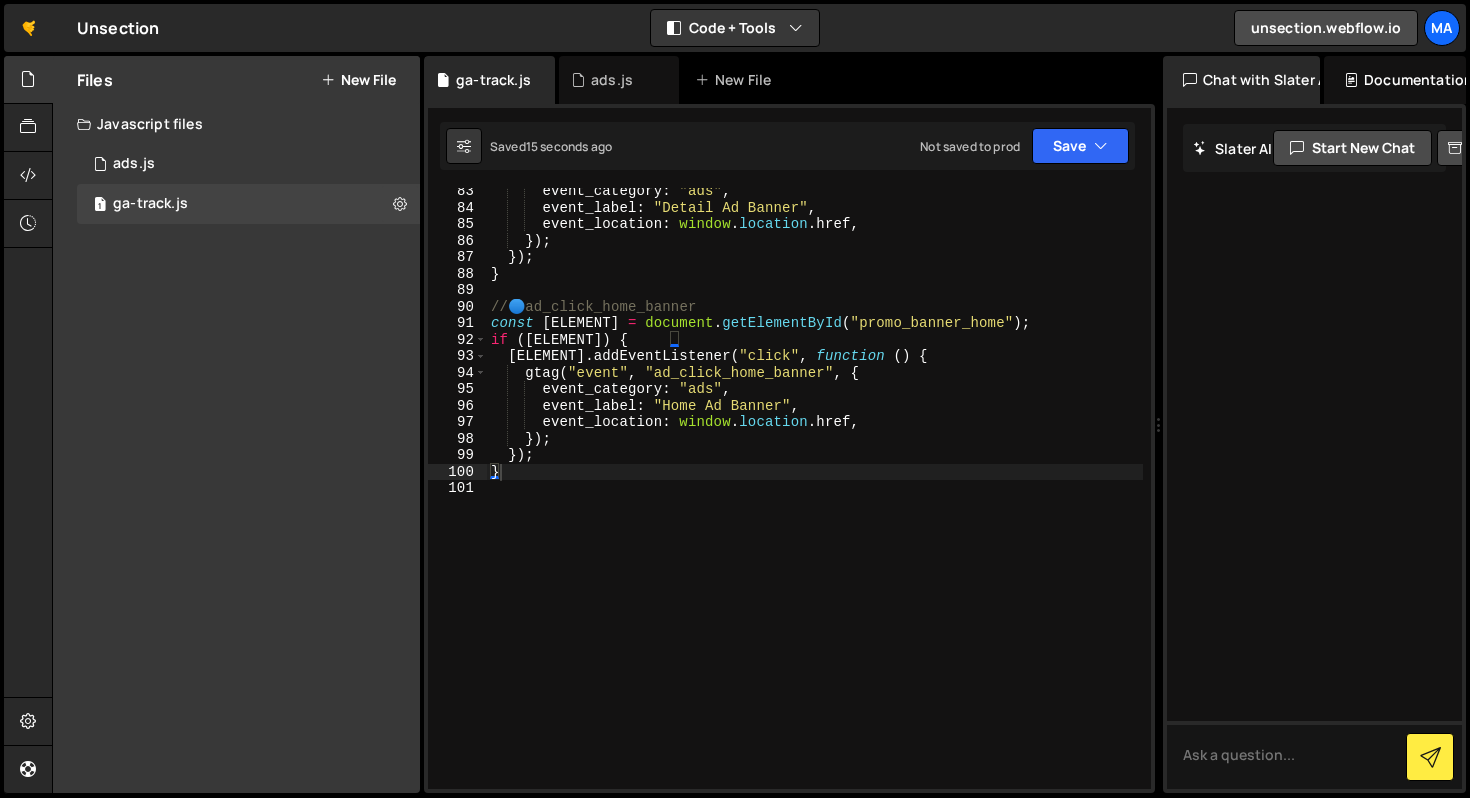 click on "event_category :   "ads" ,          event_label :   "Detail Ad Banner" ,          event_location :   window . location . href ,       }) ;    }) ; } //  🔵  ad_click_home_banner const   promoBannerHome   =   document . getElementById ( "promo_banner_home" ) ; if   ( promoBannerHome )   {    promoBannerHome . addEventListener ( "click" ,   function   ( )   {       gtag ( "event" ,   "ad_click_home_banner" ,   {          event_category :   "ads" ,          event_label :   "Home Ad Banner" ,          event_location :   window . location . href ,       }) ;    }) ; }" at bounding box center [815, 500] 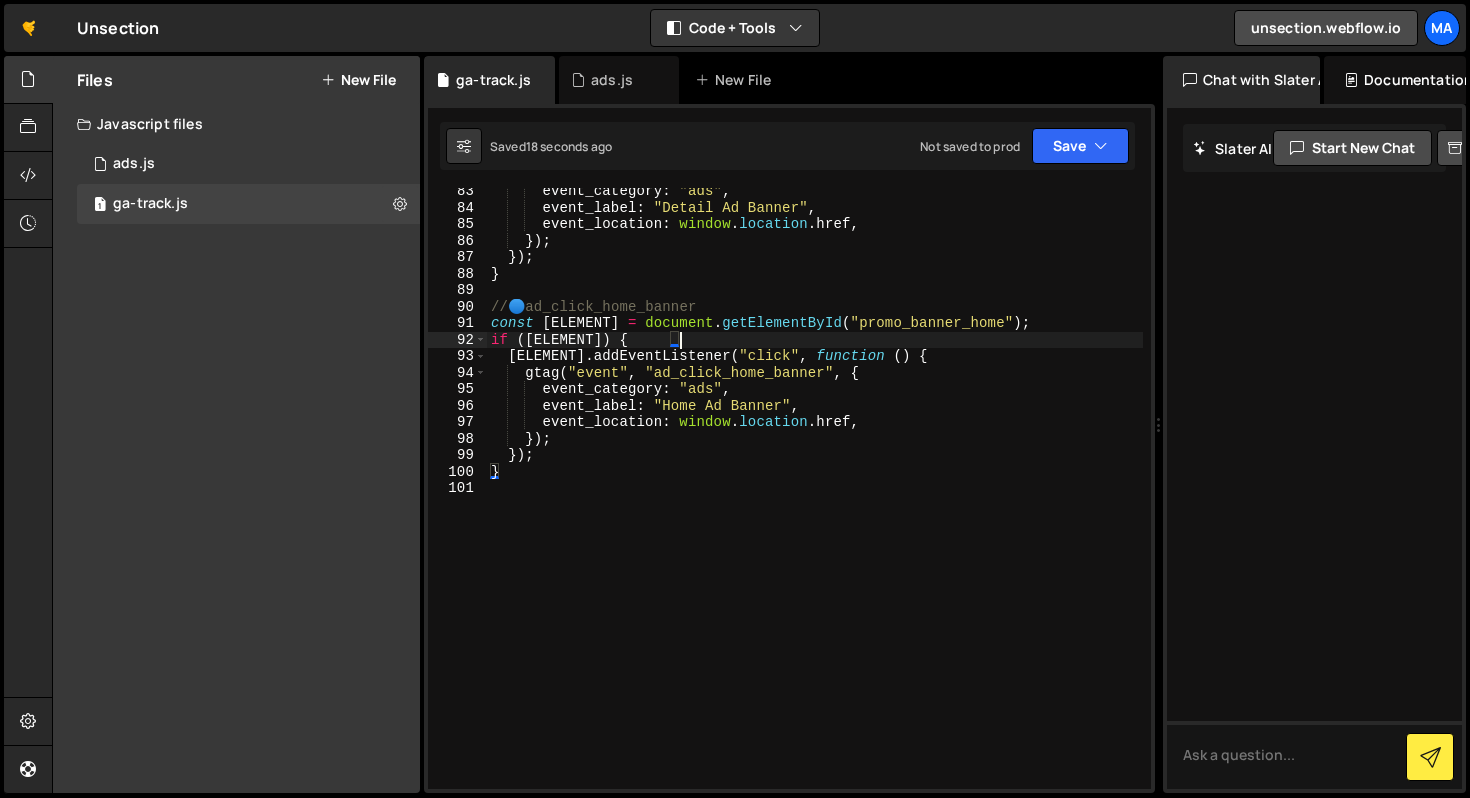 type on "[ELEMENT].addEventListener("click", function () {" 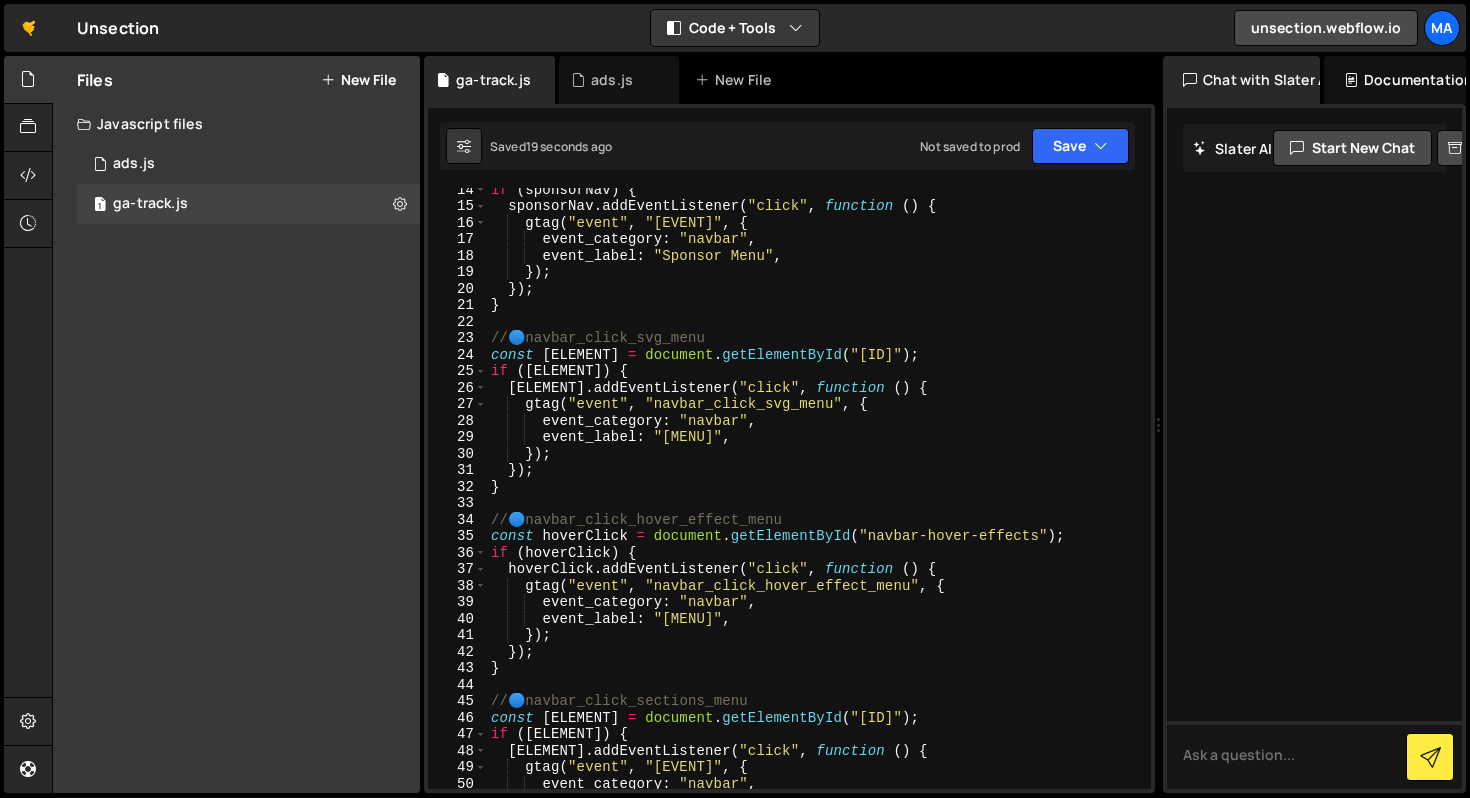 scroll, scrollTop: 205, scrollLeft: 0, axis: vertical 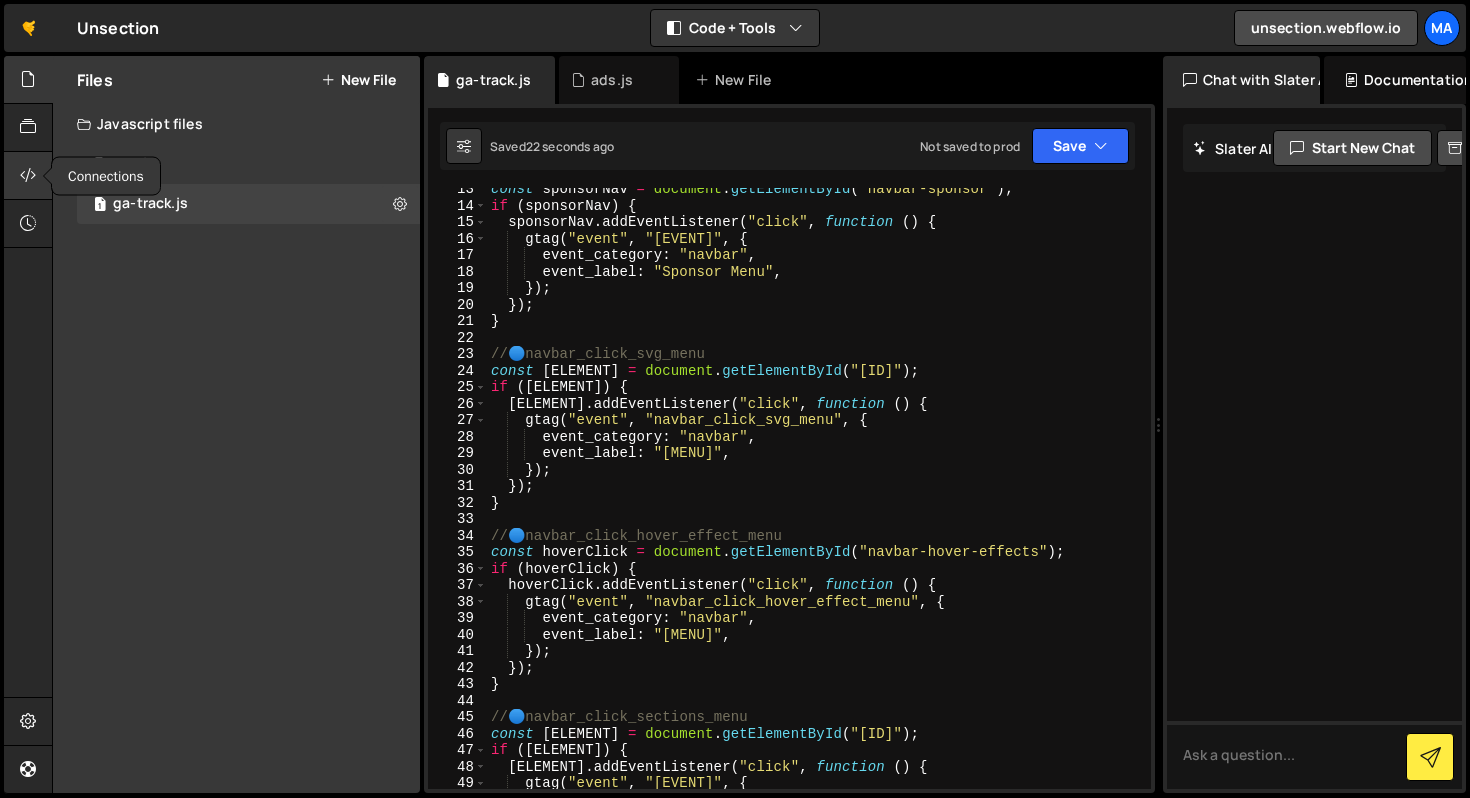 click at bounding box center [28, 175] 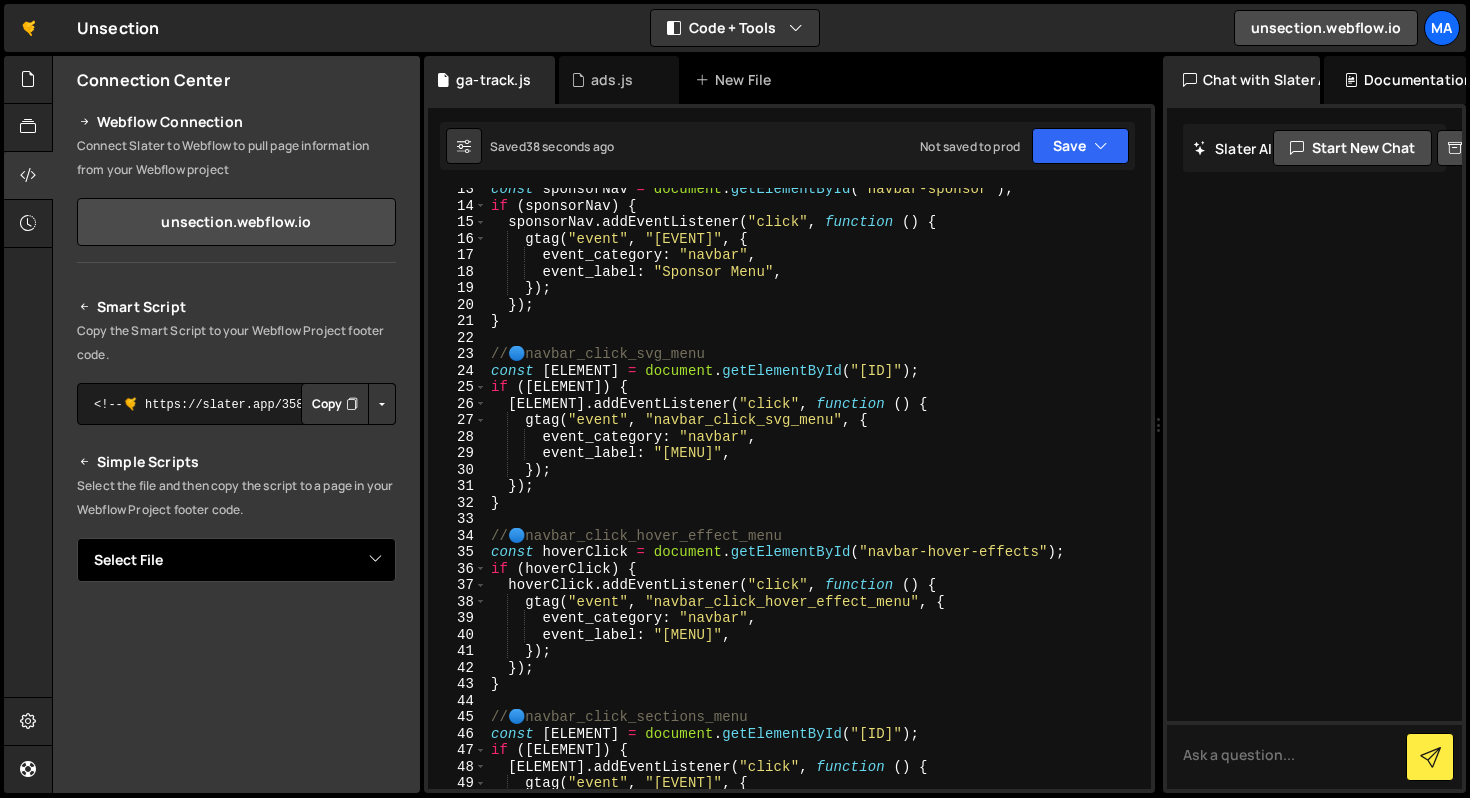 scroll, scrollTop: 0, scrollLeft: 0, axis: both 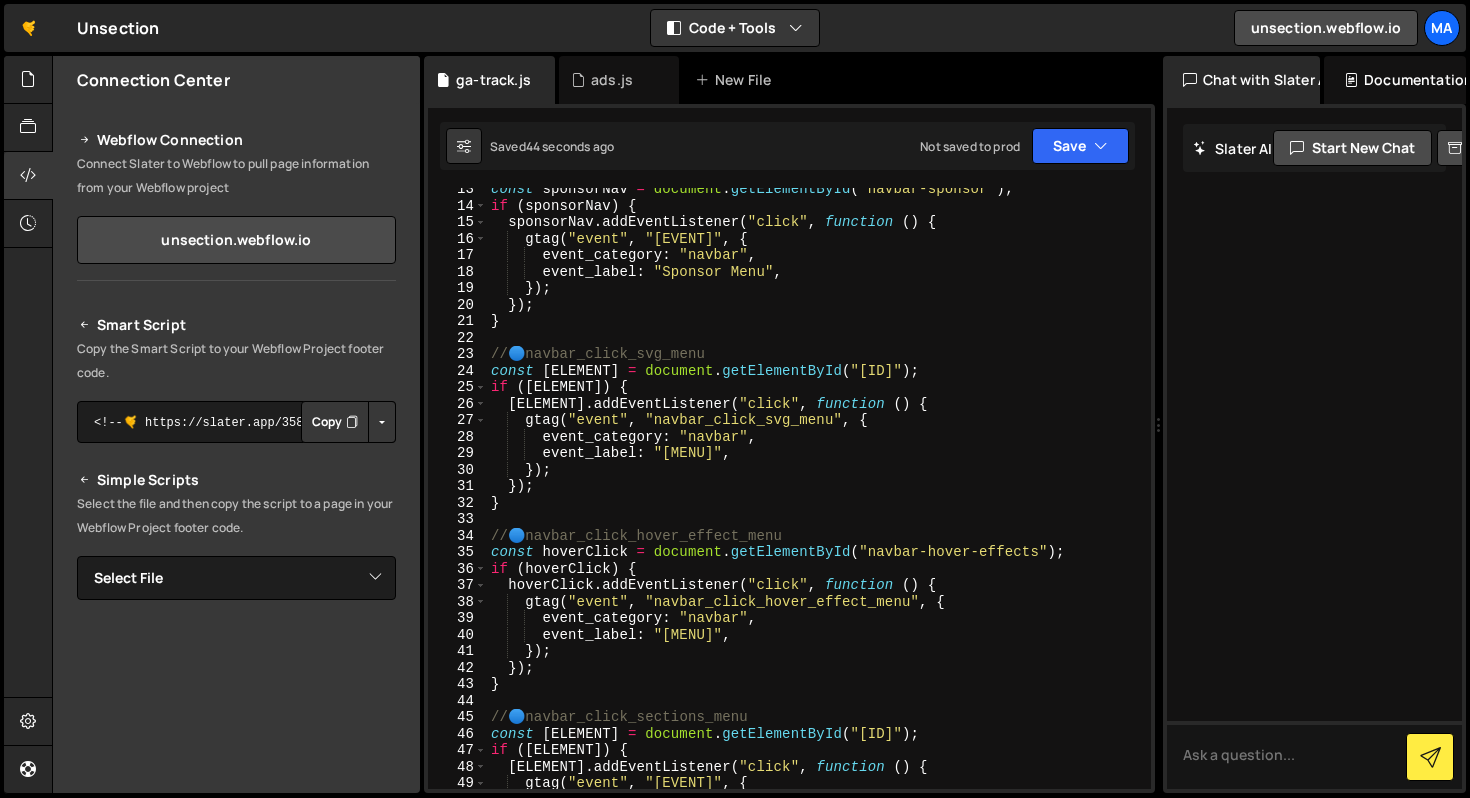 click at bounding box center [382, 422] 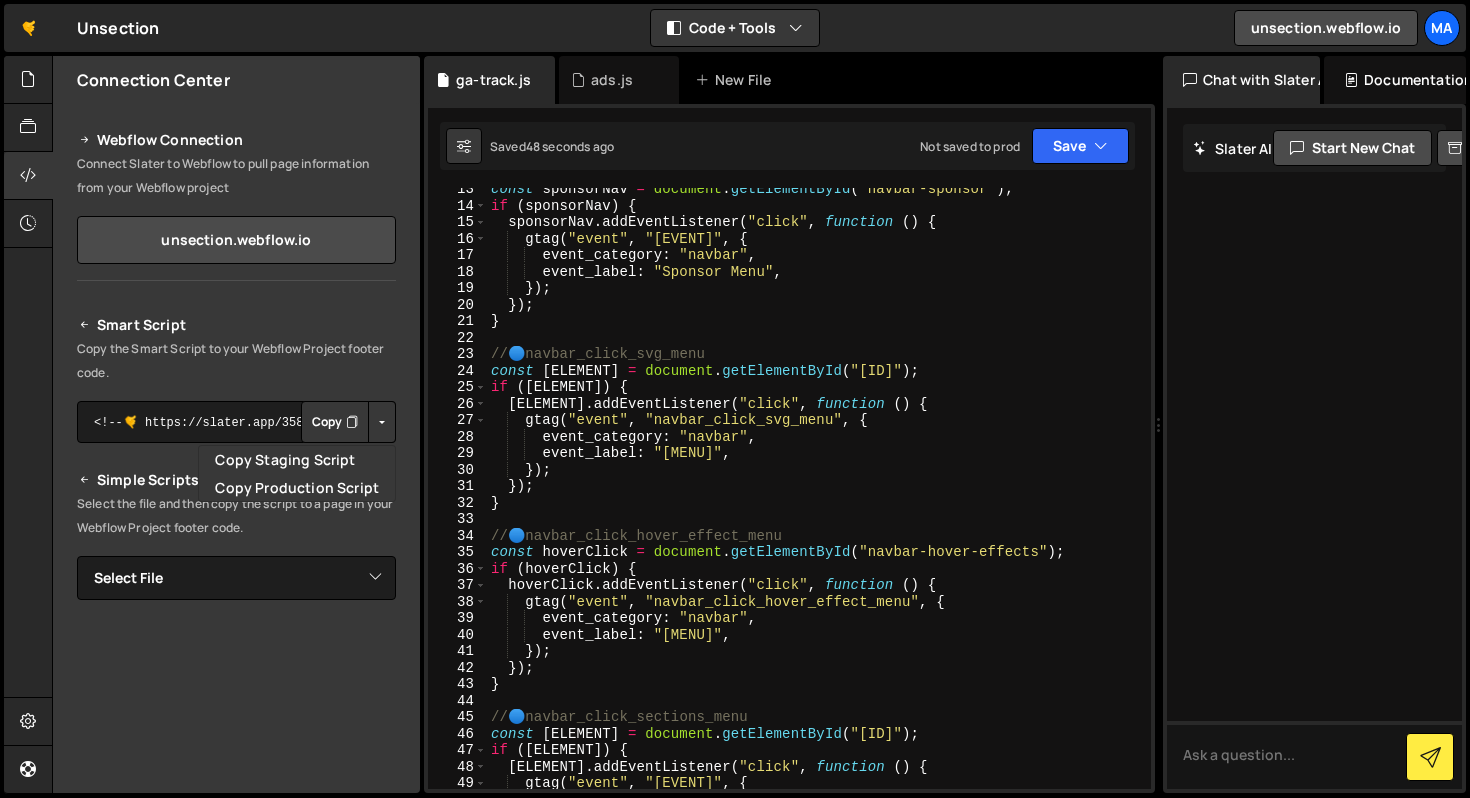 click on "Copy the Smart Script to your Webflow Project footer code." at bounding box center [236, 361] 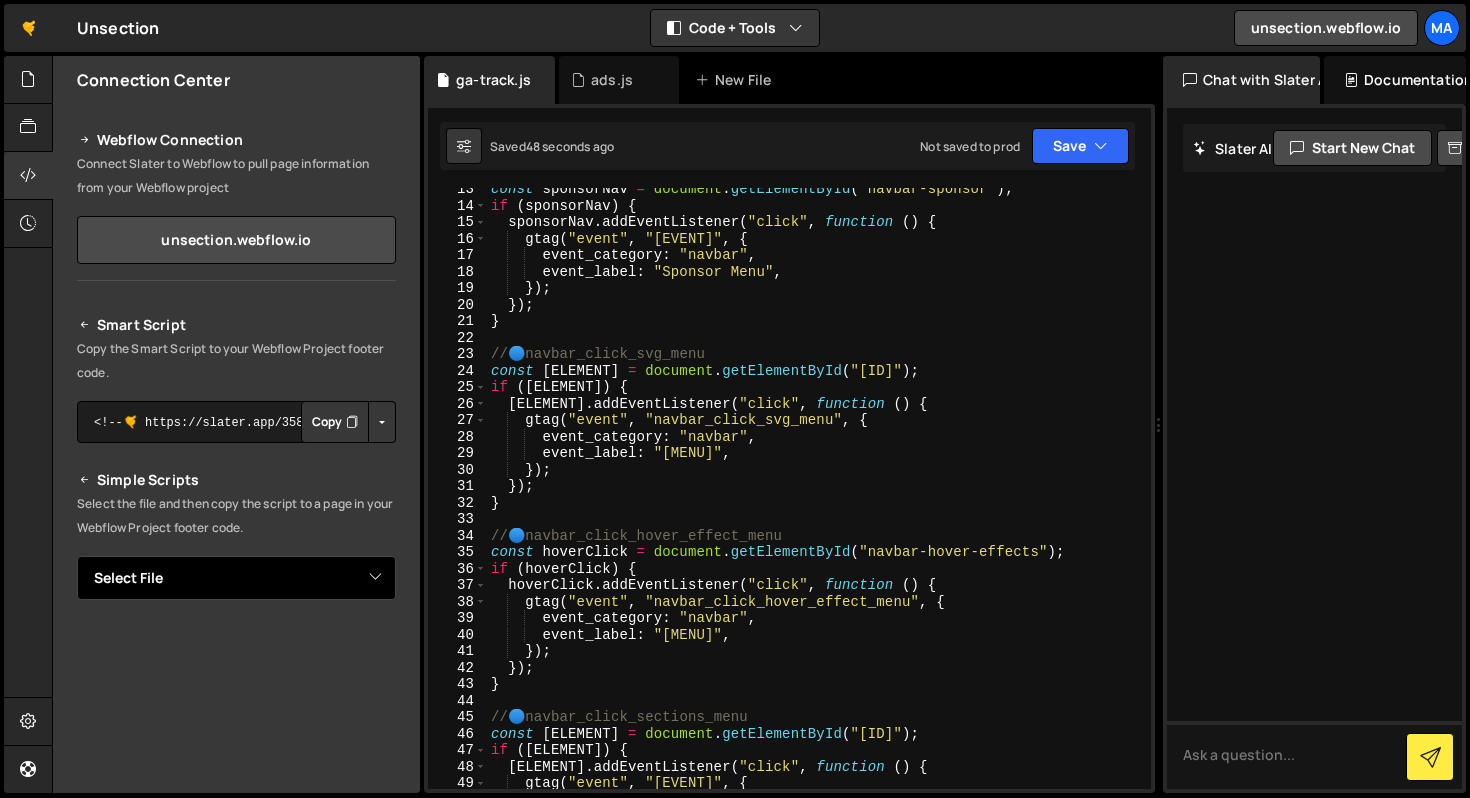 click on "Select File
ads.js
badge.js
Global.js
ga-track.js" at bounding box center [236, 578] 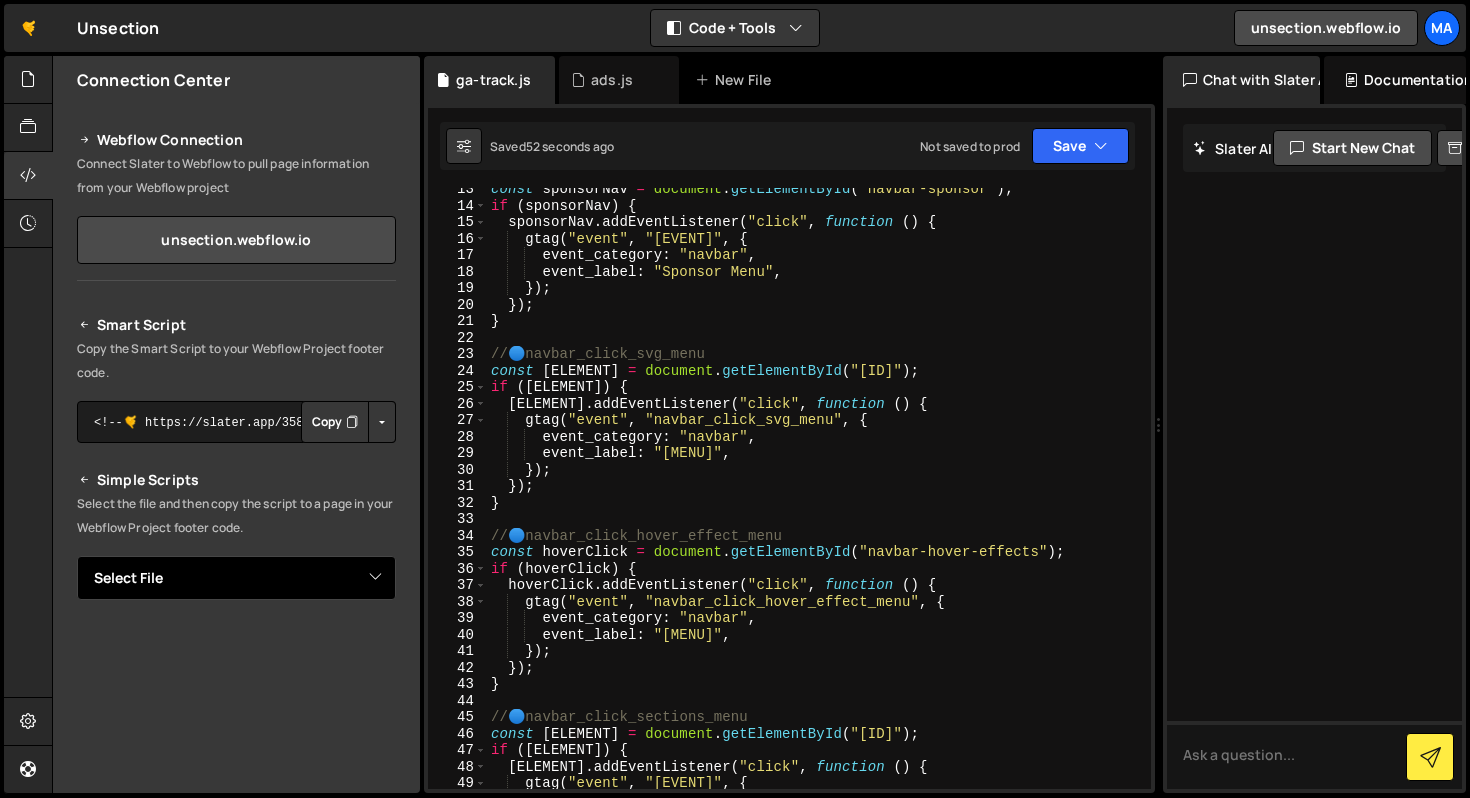 select on "[NUMBER]" 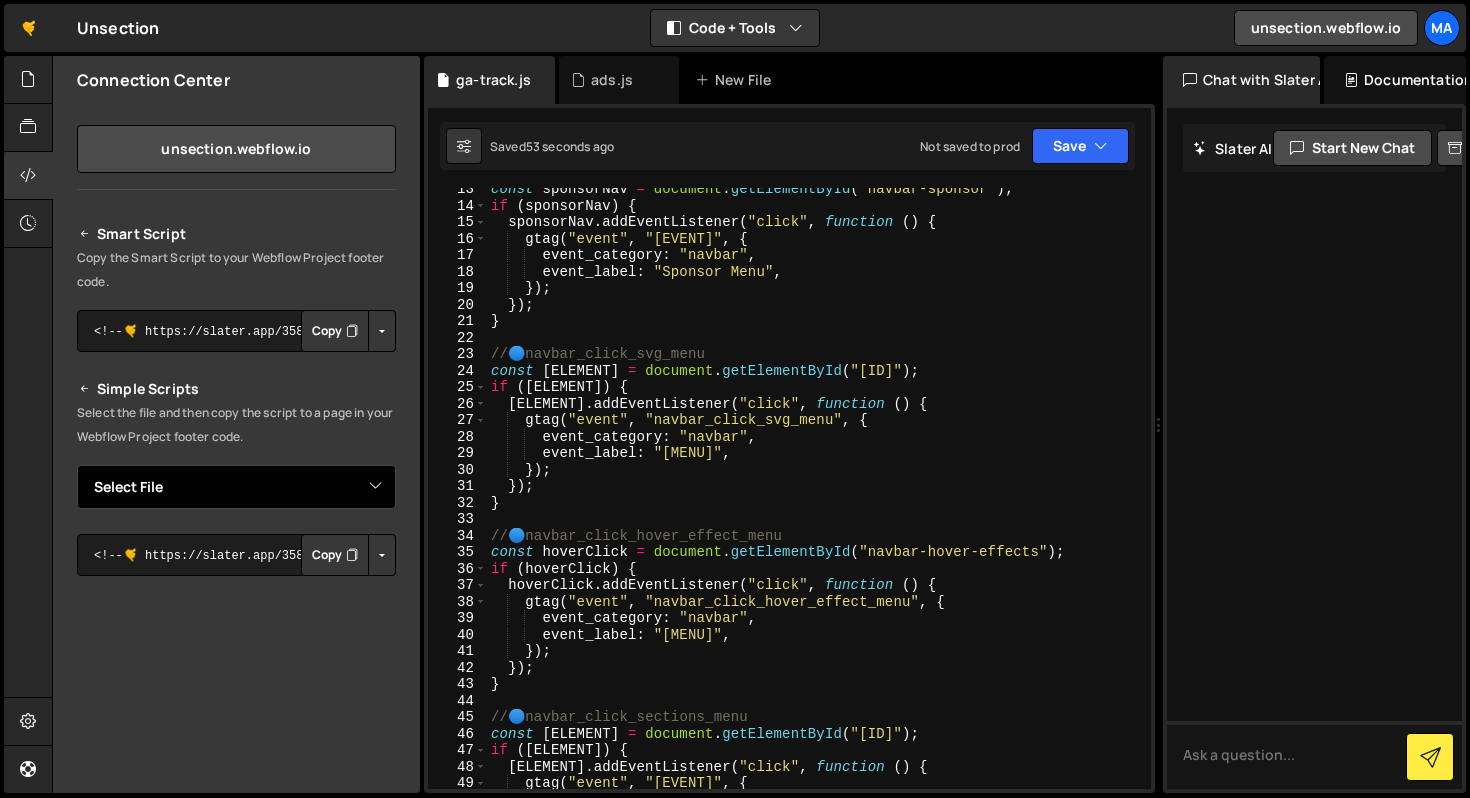 scroll, scrollTop: 110, scrollLeft: 0, axis: vertical 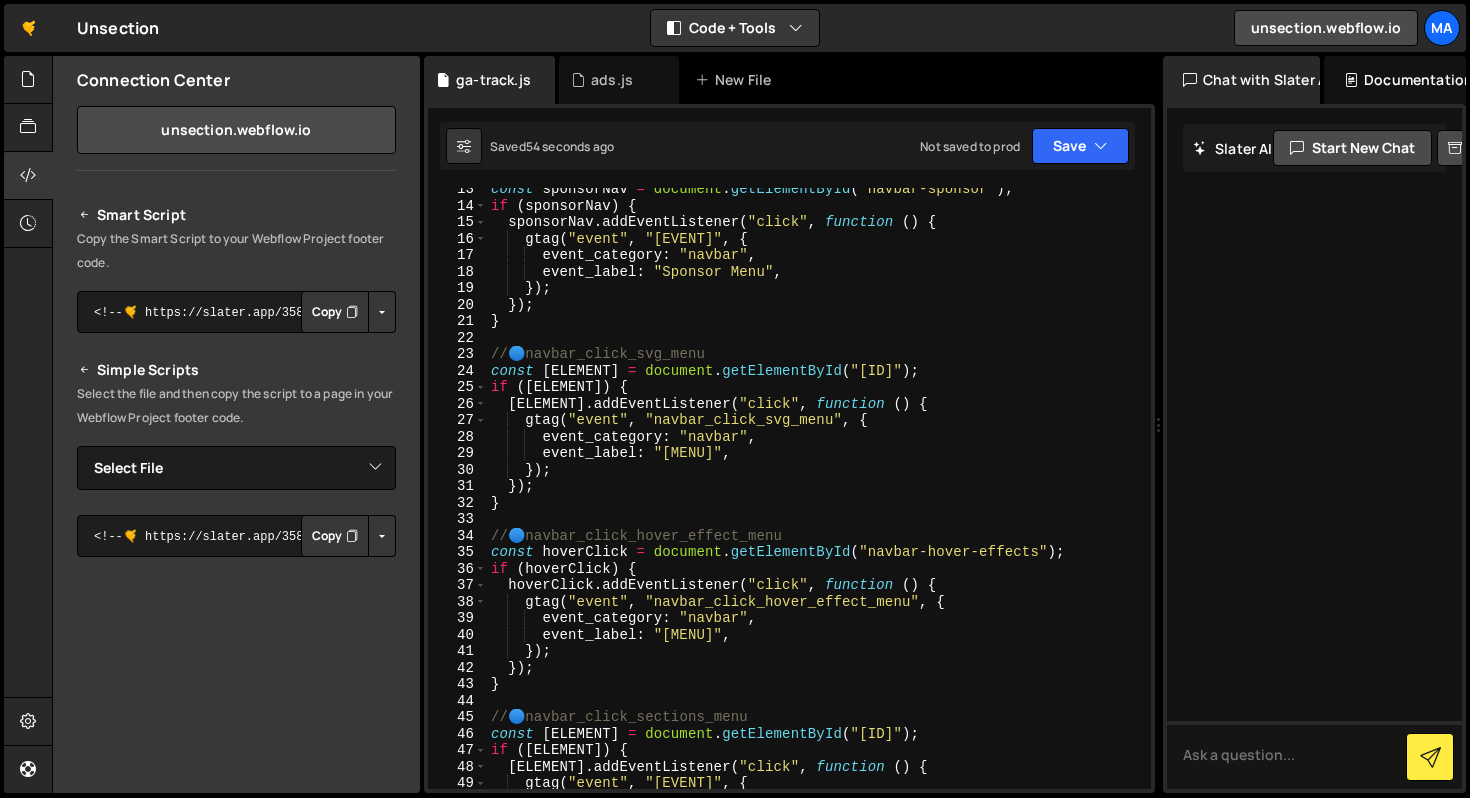 click at bounding box center (382, 536) 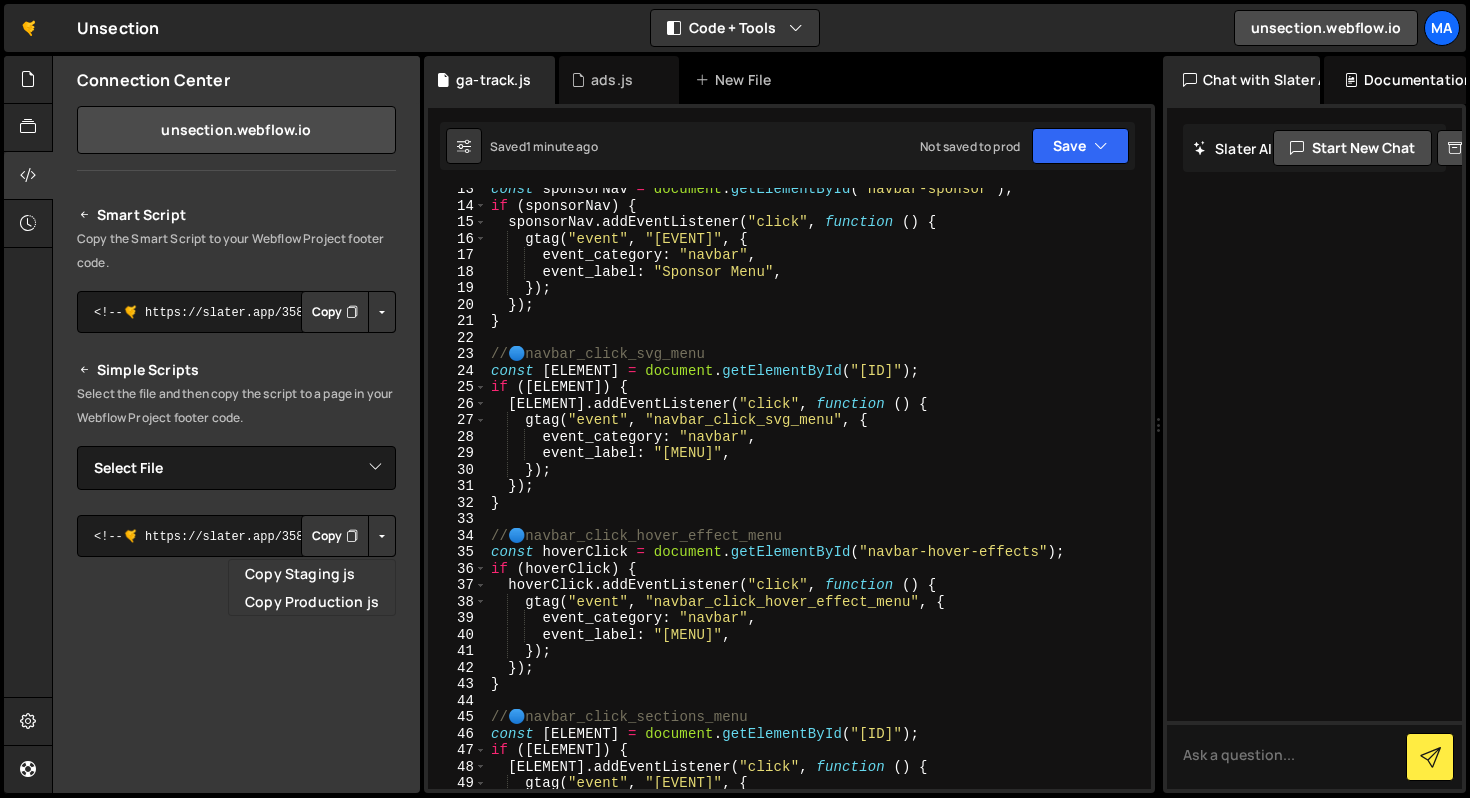 click at bounding box center [382, 312] 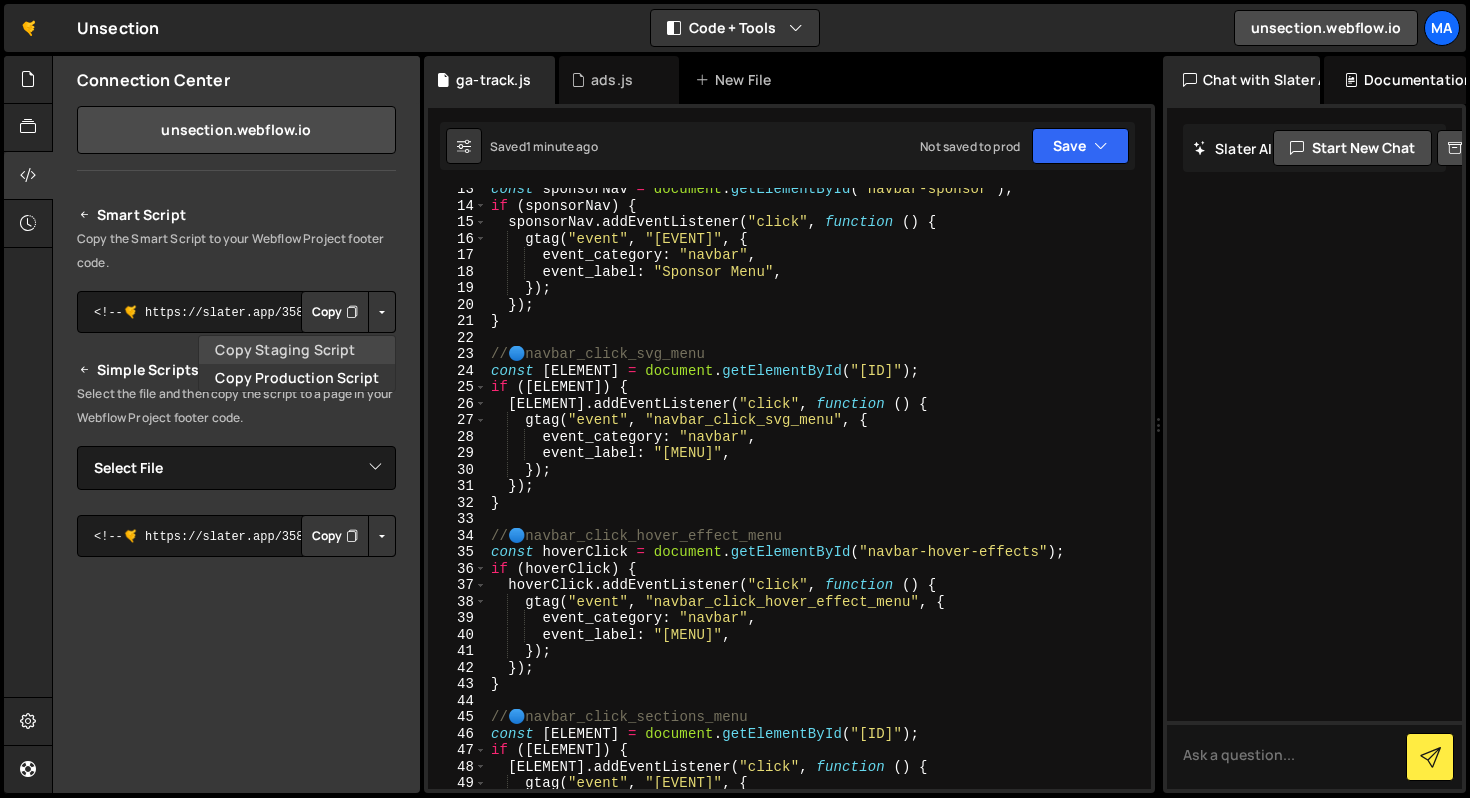 click on "Copy Staging Script" at bounding box center [297, 350] 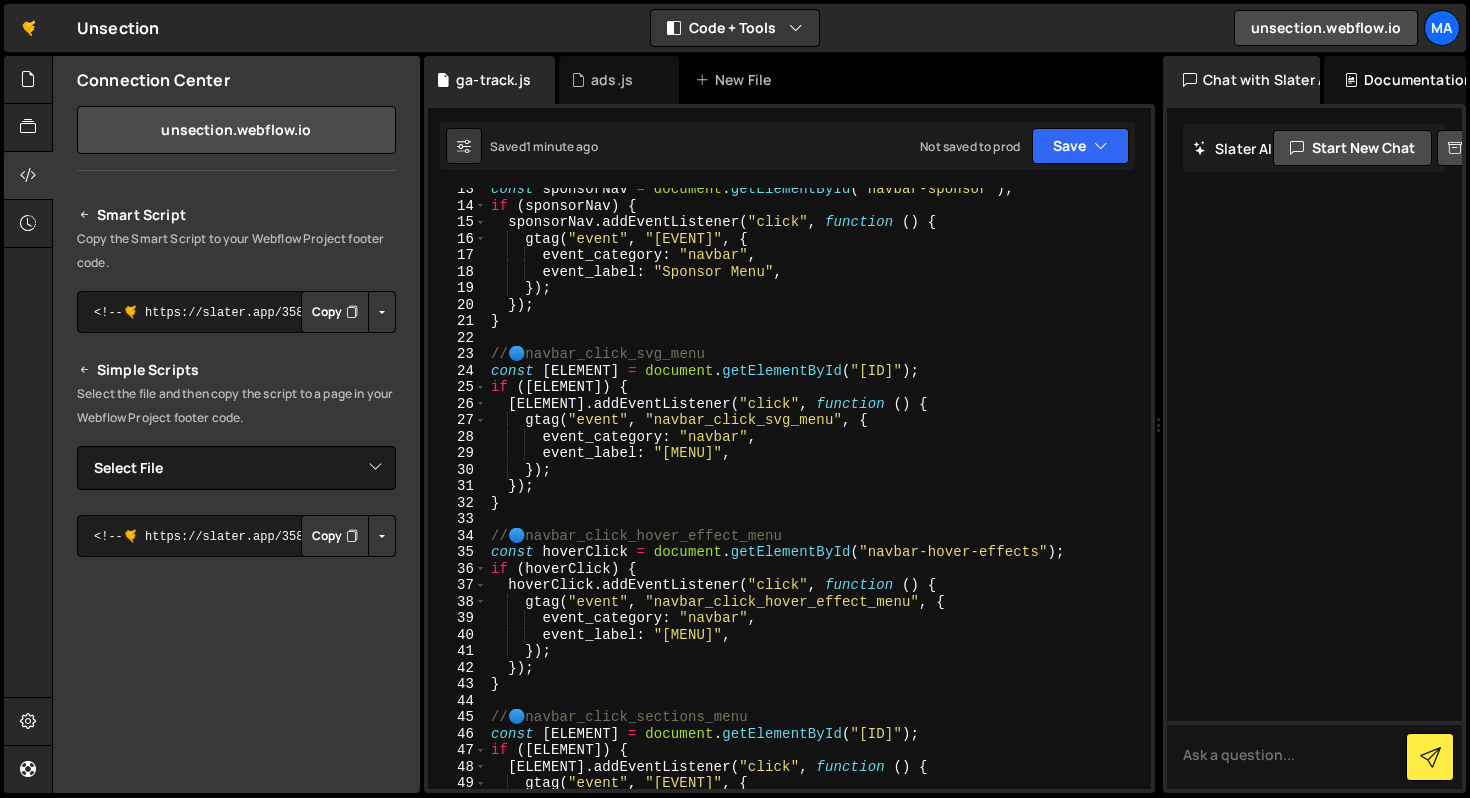 click at bounding box center [382, 312] 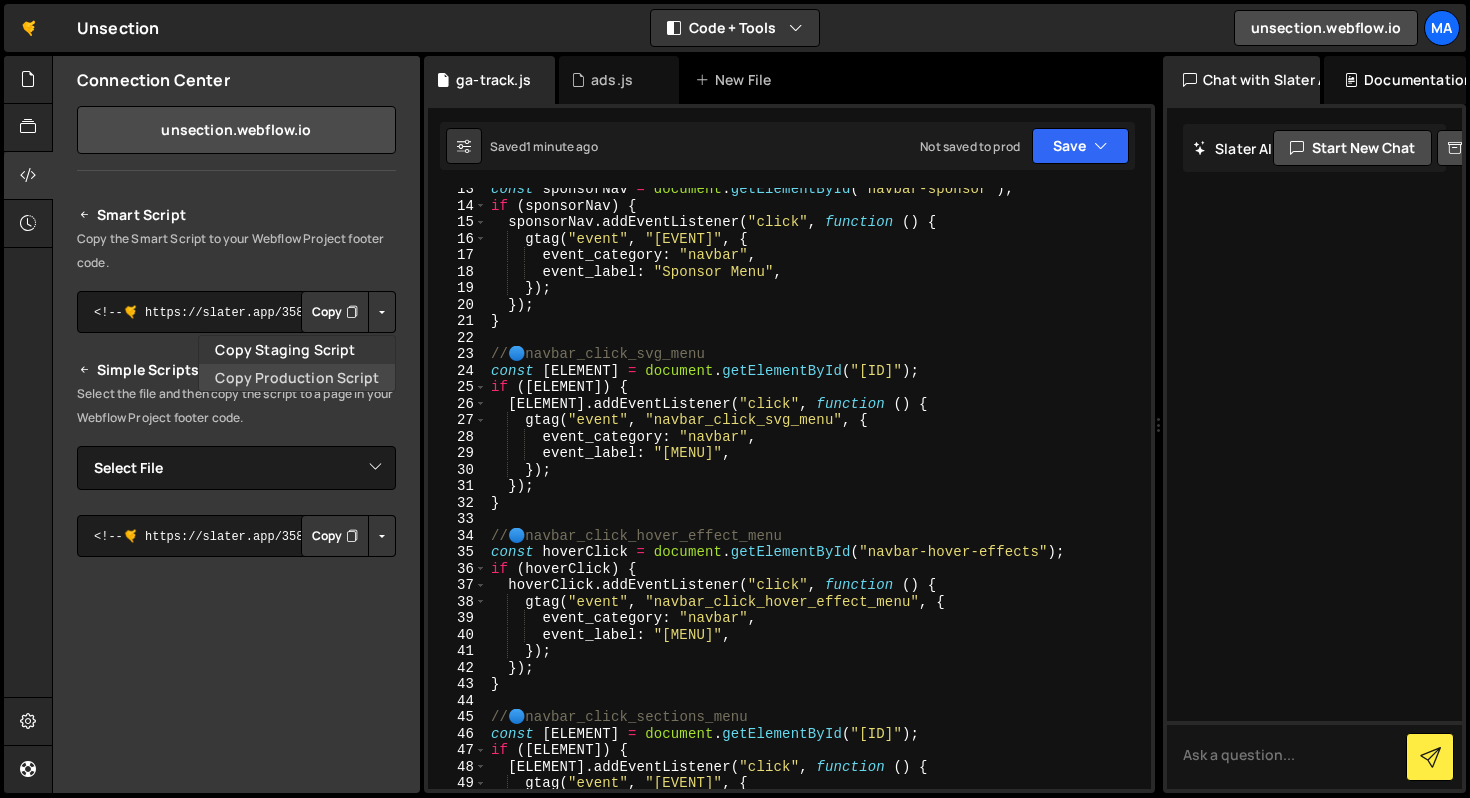 click on "Copy Production Script" at bounding box center (297, 378) 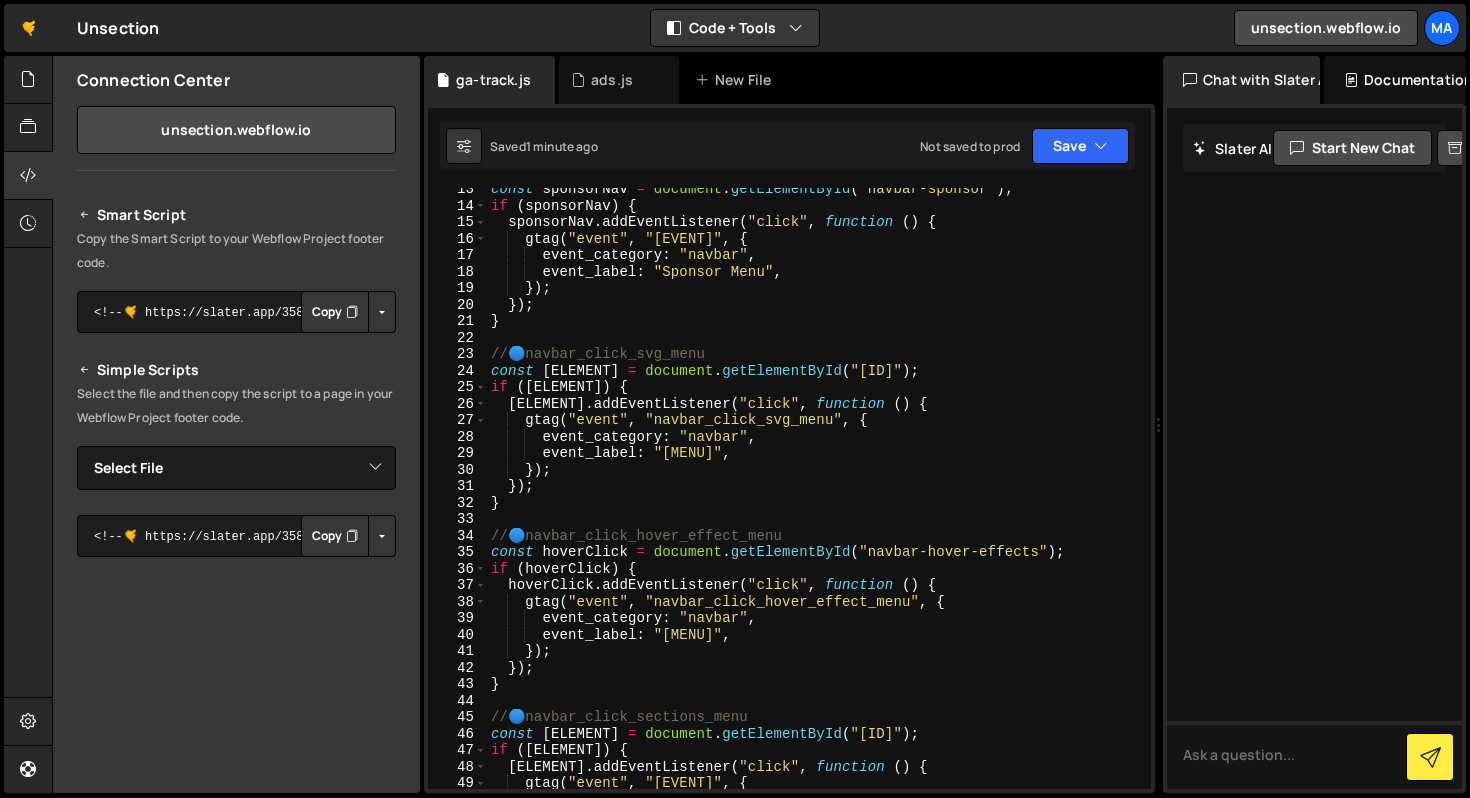 click at bounding box center [382, 312] 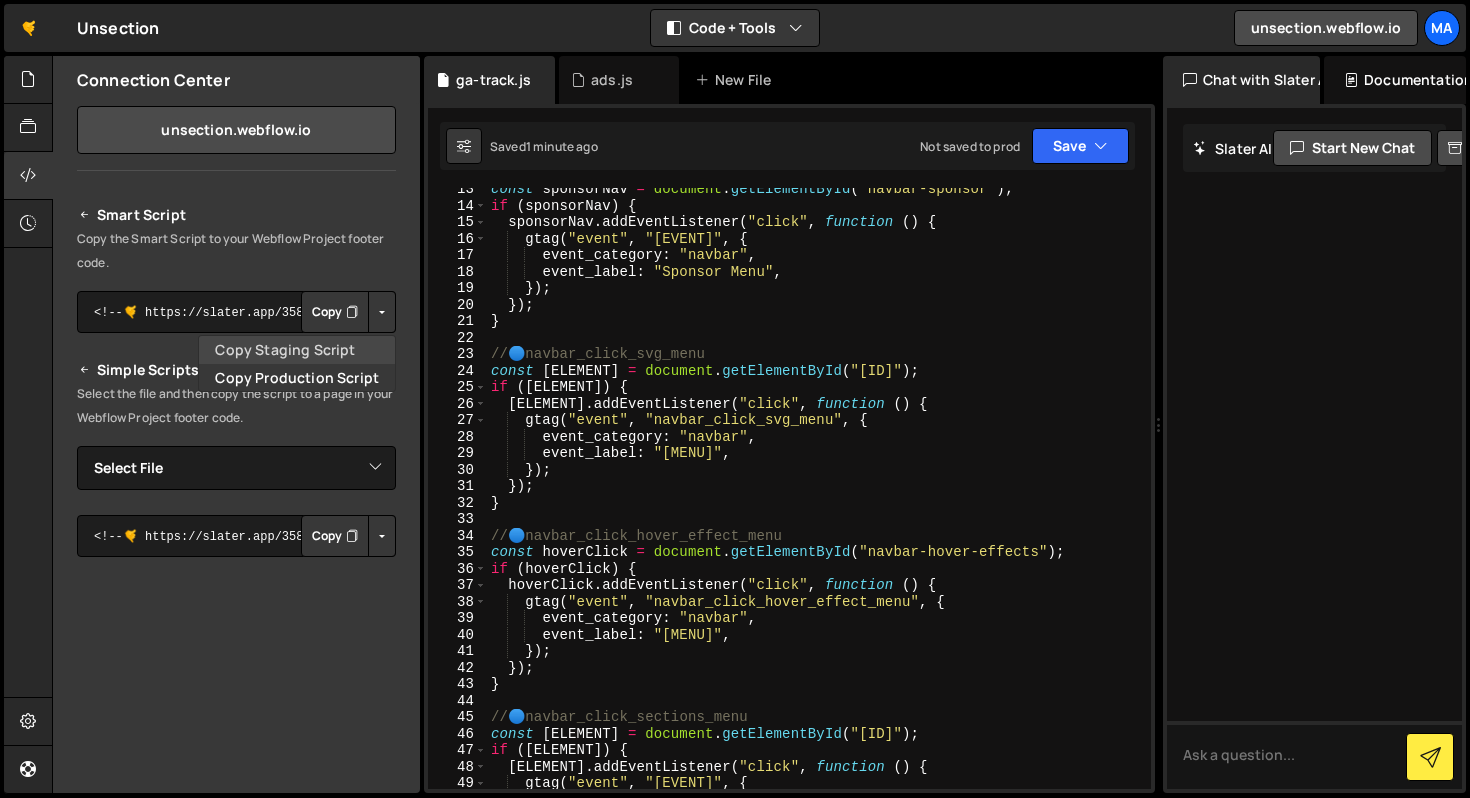 click on "Copy Staging Script" at bounding box center (297, 350) 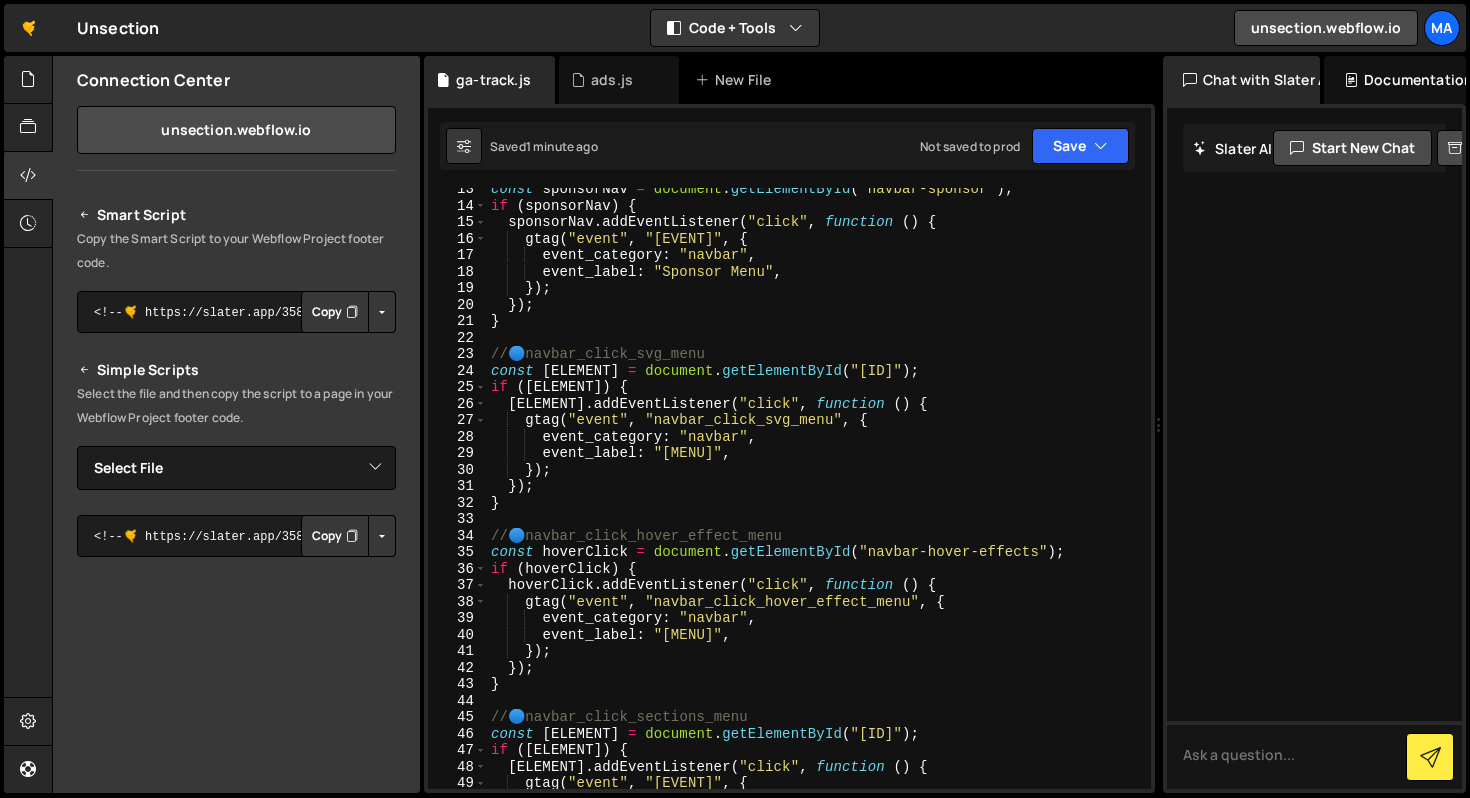 scroll, scrollTop: 93, scrollLeft: 0, axis: vertical 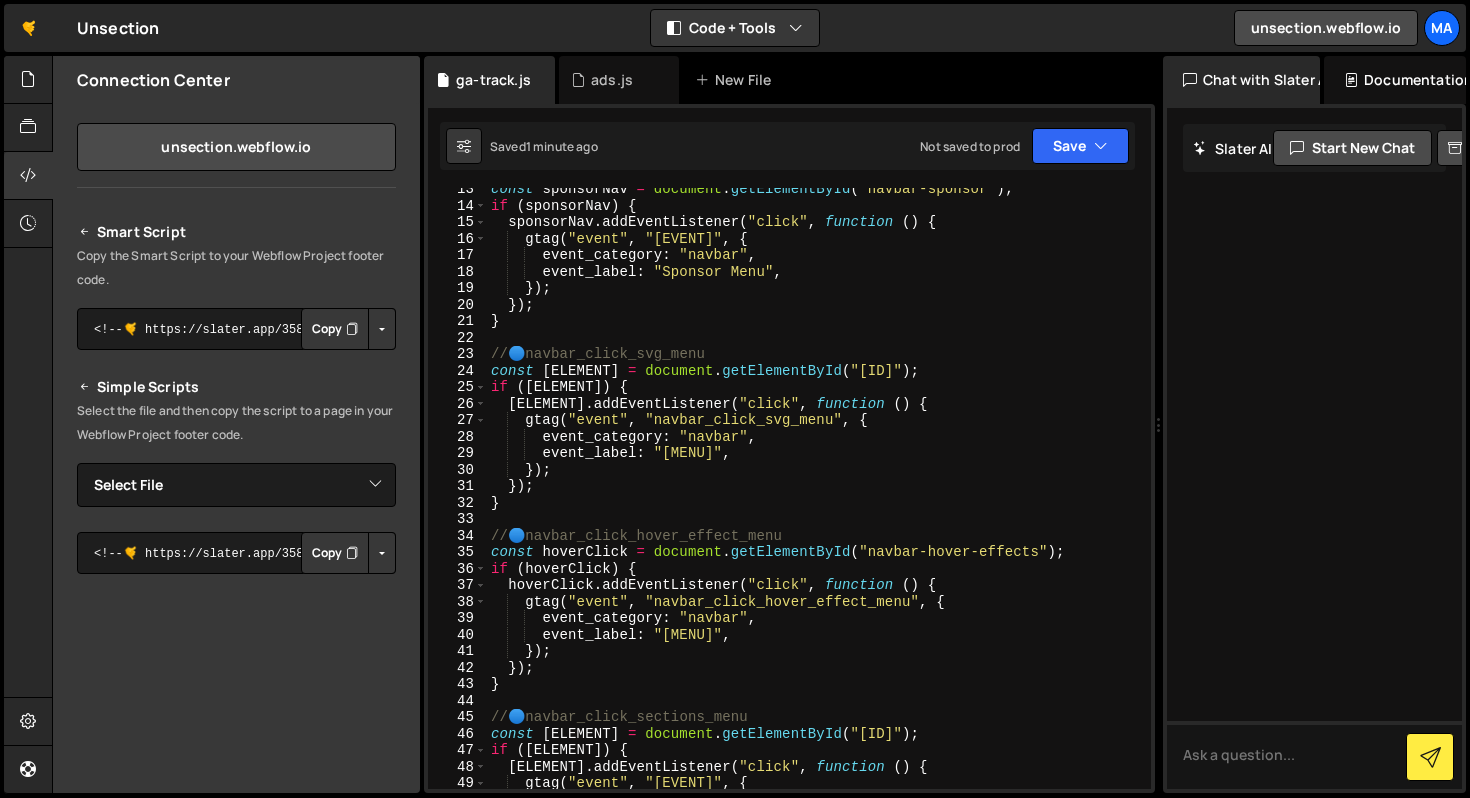 click on "Copy" at bounding box center (335, 329) 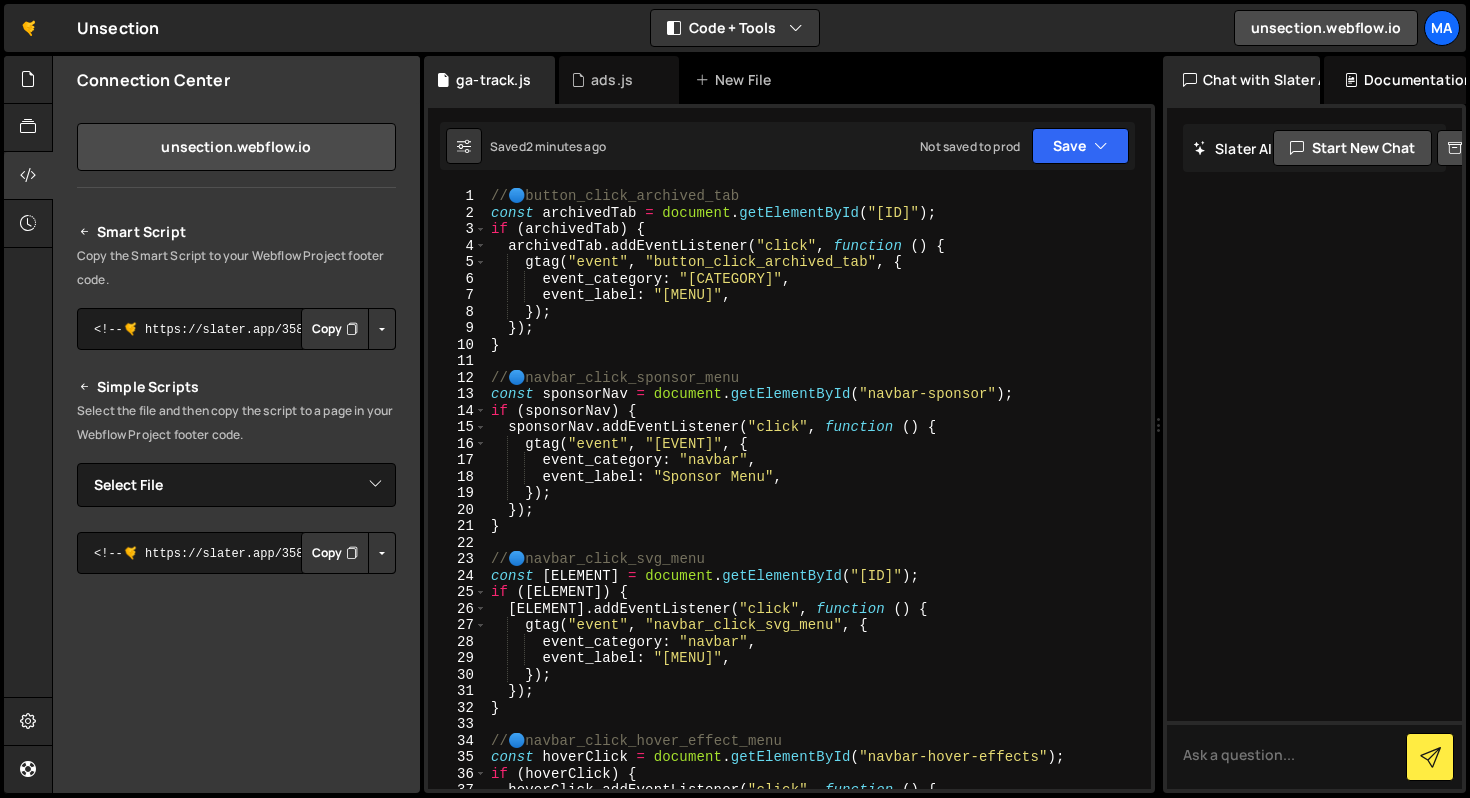 scroll, scrollTop: 0, scrollLeft: 0, axis: both 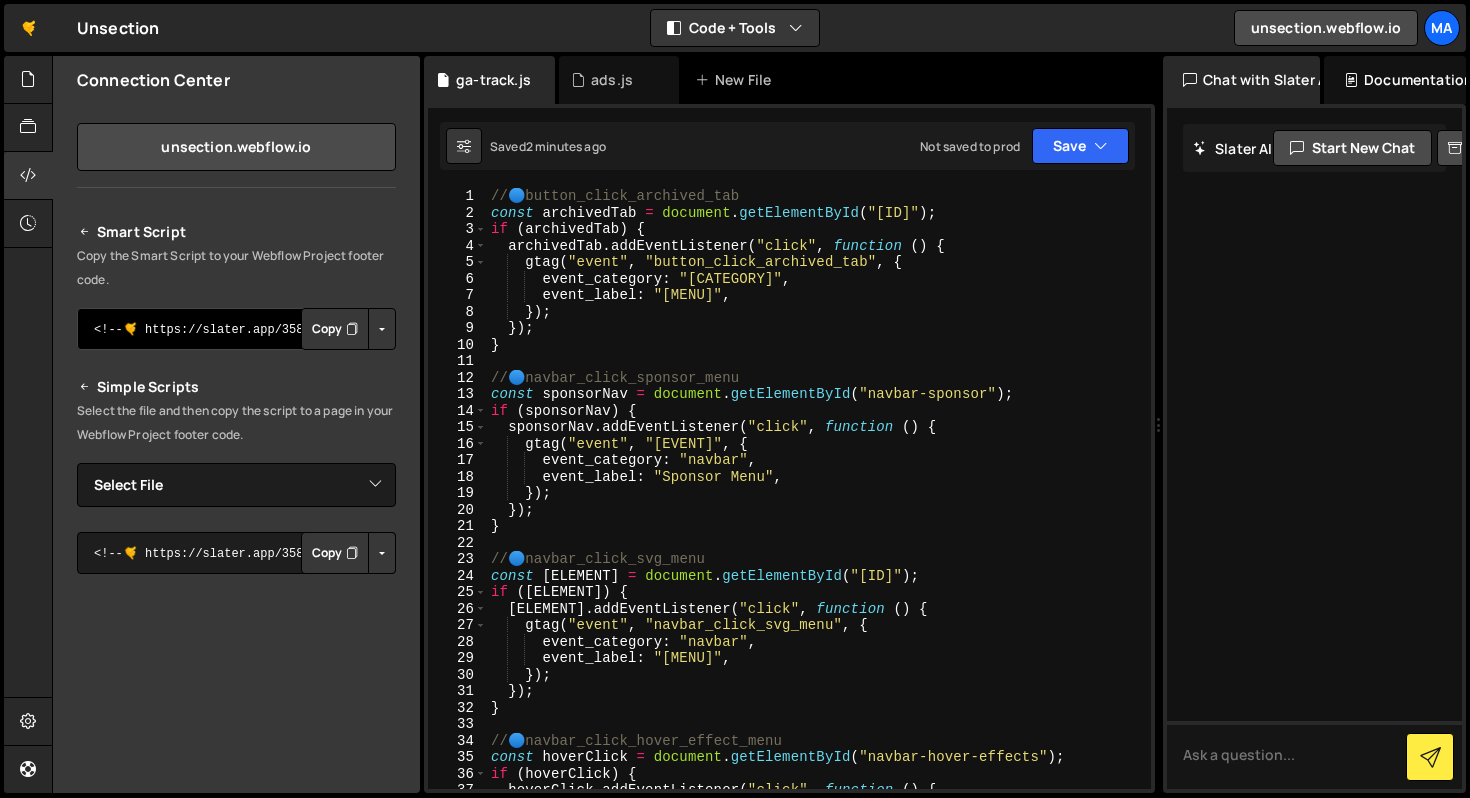 click on "<!--🤙 https://slater.app/3581.js-->
<script>document.addEventListener("DOMContentLoaded", function() {function loadunsection4e7d1b3e86234efb8cea066192626d0b(e){let t=document.createElement("script");t.setAttribute("src",e),t.setAttribute("type","module"),document.body.appendChild(t),t.addEventListener("load",()=>{console.log("Slater loaded Unsection.js: https://slater.app/3581.js 🤙")}),t.addEventListener("error",e=>{console.log("Error loading file",e)})}let src=window.location.host.includes("webflow.io")?"https://slater.app/3581.js":"https://assets.slater.app/slater/3581.js?v=1.0";loadunsection4e7d1b3e86234efb8cea066192626d0b(src);})</script>" at bounding box center (236, 329) 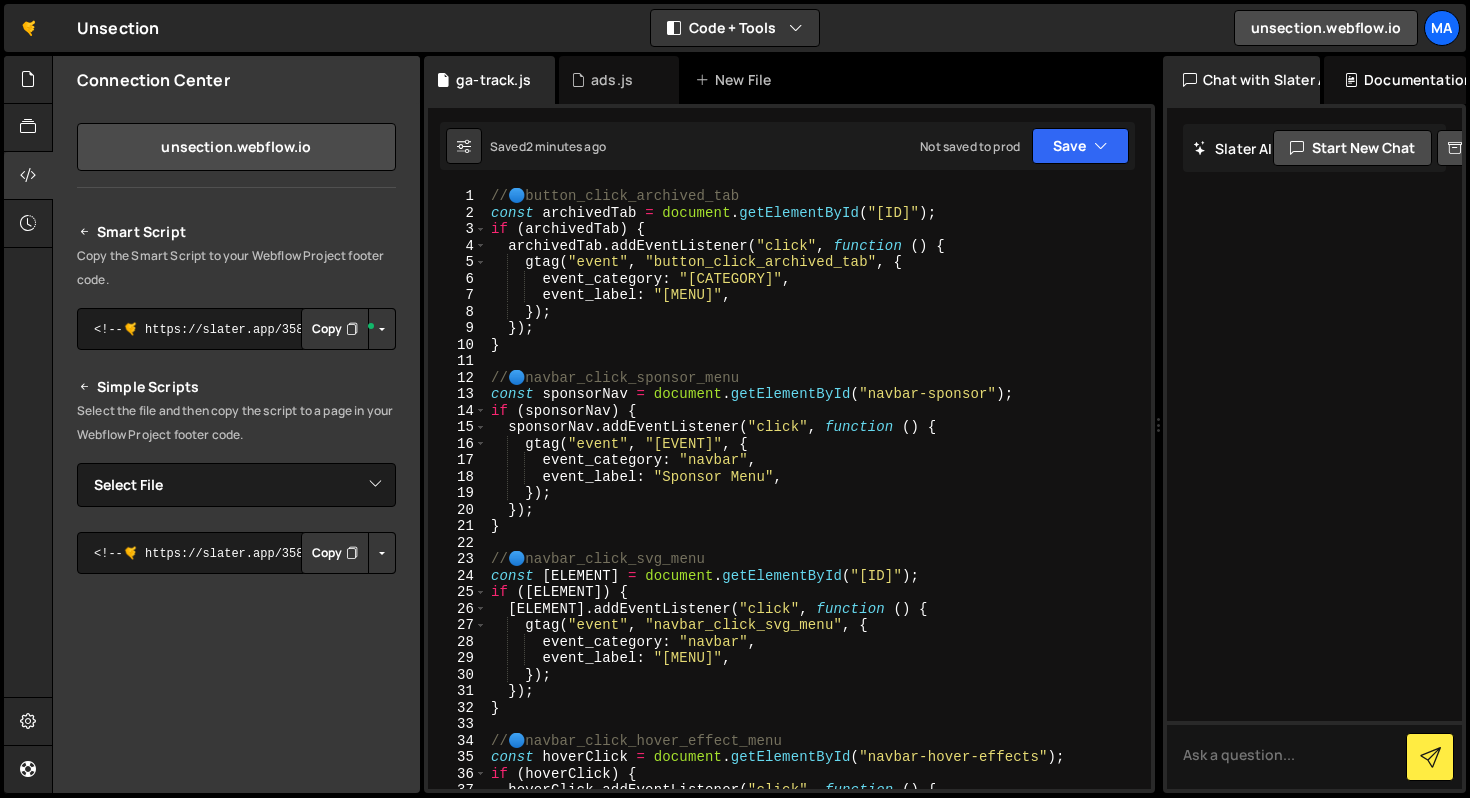 click at bounding box center [382, 329] 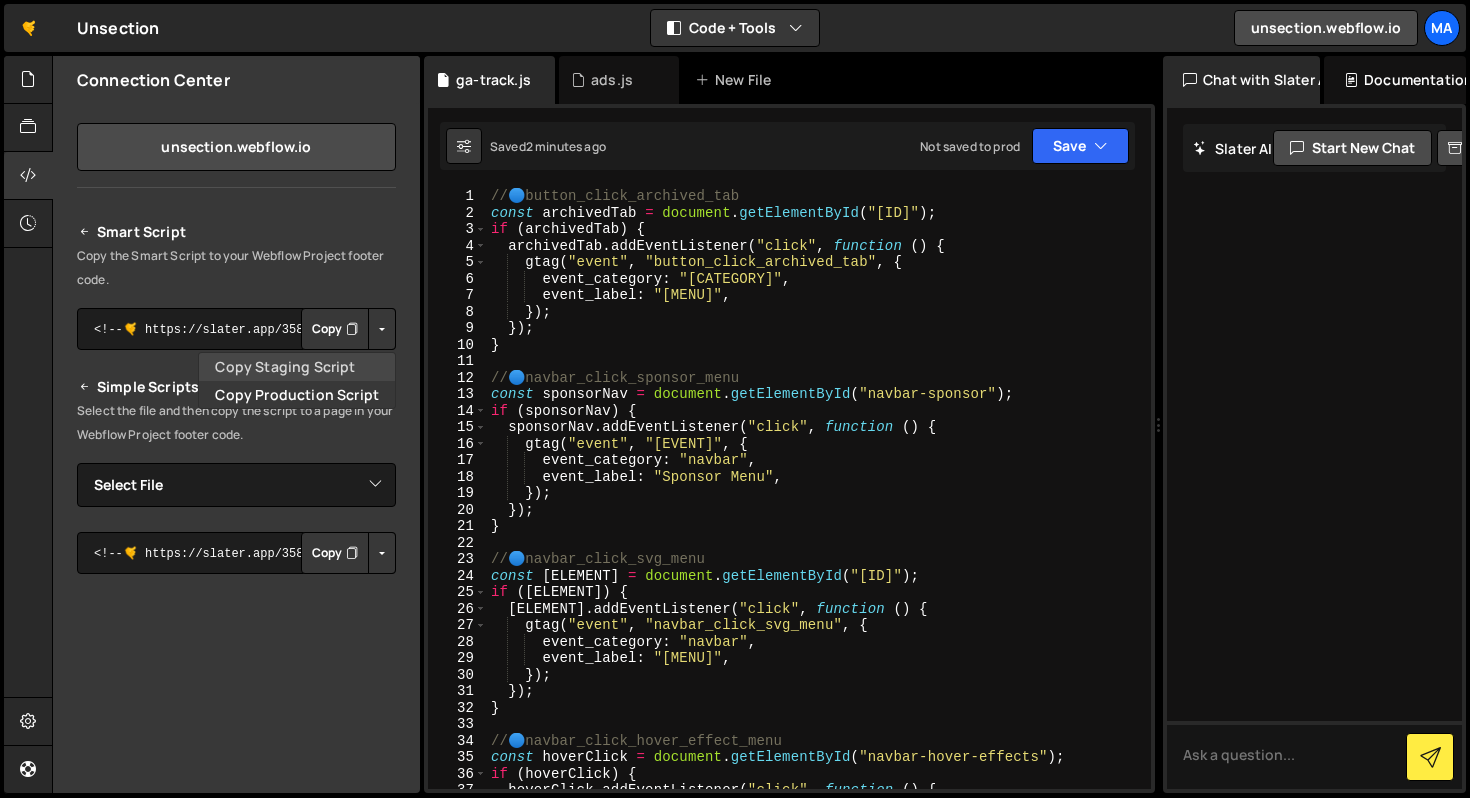 click on "Copy Staging Script" at bounding box center (297, 367) 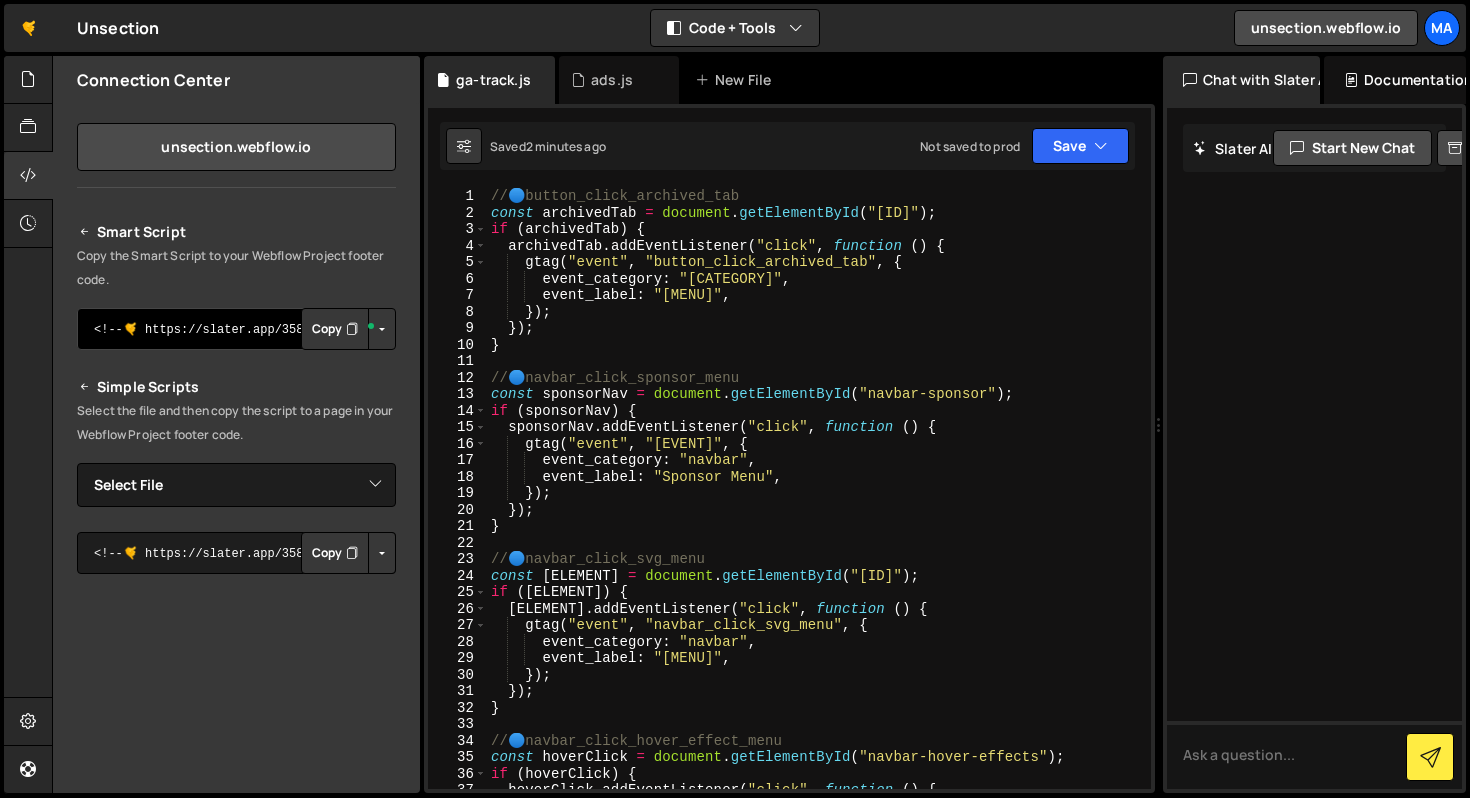 click on "<!--🤙 https://slater.app/3581.js-->
<script>document.addEventListener("DOMContentLoaded", function() {function loadunsection4e7d1b3e86234efb8cea066192626d0b(e){let t=document.createElement("script");t.setAttribute("src",e),t.setAttribute("type","module"),document.body.appendChild(t),t.addEventListener("load",()=>{console.log("Slater loaded Unsection.js: https://slater.app/3581.js 🤙")}),t.addEventListener("error",e=>{console.log("Error loading file",e)})}let src=window.location.host.includes("webflow.io")?"https://slater.app/3581.js":"https://assets.slater.app/slater/3581.js?v=1.0";loadunsection4e7d1b3e86234efb8cea066192626d0b(src);})</script>" at bounding box center [236, 329] 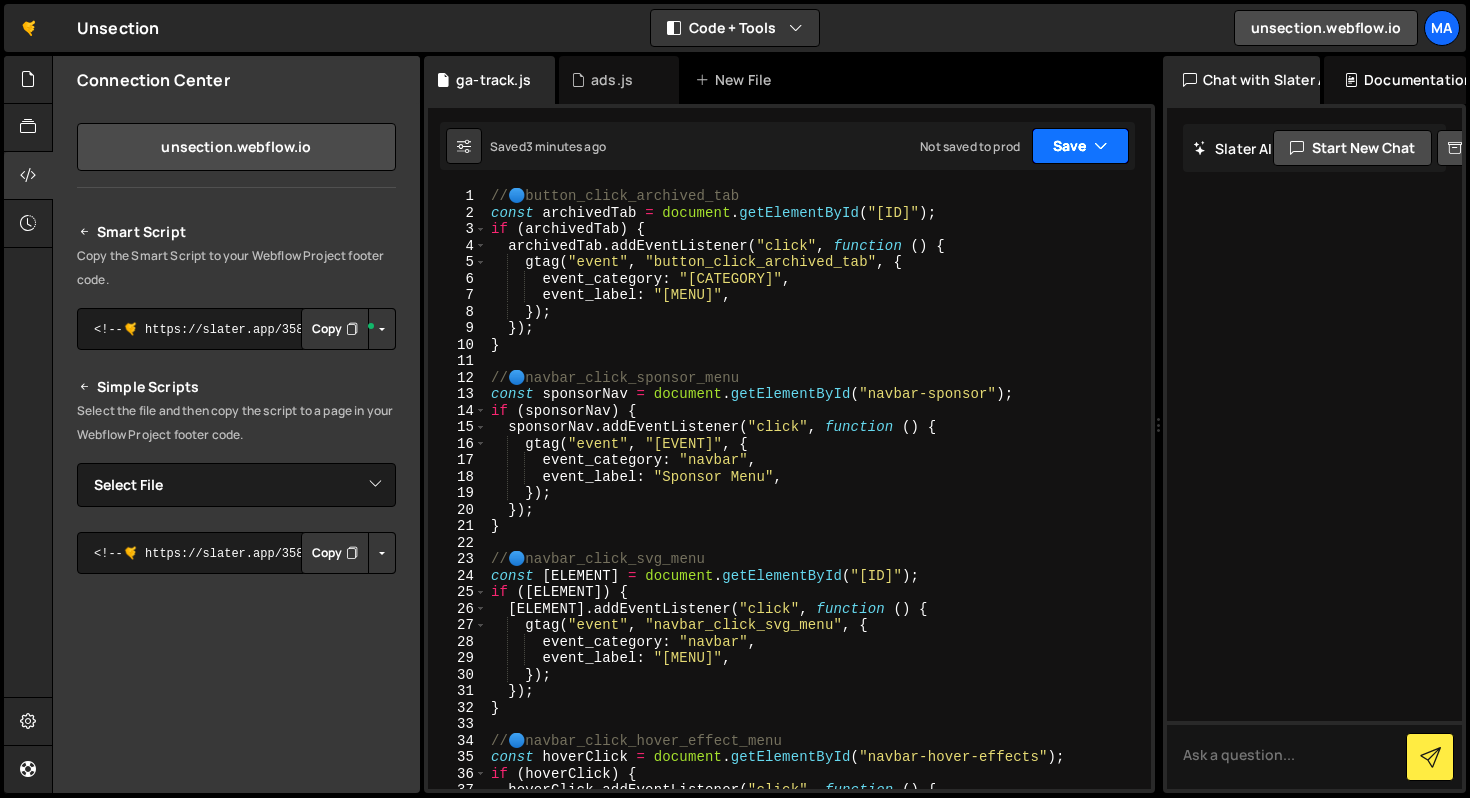 click on "Save" at bounding box center (1080, 146) 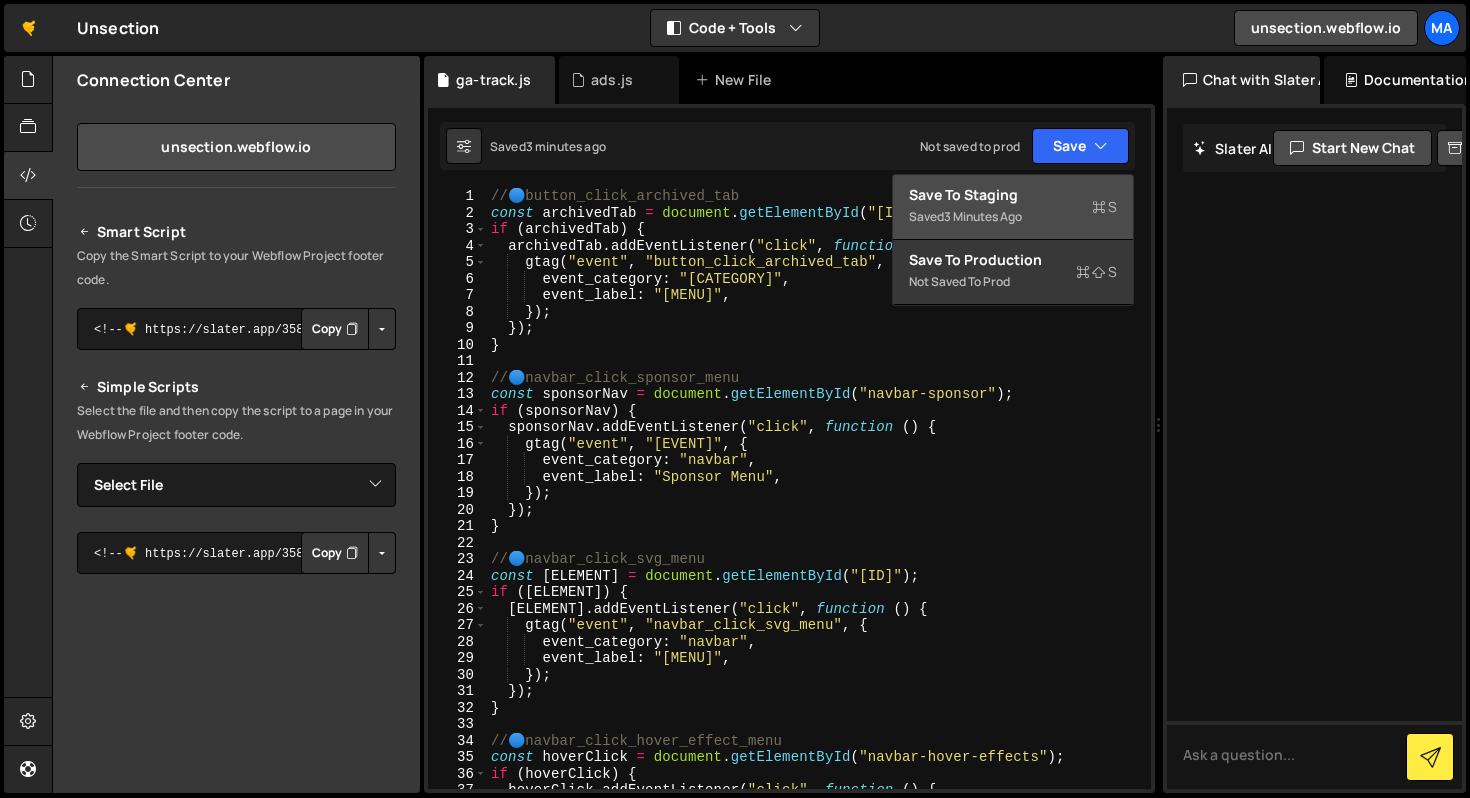 click on "Saved  3 minutes ago" at bounding box center (1013, 217) 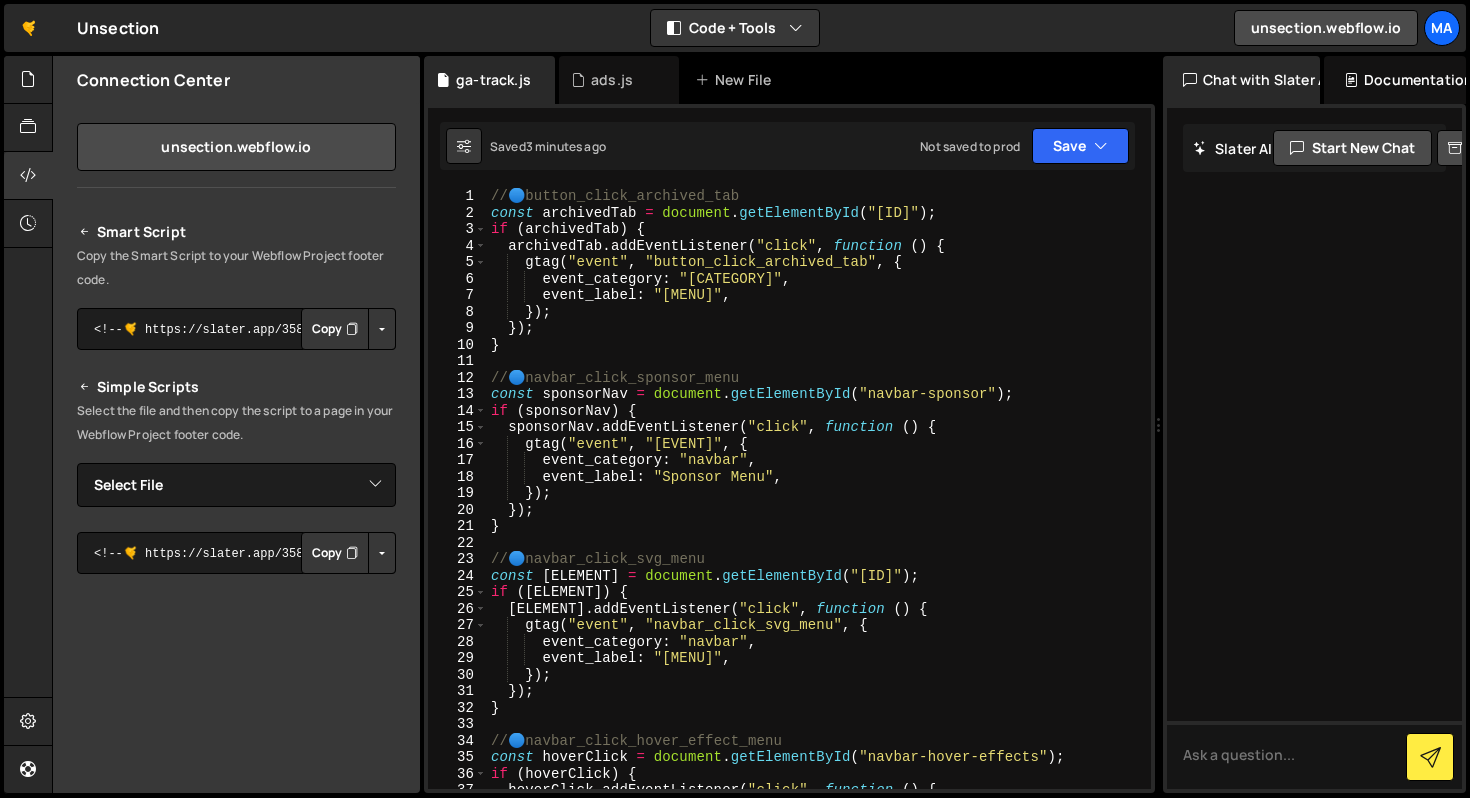scroll, scrollTop: 0, scrollLeft: 0, axis: both 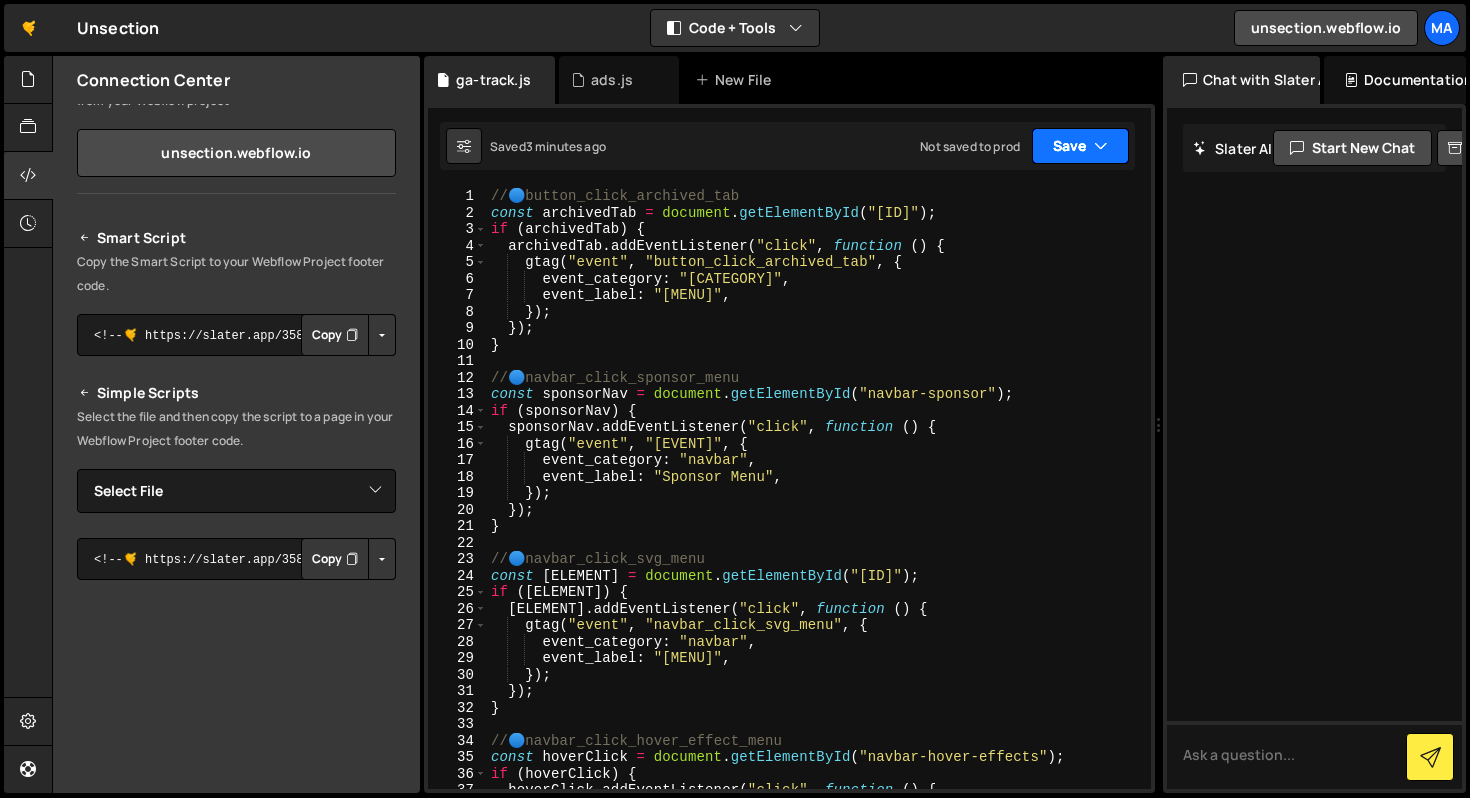 click on "Save" at bounding box center (1080, 146) 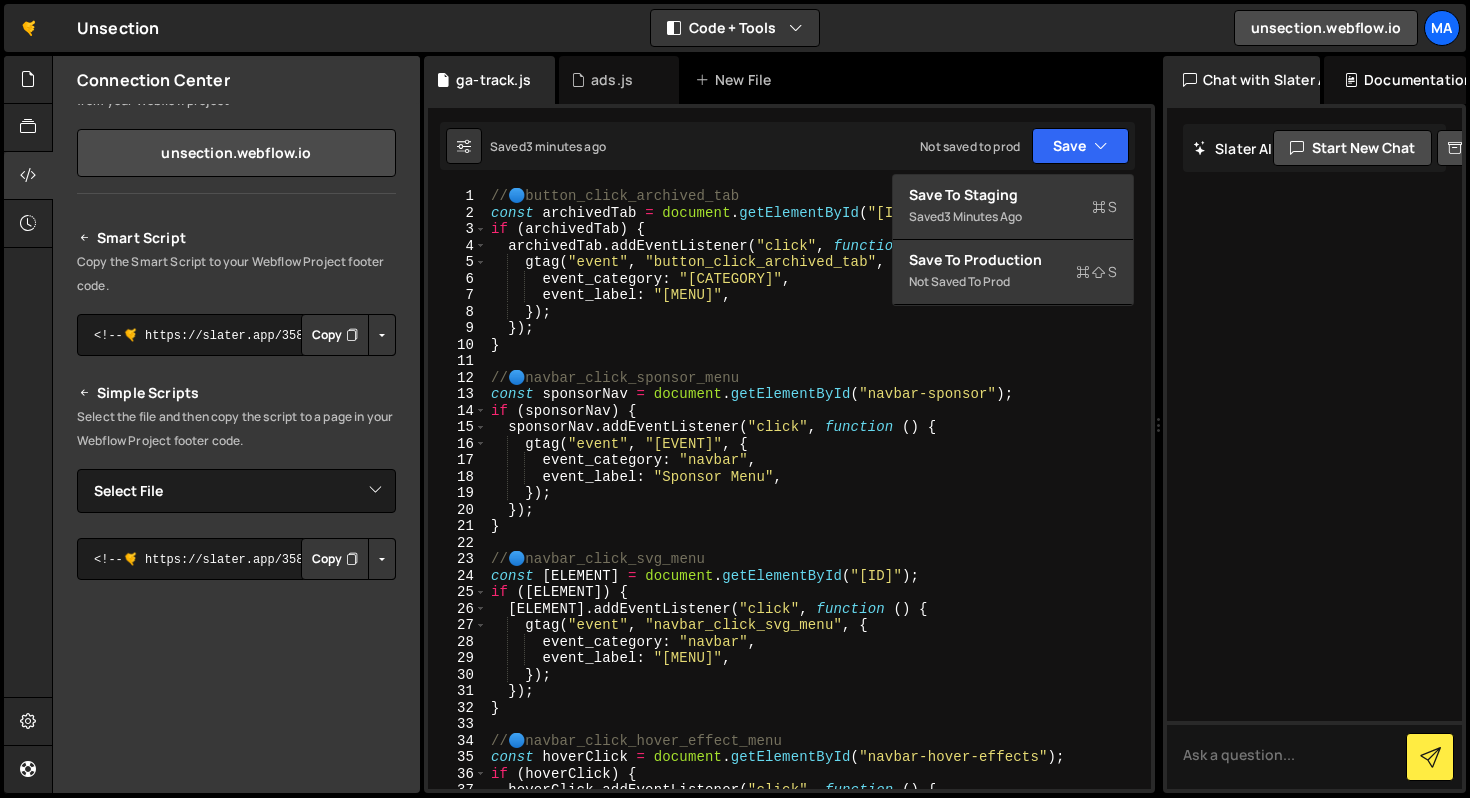 click on "//  🔵  button_click_archived_tab const   archivedTab   =   document . getElementById ( "archived-tab" ) ; if   ( archivedTab )   {    archivedTab . addEventListener ( "click" ,   function   ( )   {       gtag ( "event" ,   "button_click_archived_tab" ,   {          event_category :   "navigation" ,          event_label :   "Archived Tab" ,       }) ;    }) ; } //  🔵  navbar_click_sponsor_menu const   sponsorNav   =   document . getElementById ( "navbar-sponsor" ) ; if   ( sponsorNav )   {    sponsorNav . addEventListener ( "click" ,   function   ( )   {       gtag ( "event" ,   "navbar_click_sponsor_menu" ,   {          event_category :   "navbar" ,          :   ," at bounding box center (815, 505) 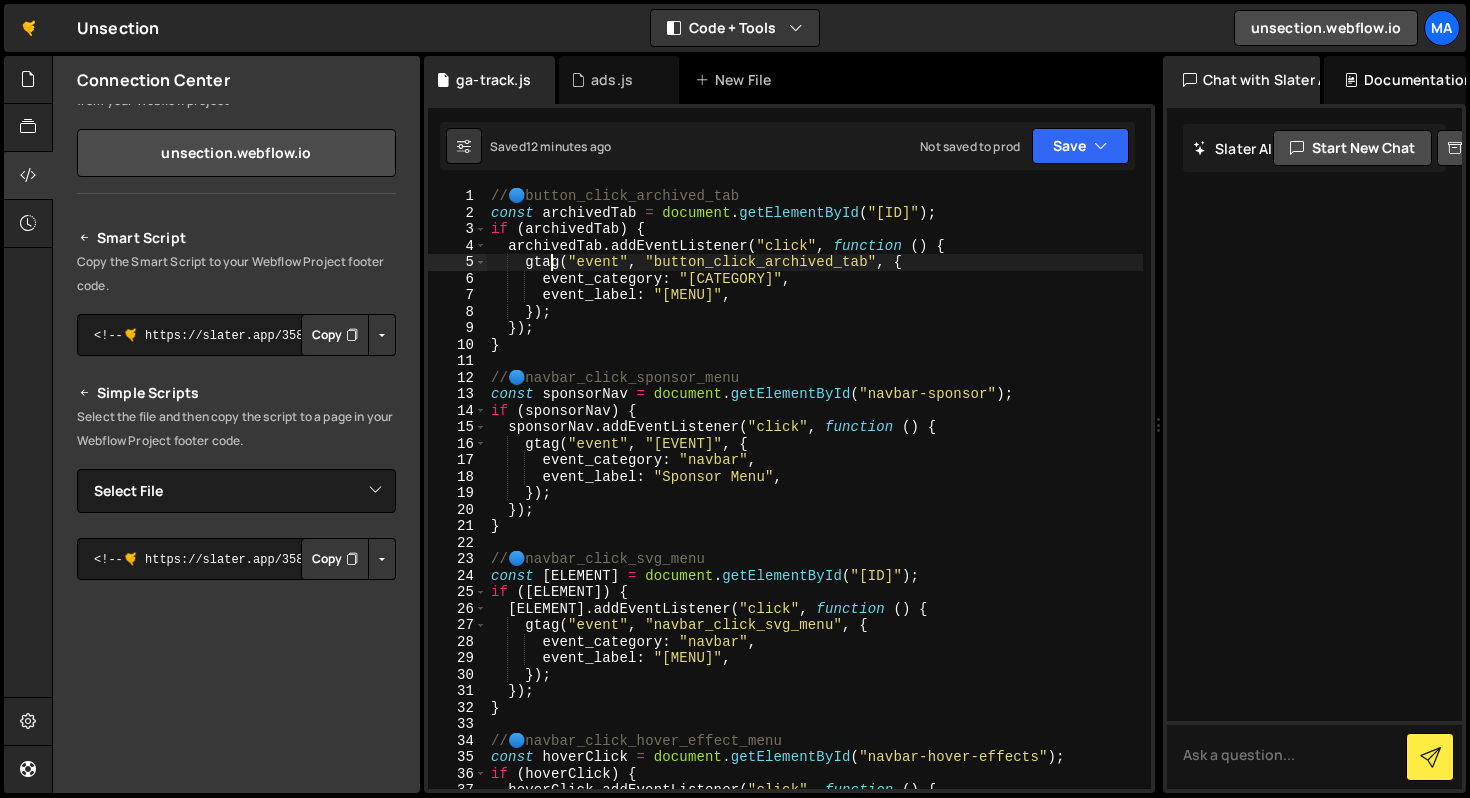 click at bounding box center (382, 335) 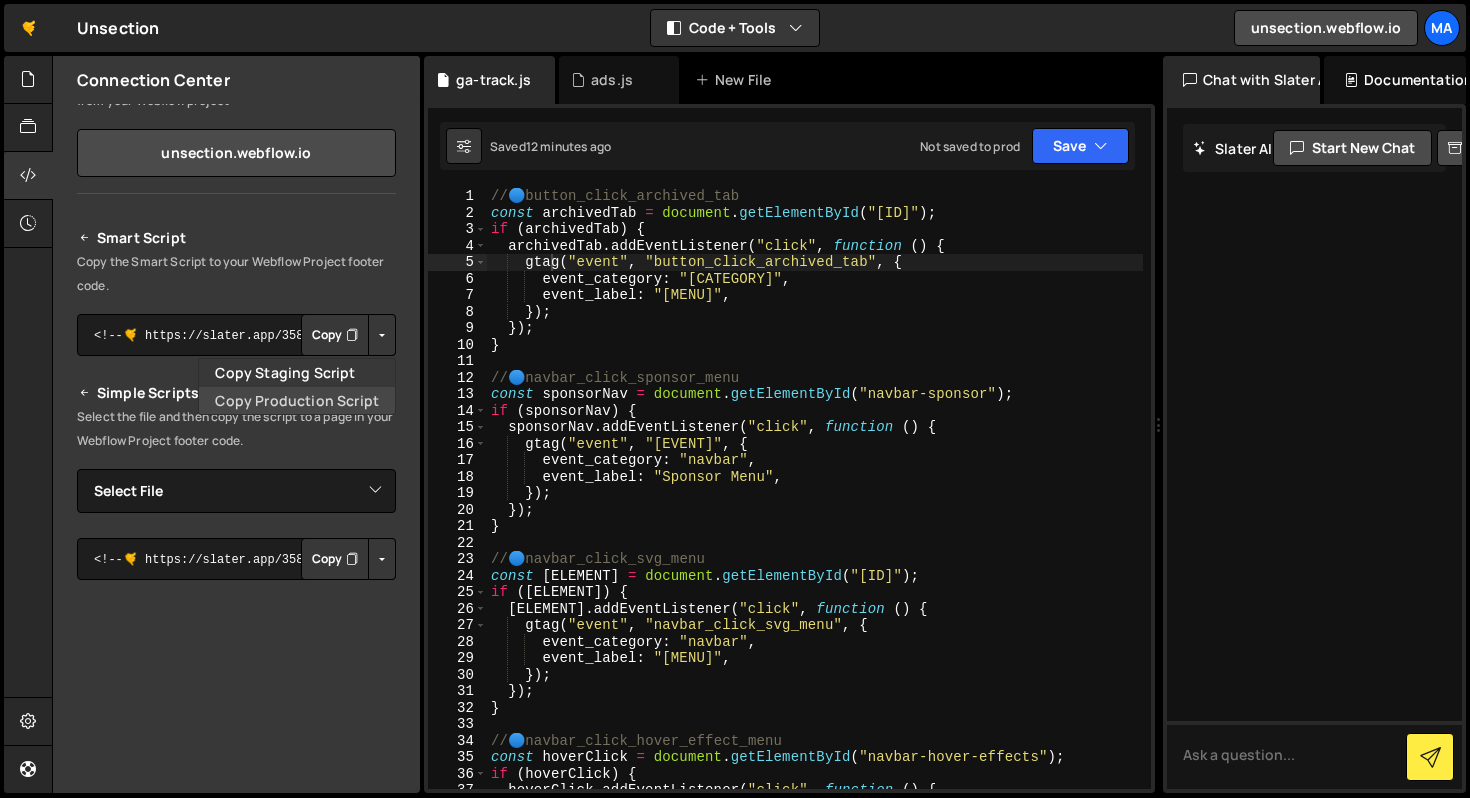 click on "Copy Production Script" at bounding box center (297, 401) 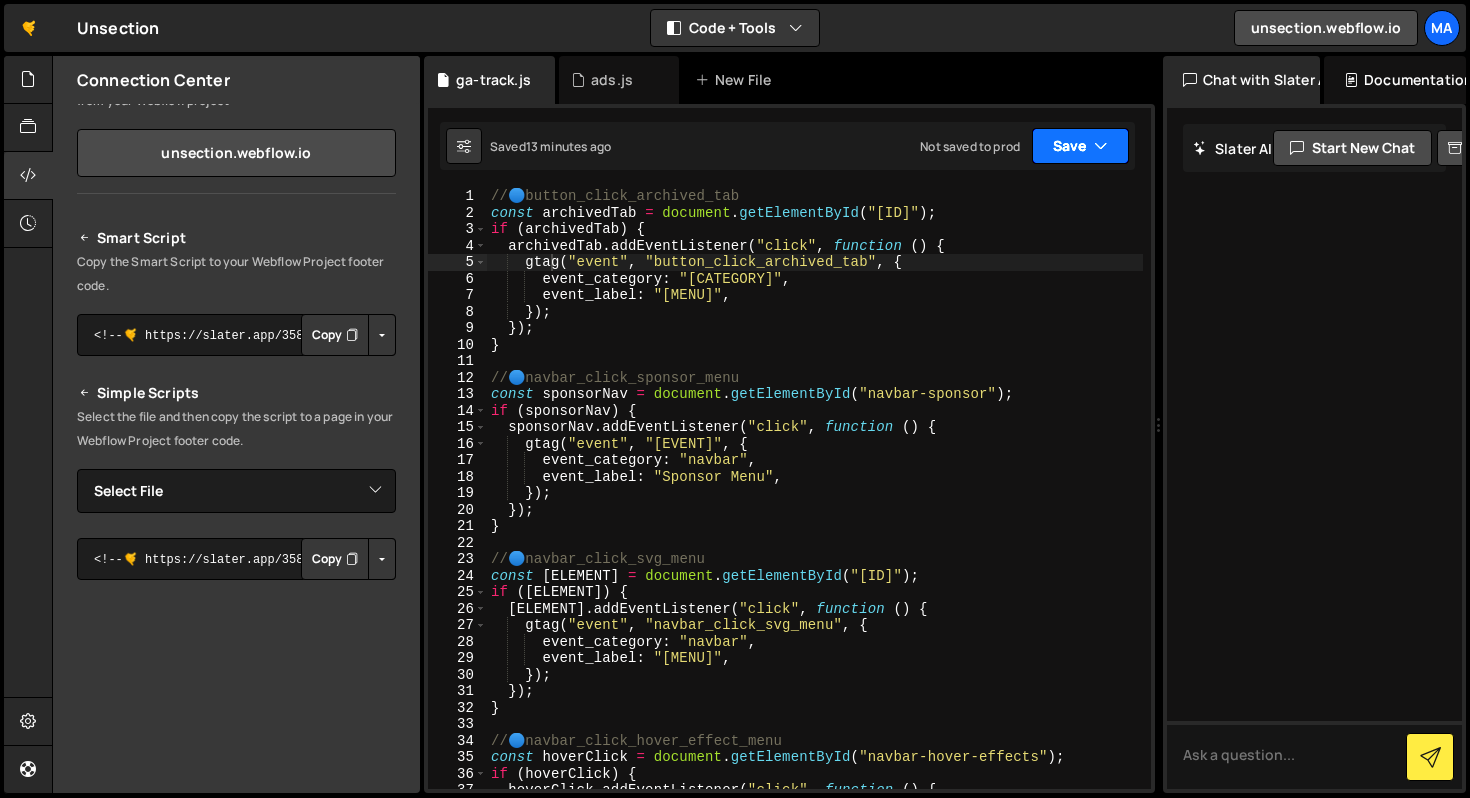 click on "Save" at bounding box center [1080, 146] 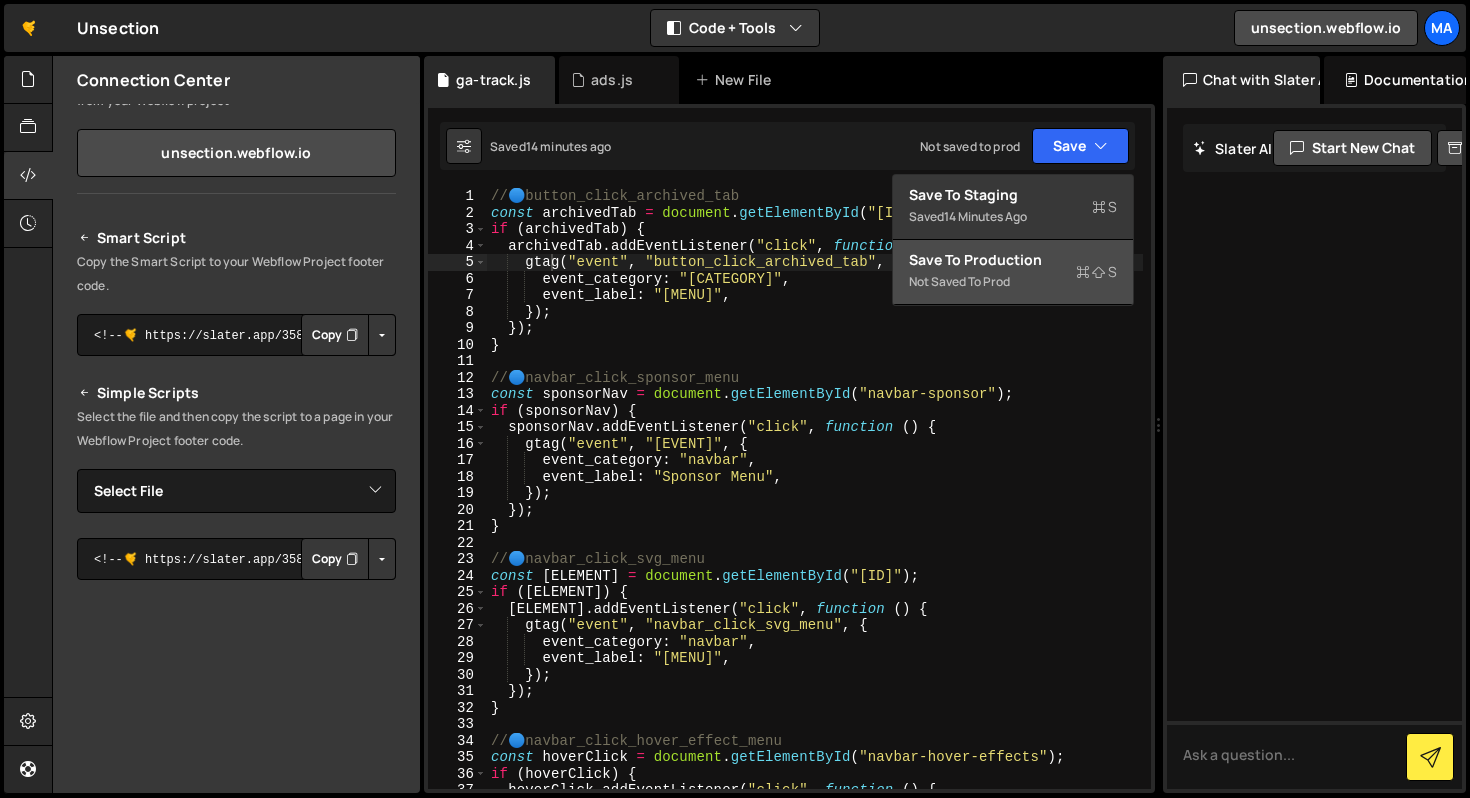 click on "Save to Production
S" at bounding box center [1013, 260] 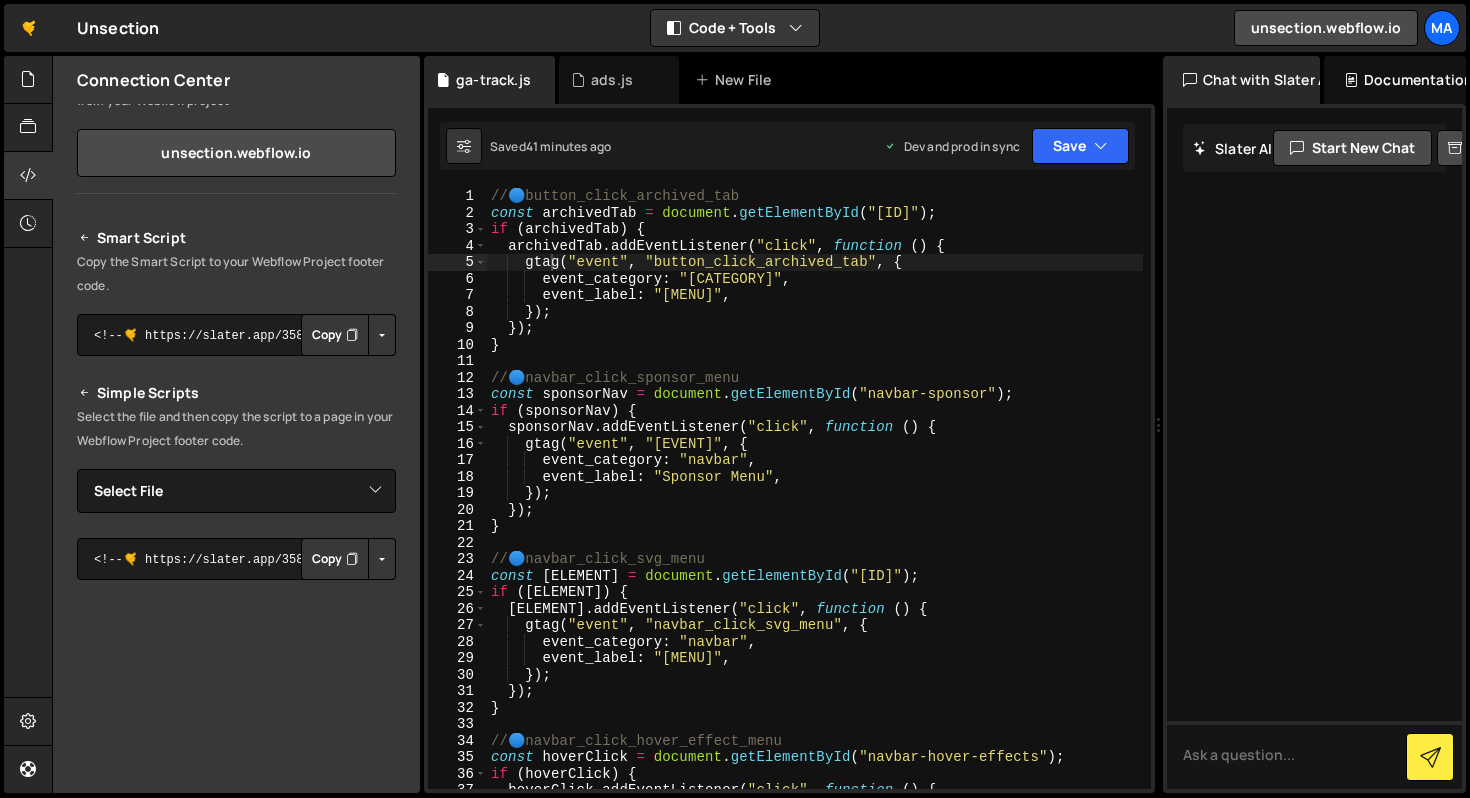click on "//  🔵  button_click_archived_tab const   archivedTab   =   document . getElementById ( "archived-tab" ) ; if   ( archivedTab )   {    archivedTab . addEventListener ( "click" ,   function   ( )   {       gtag ( "event" ,   "button_click_archived_tab" ,   {          event_category :   "navigation" ,          event_label :   "Archived Tab" ,       }) ;    }) ; } //  🔵  navbar_click_sponsor_menu const   sponsorNav   =   document . getElementById ( "navbar-sponsor" ) ; if   ( sponsorNav )   {    sponsorNav . addEventListener ( "click" ,   function   ( )   {       gtag ( "event" ,   "navbar_click_sponsor_menu" ,   {          event_category :   "navbar" ,          :   ," at bounding box center (815, 505) 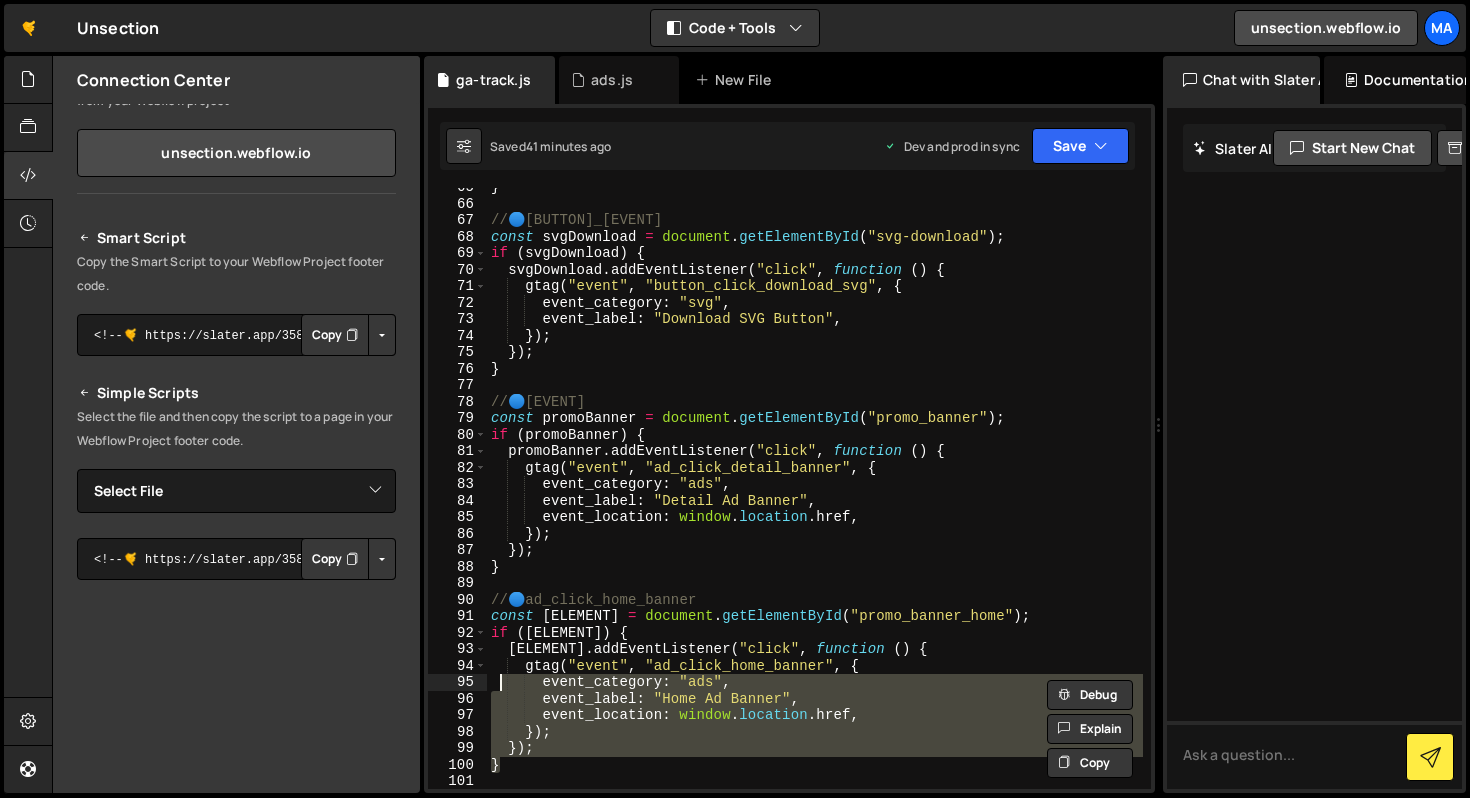 scroll, scrollTop: 0, scrollLeft: 0, axis: both 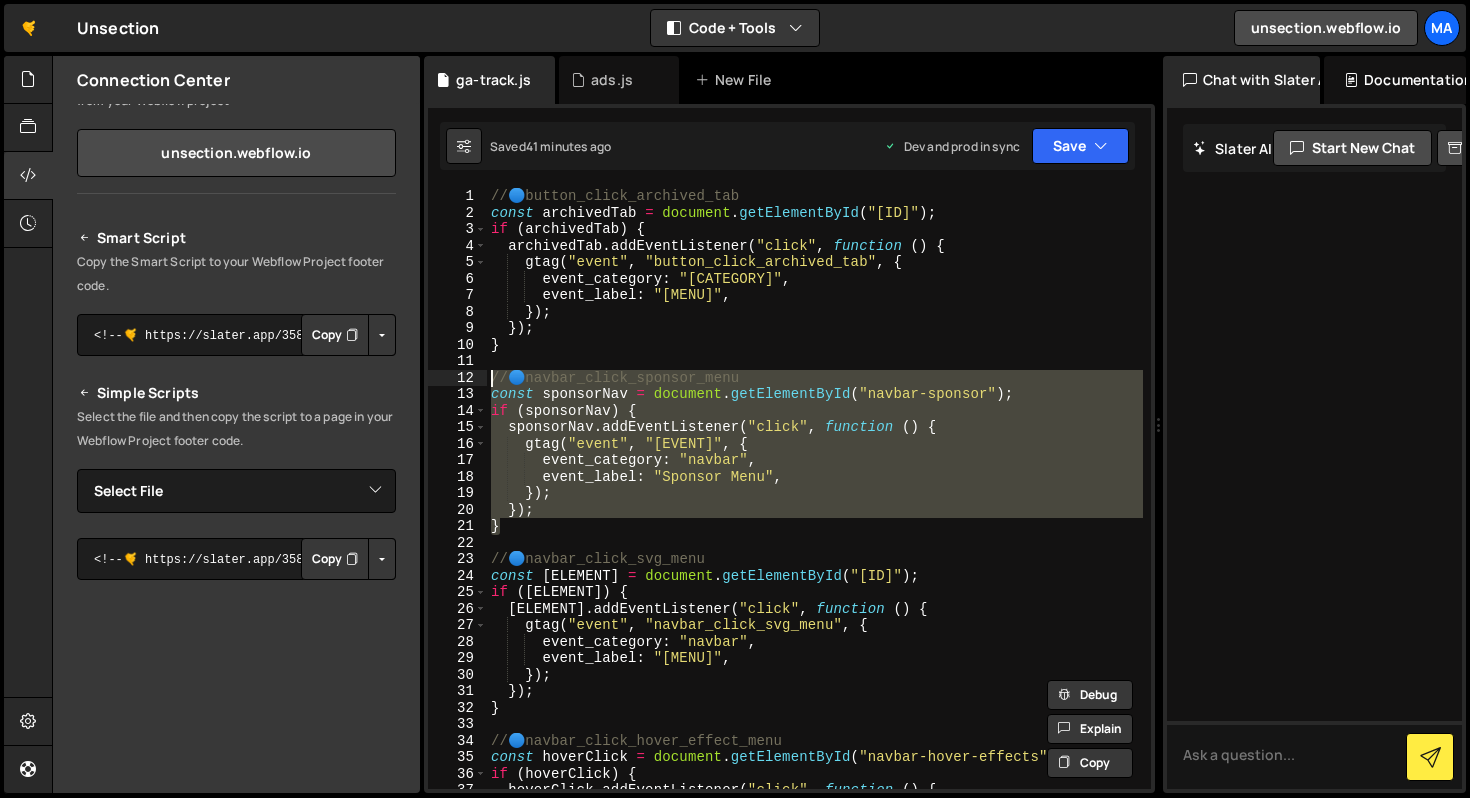 drag, startPoint x: 516, startPoint y: 530, endPoint x: 461, endPoint y: 375, distance: 164.46884 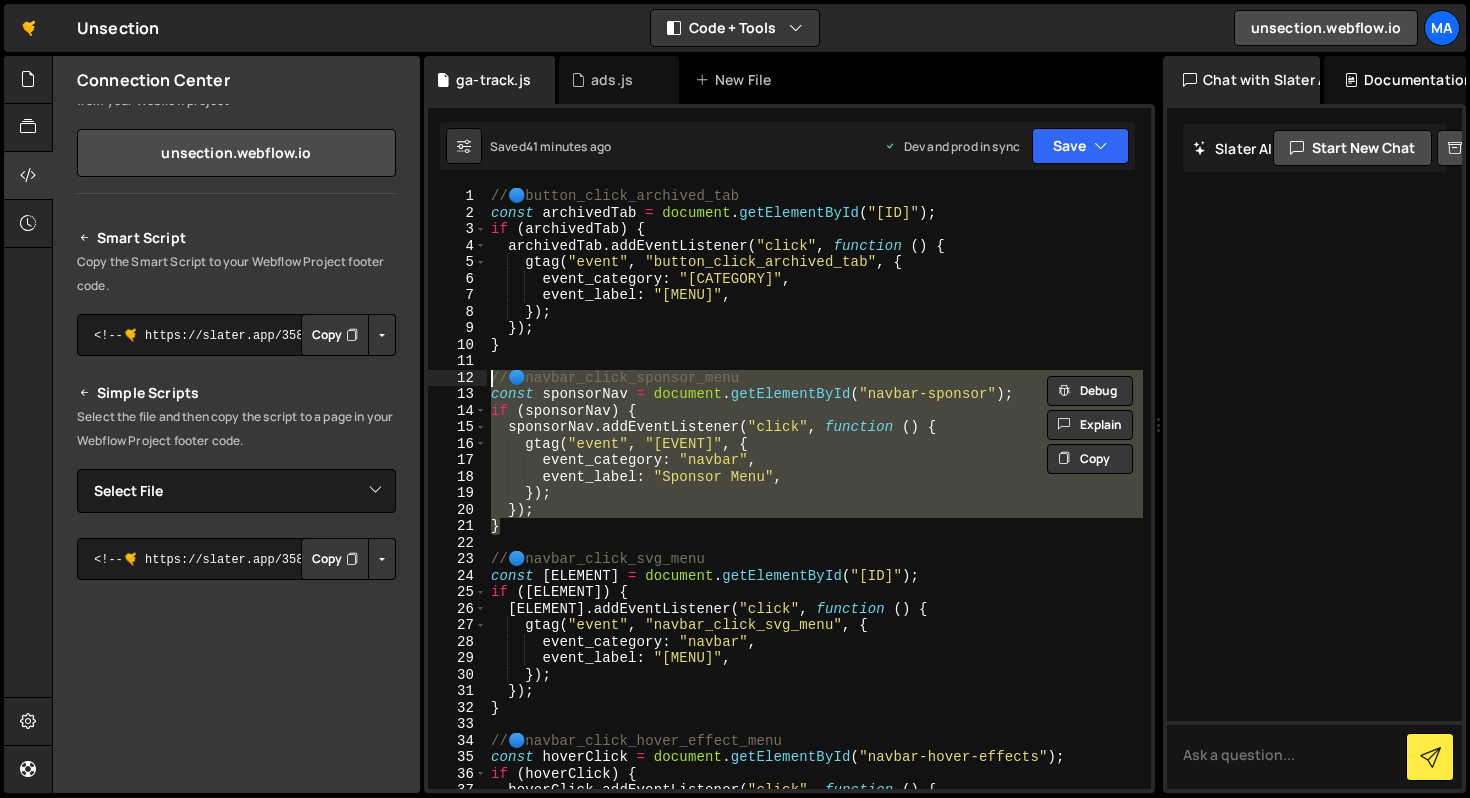 type on "}" 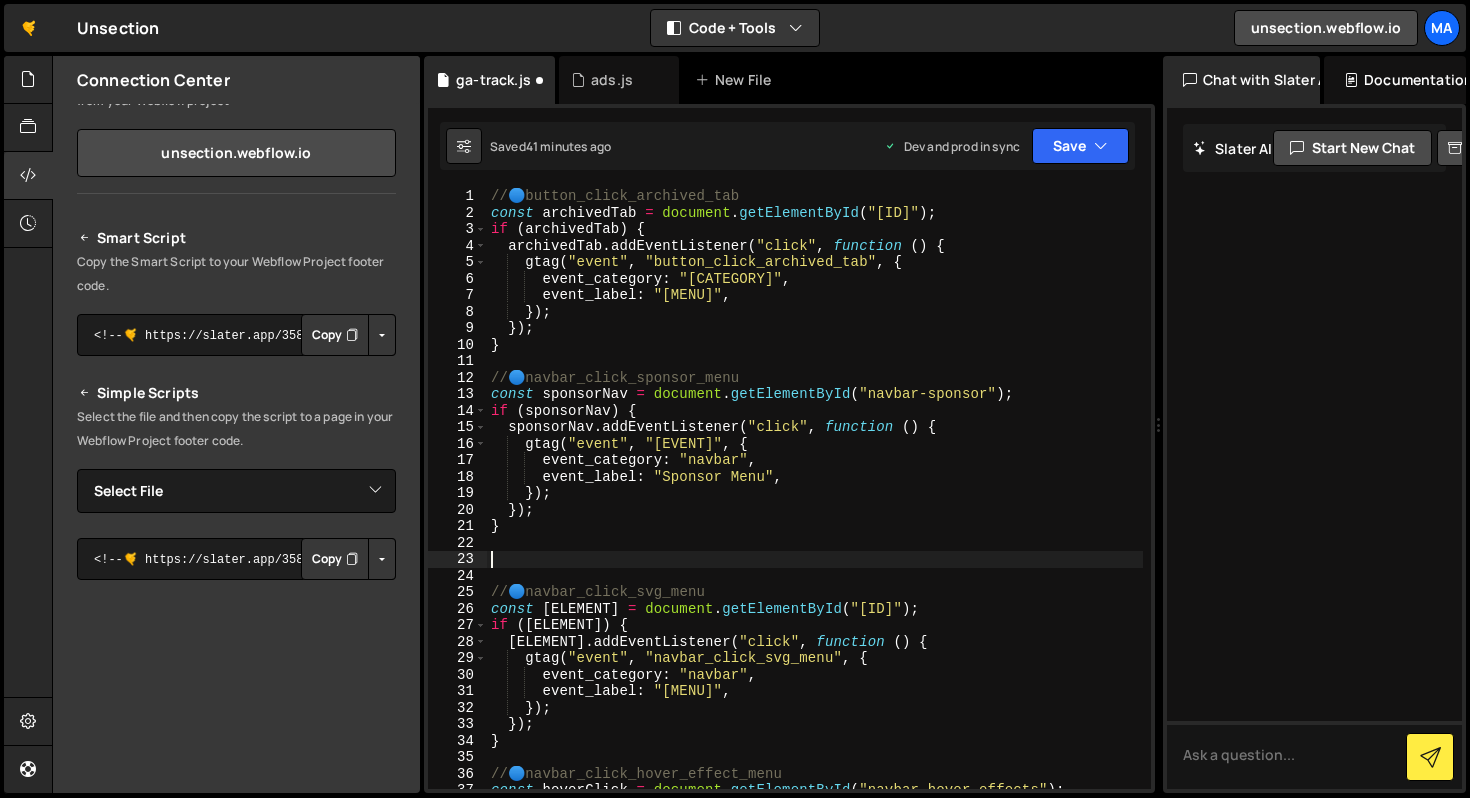 paste on "}" 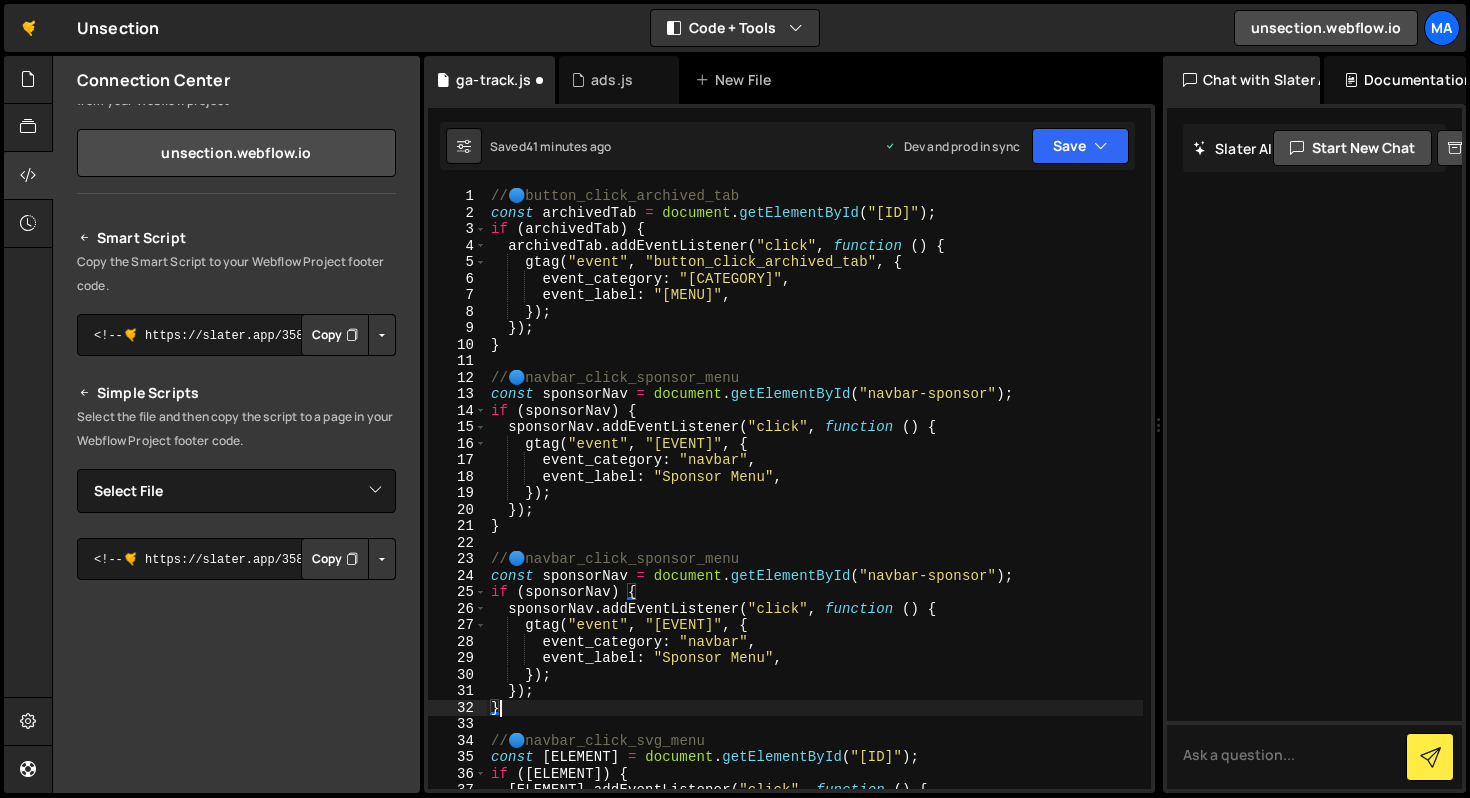 click on "//  🔵  button_click_archived_tab const   archivedTab   =   document . getElementById ( "archived-tab" ) ; if   ( archivedTab )   {    archivedTab . addEventListener ( "click" ,   function   ( )   {       gtag ( "event" ,   "button_click_archived_tab" ,   {          event_category :   "navigation" ,          event_label :   "Archived Tab" ,       }) ;    }) ; } //  🔵  navbar_click_sponsor_menu const   sponsorNav   =   document . getElementById ( "navbar-sponsor" ) ; if   ( sponsorNav )   {    sponsorNav . addEventListener ( "click" ,   function   ( )   {       gtag ( "event" ,   "navbar_click_sponsor_menu" ,   {          event_category :   "navbar" ,          event_label :   "Sponsor Menu" ,       }) ;    }) ; } //  🔵  navbar_click_sponsor_menu const   sponsorNav   =   document . getElementById ( "navbar-sponsor" ) ; if   ( sponsorNav )   {    sponsorNav . addEventListener ( "click" ,   function   ( )   {       gtag ( "event" ,   "navbar_click_sponsor_menu" ,   {          event_category :   "navbar" ," at bounding box center [815, 505] 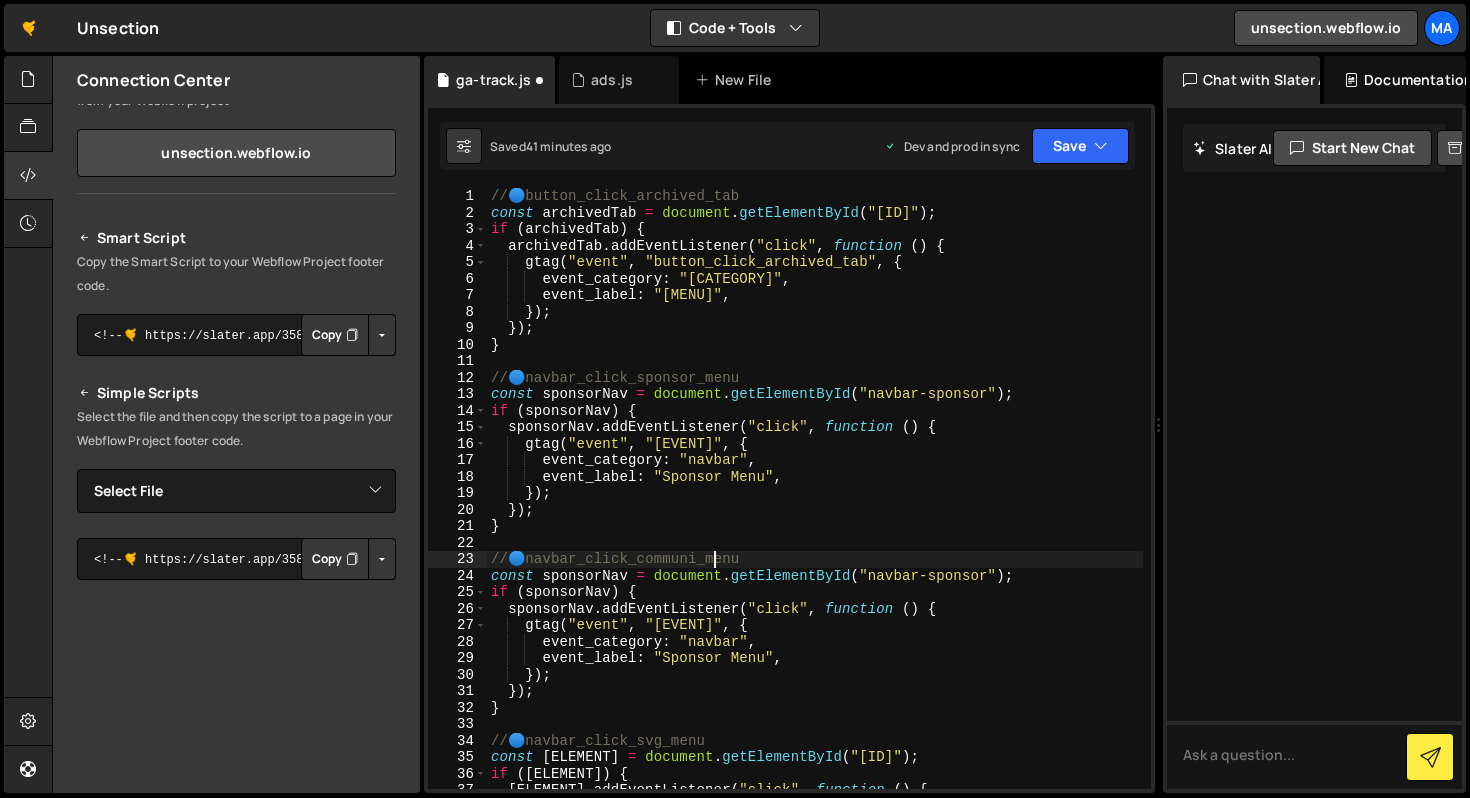 scroll, scrollTop: 0, scrollLeft: 16, axis: horizontal 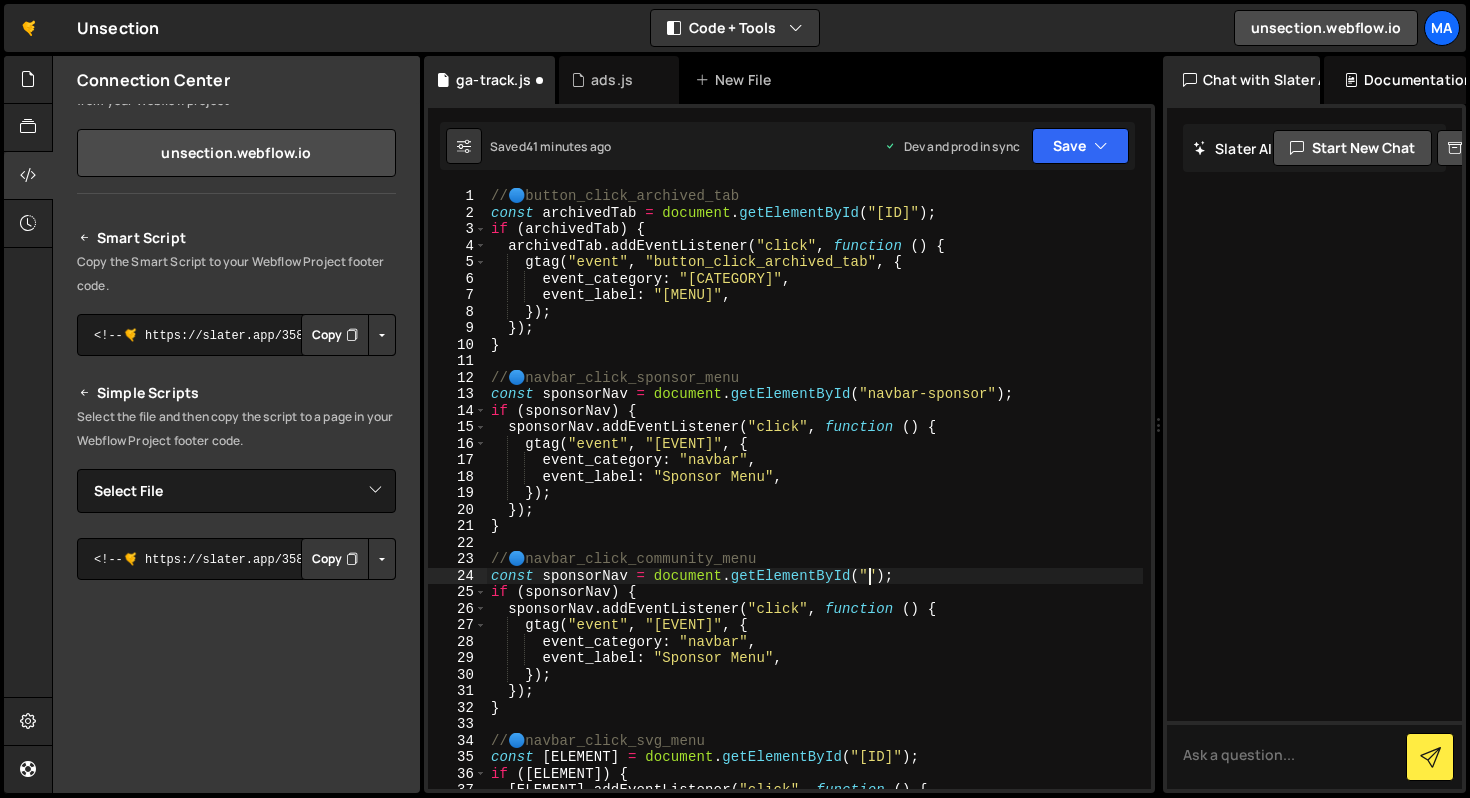 paste on "}" 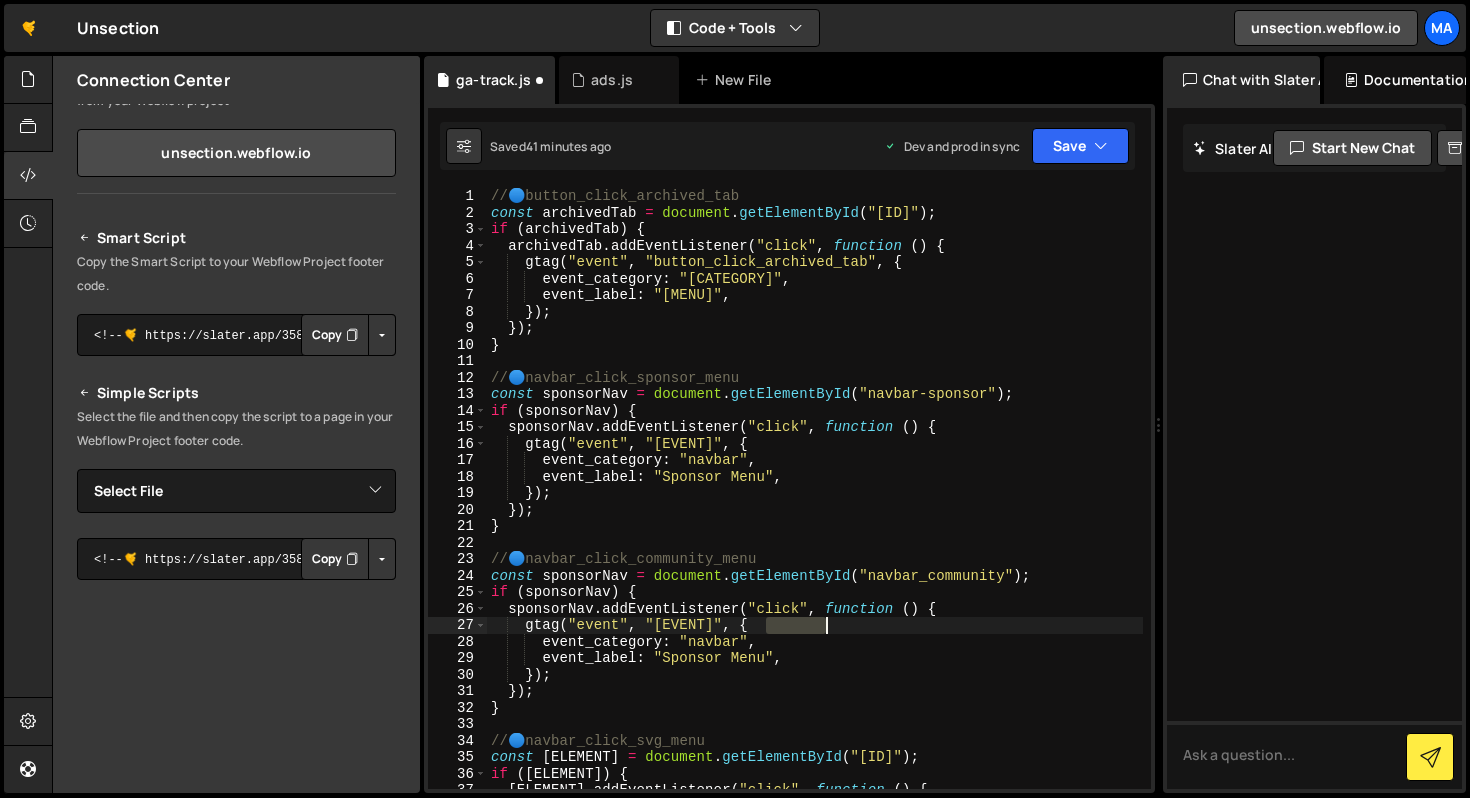 drag, startPoint x: 764, startPoint y: 626, endPoint x: 823, endPoint y: 625, distance: 59.008472 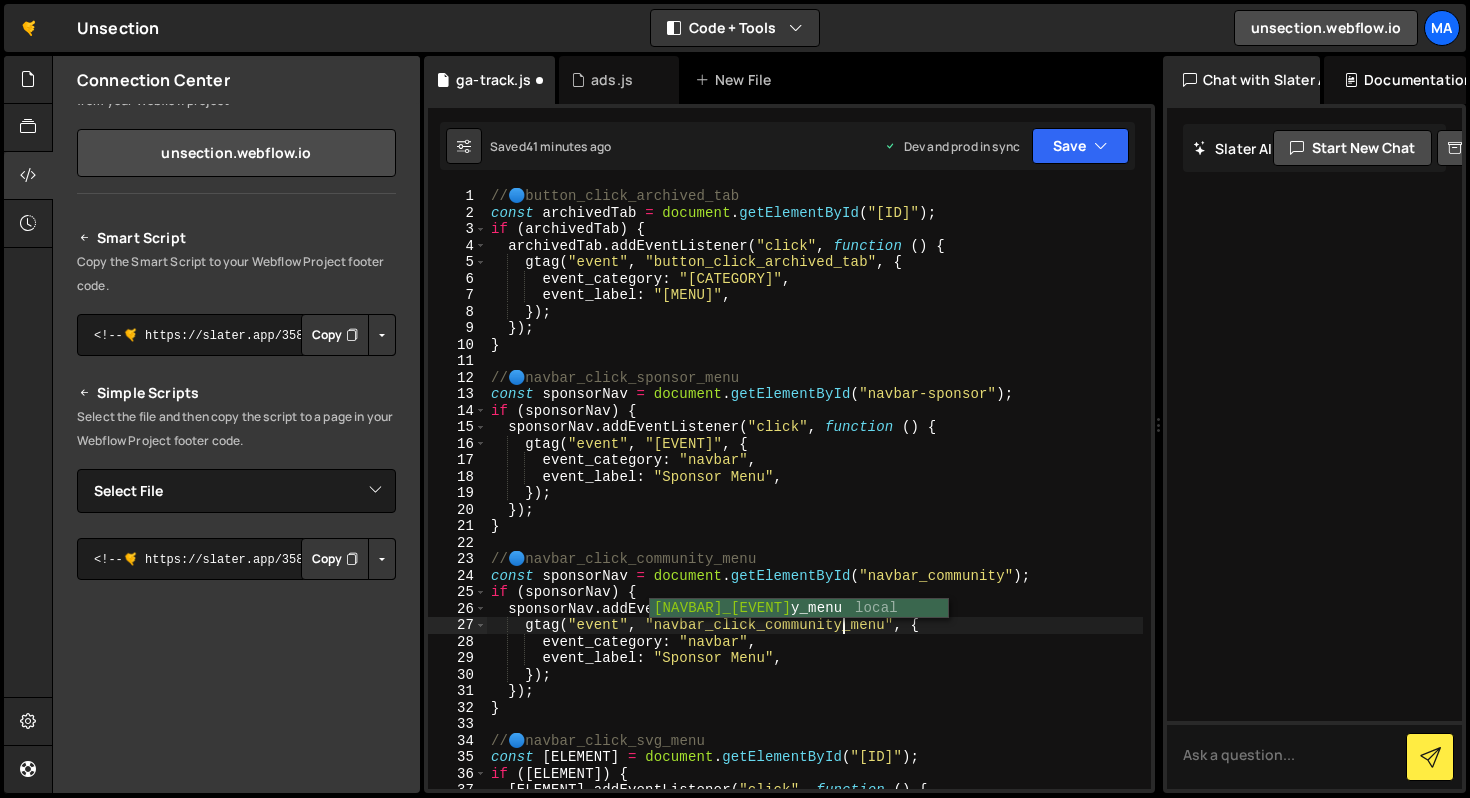 scroll, scrollTop: 0, scrollLeft: 24, axis: horizontal 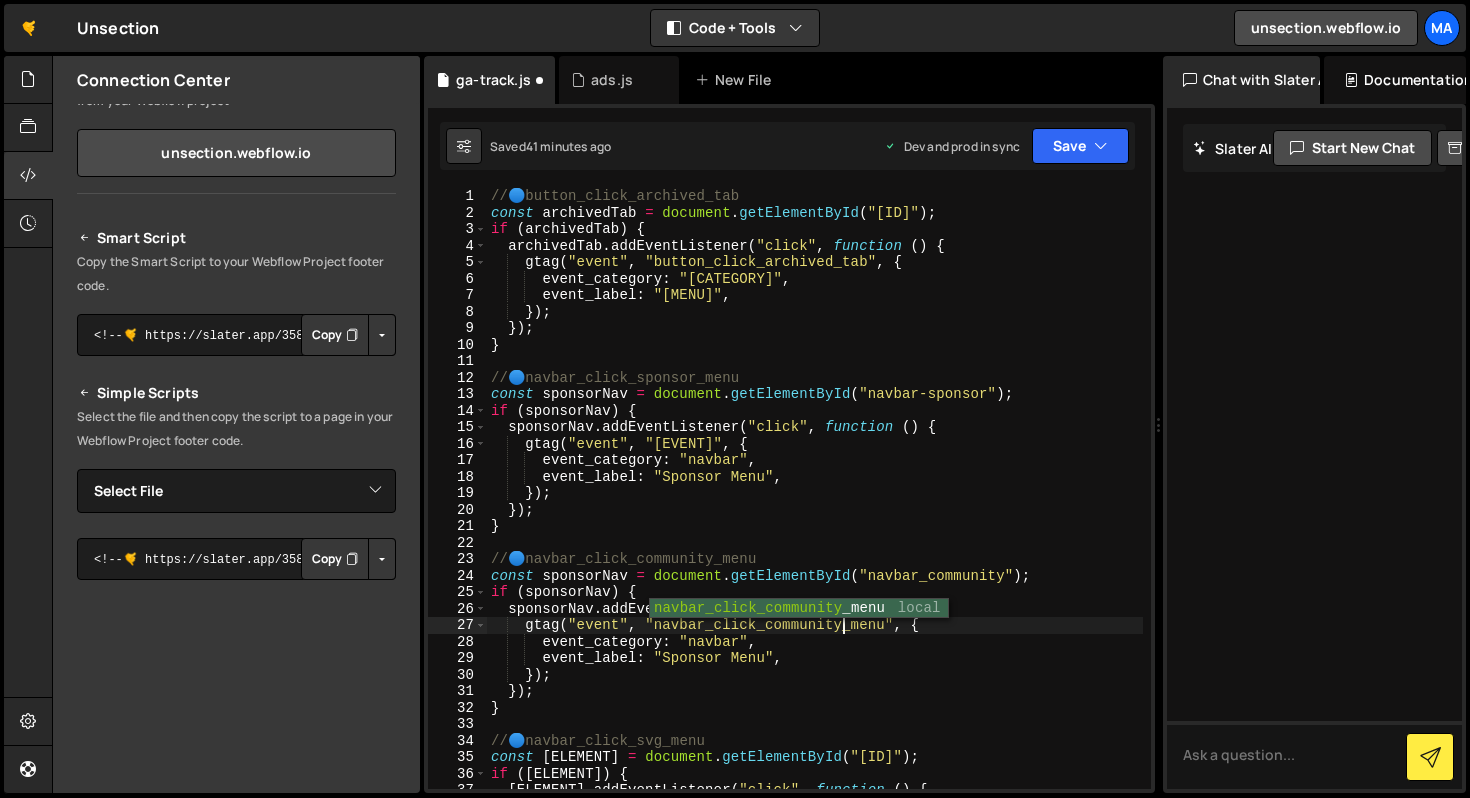click on "//  🔵  button_click_archived_tab const   archivedTab   =   document . getElementById ( "archived-tab" ) ; if   ( archivedTab )   {    archivedTab . addEventListener ( "click" ,   function   ( )   {       gtag ( "event" ,   "button_click_archived_tab" ,   {          event_category :   "navigation" ,          event_label :   "Archived Tab" ,       }) ;    }) ; } //  🔵  navbar_click_sponsor_menu const   sponsorNav   =   document . getElementById ( "navbar-sponsor" ) ; if   ( sponsorNav )   {    sponsorNav . addEventListener ( "click" ,   function   ( )   {       gtag ( "event" ,   "navbar_click_sponsor_menu" ,   {          event_category :   "navbar" ,          event_label :   "Sponsor Menu" ,       }) ;    }) ; } //  🔵  navbar_click_community_menu const   sponsorNav   =   document . getElementById ( "navbar_community" ) ; if   ( sponsorNav )   {    sponsorNav . addEventListener ( "click" ,   function   ( )   {       gtag ( "event" ,   "navbar_click_community_menu" ,   {          event_category :   ," at bounding box center (815, 505) 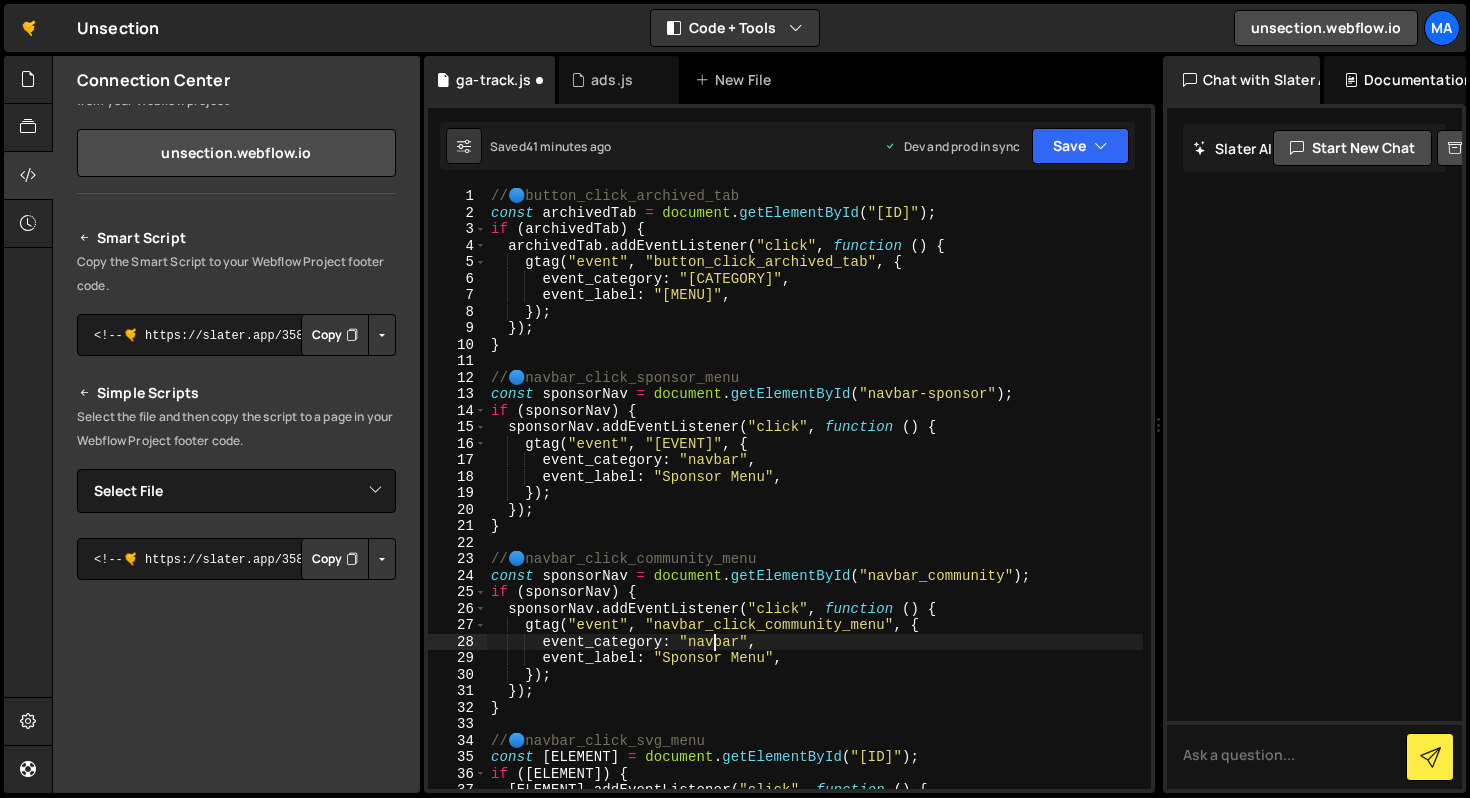 click on "//  🔵  button_click_archived_tab const   archivedTab   =   document . getElementById ( "archived-tab" ) ; if   ( archivedTab )   {    archivedTab . addEventListener ( "click" ,   function   ( )   {       gtag ( "event" ,   "button_click_archived_tab" ,   {          event_category :   "navigation" ,          event_label :   "Archived Tab" ,       }) ;    }) ; } //  🔵  navbar_click_sponsor_menu const   sponsorNav   =   document . getElementById ( "navbar-sponsor" ) ; if   ( sponsorNav )   {    sponsorNav . addEventListener ( "click" ,   function   ( )   {       gtag ( "event" ,   "navbar_click_sponsor_menu" ,   {          event_category :   "navbar" ,          event_label :   "Sponsor Menu" ,       }) ;    }) ; } //  🔵  navbar_click_community_menu const   sponsorNav   =   document . getElementById ( "navbar_community" ) ; if   ( sponsorNav )   {    sponsorNav . addEventListener ( "click" ,   function   ( )   {       gtag ( "event" ,   "navbar_click_community_menu" ,   {          event_category :   ," at bounding box center [815, 505] 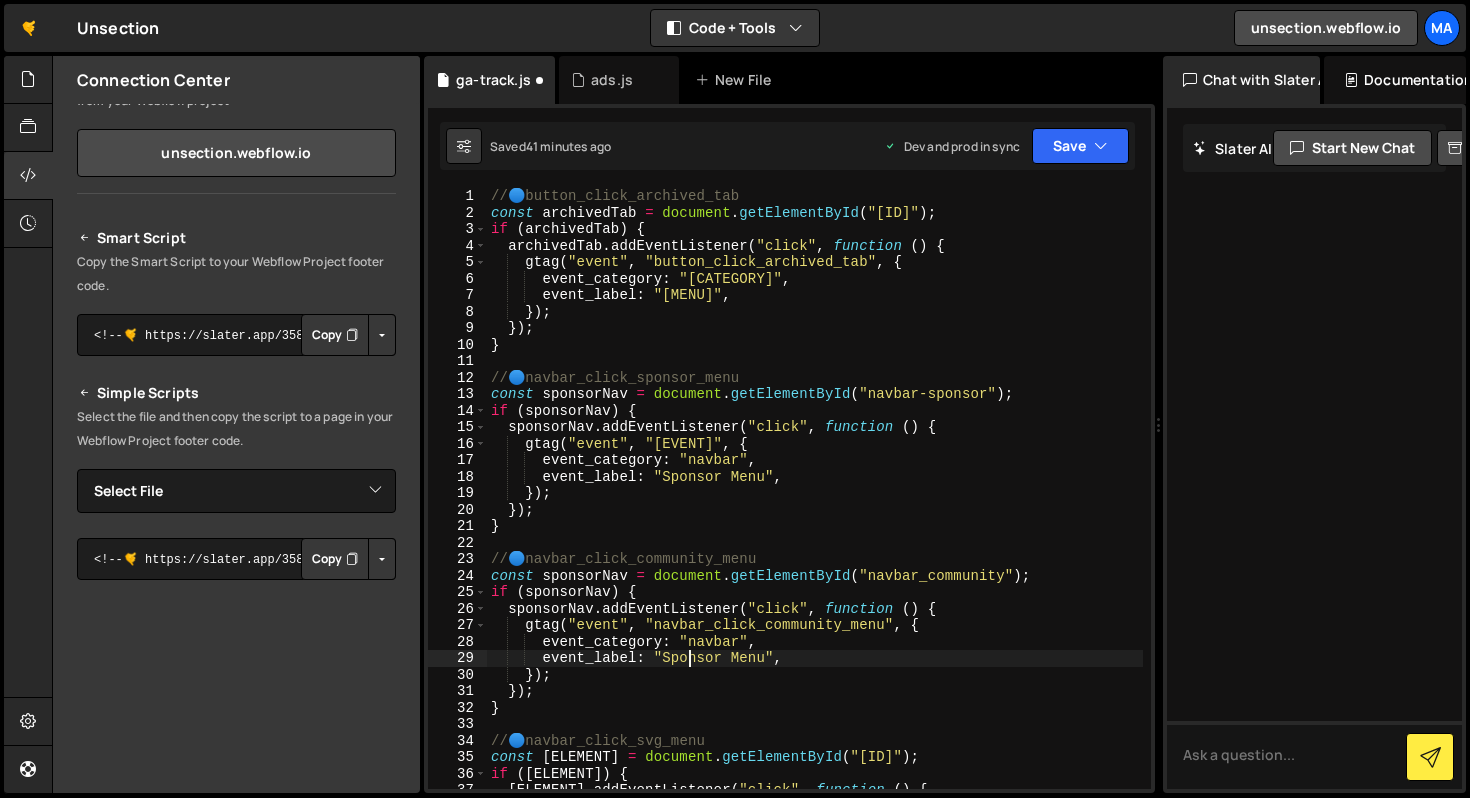 click on "//  🔵  button_click_archived_tab const   archivedTab   =   document . getElementById ( "archived-tab" ) ; if   ( archivedTab )   {    archivedTab . addEventListener ( "click" ,   function   ( )   {       gtag ( "event" ,   "button_click_archived_tab" ,   {          event_category :   "navigation" ,          event_label :   "Archived Tab" ,       }) ;    }) ; } //  🔵  navbar_click_sponsor_menu const   sponsorNav   =   document . getElementById ( "navbar-sponsor" ) ; if   ( sponsorNav )   {    sponsorNav . addEventListener ( "click" ,   function   ( )   {       gtag ( "event" ,   "navbar_click_sponsor_menu" ,   {          event_category :   "navbar" ,          event_label :   "Sponsor Menu" ,       }) ;    }) ; } //  🔵  navbar_click_community_menu const   sponsorNav   =   document . getElementById ( "navbar_community" ) ; if   ( sponsorNav )   {    sponsorNav . addEventListener ( "click" ,   function   ( )   {       gtag ( "event" ,   "navbar_click_community_menu" ,   {          event_category :   ," at bounding box center (815, 505) 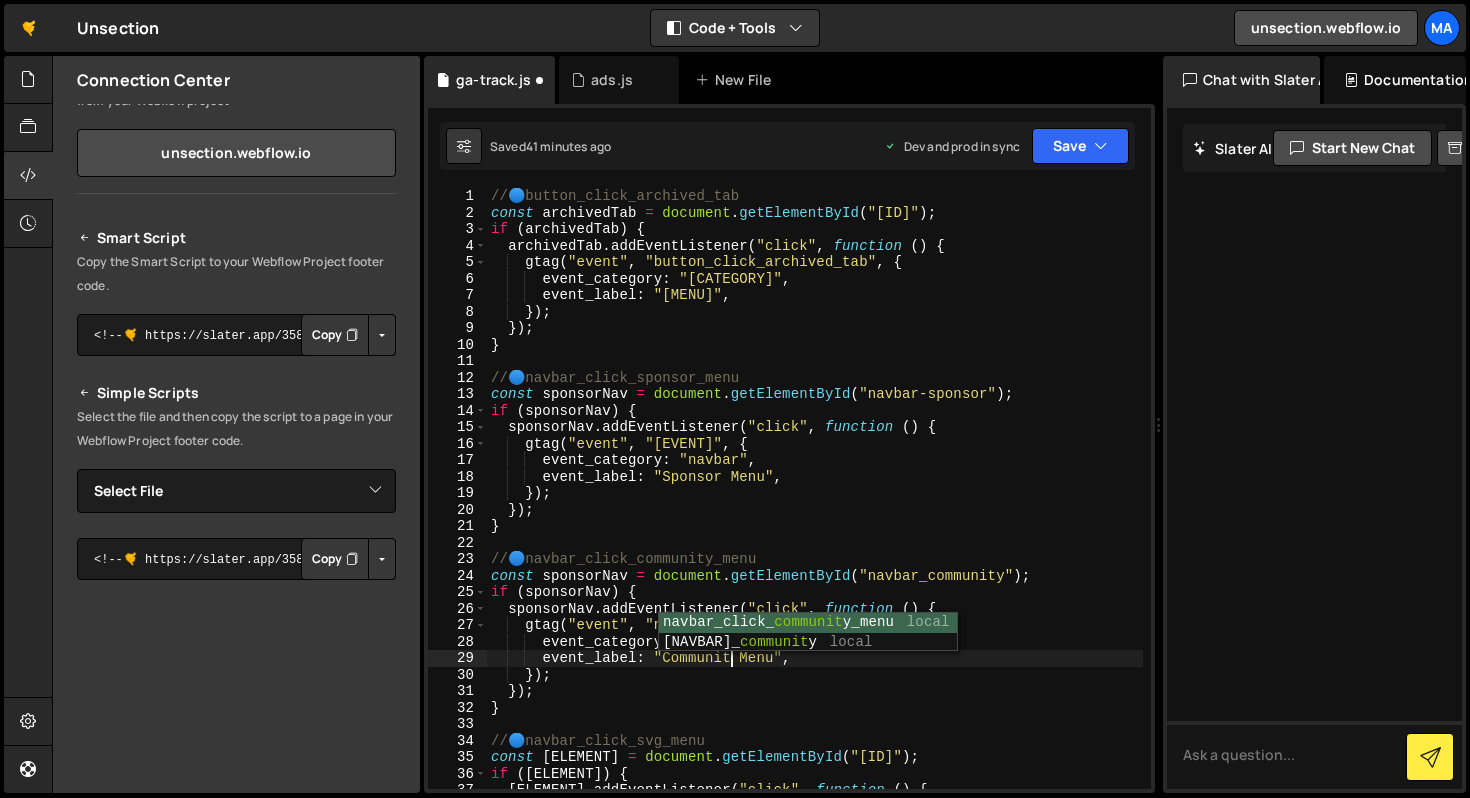 scroll, scrollTop: 0, scrollLeft: 17, axis: horizontal 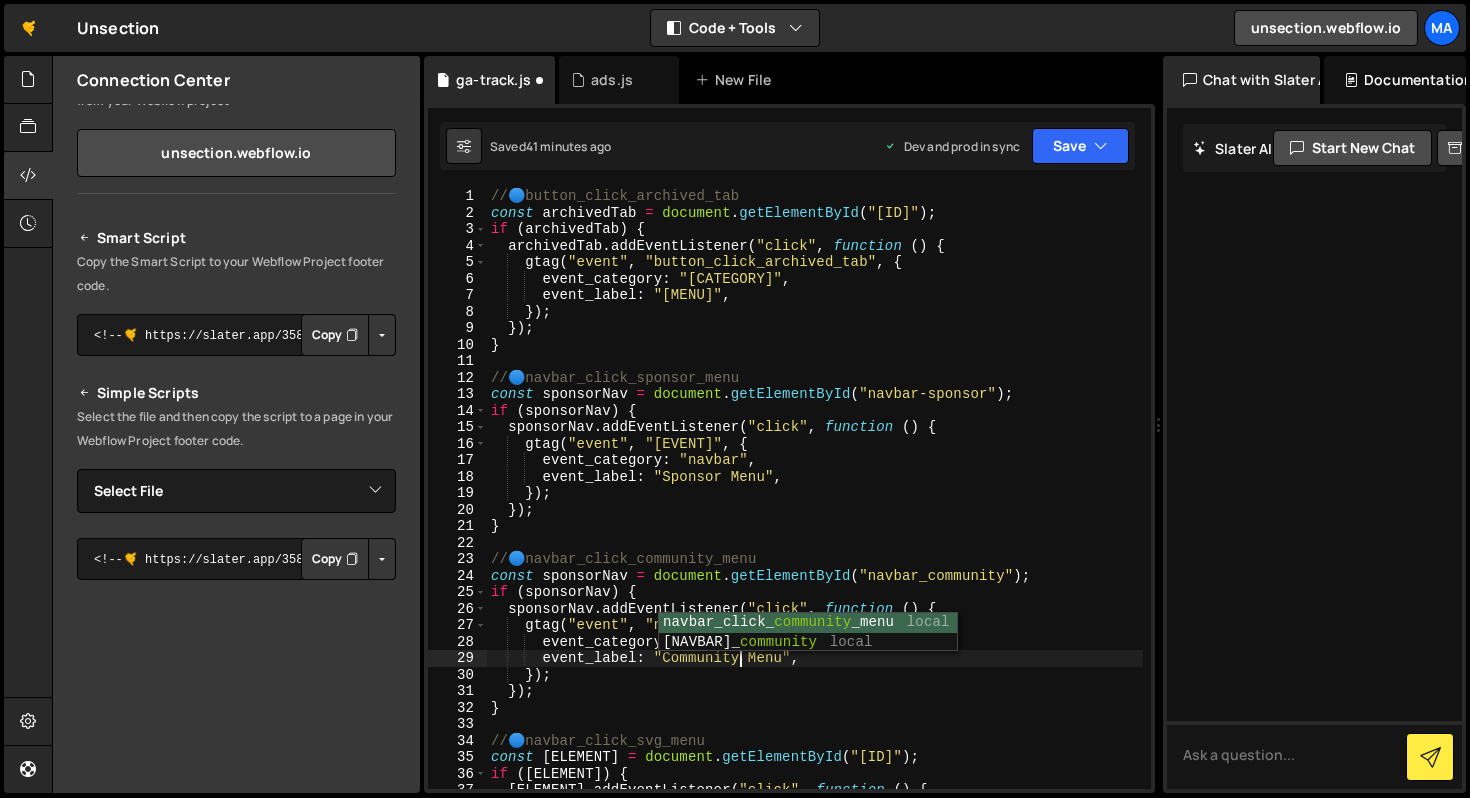 click on "//  🔵  button_click_archived_tab const   archivedTab   =   document . getElementById ( "archived-tab" ) ; if   ( archivedTab )   {    archivedTab . addEventListener ( "click" ,   function   ( )   {       gtag ( "event" ,   "button_click_archived_tab" ,   {          event_category :   "navigation" ,          event_label :   "Archived Tab" ,       }) ;    }) ; } //  🔵  navbar_click_sponsor_menu const   sponsorNav   =   document . getElementById ( "navbar-sponsor" ) ; if   ( sponsorNav )   {    sponsorNav . addEventListener ( "click" ,   function   ( )   {       gtag ( "event" ,   "navbar_click_sponsor_menu" ,   {          event_category :   "navbar" ,          event_label :   "Sponsor Menu" ,       }) ;    }) ; } //  🔵  navbar_click_community_menu const   sponsorNav   =   document . getElementById ( "navbar_community" ) ; if   ( sponsorNav )   {    sponsorNav . addEventListener ( "click" ,   function   ( )   {       gtag ( "event" ,   "navbar_click_community_menu" ,   {          event_category :   ," at bounding box center [815, 505] 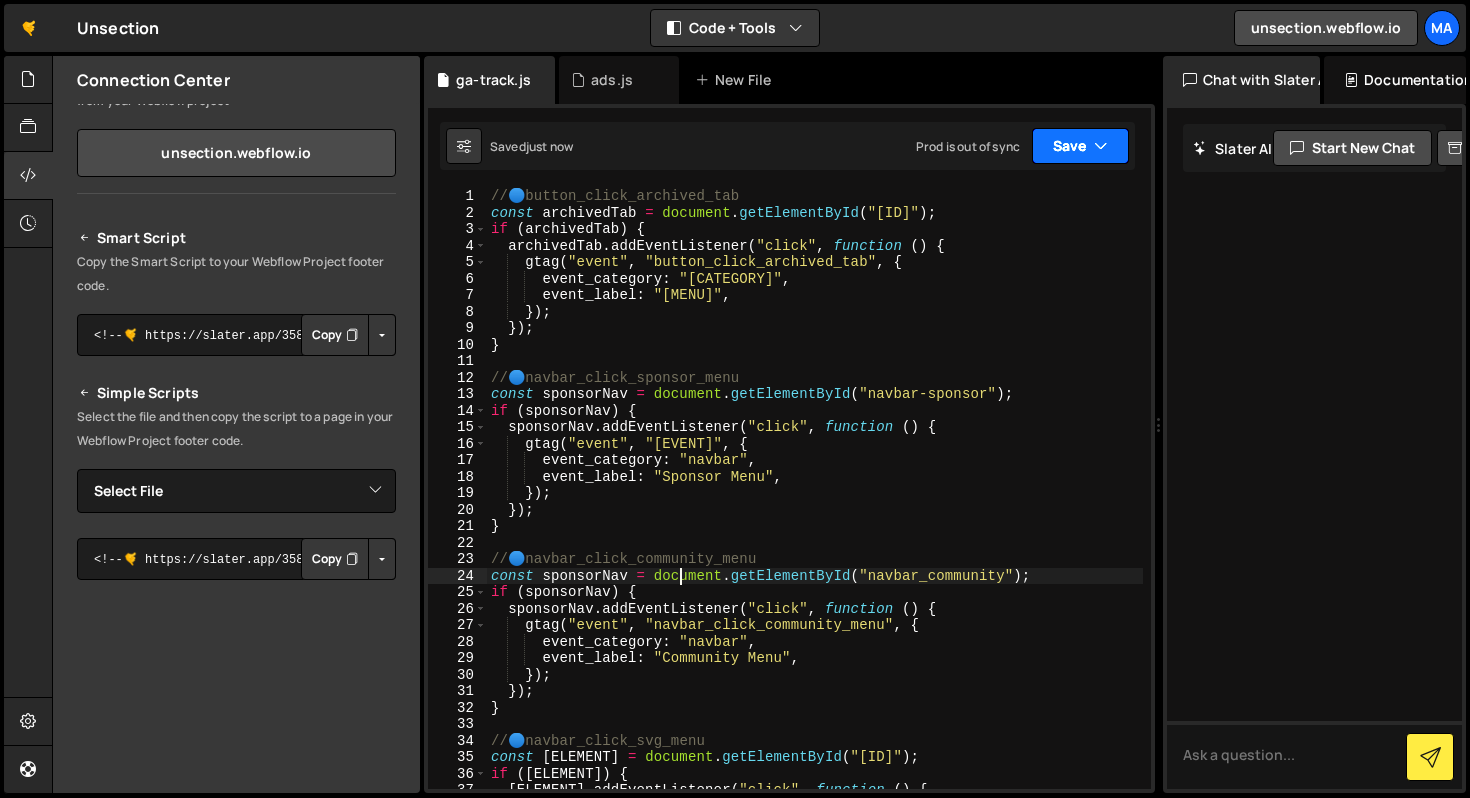 type on "const sponsorNav = document.getElementById("navbar_community");" 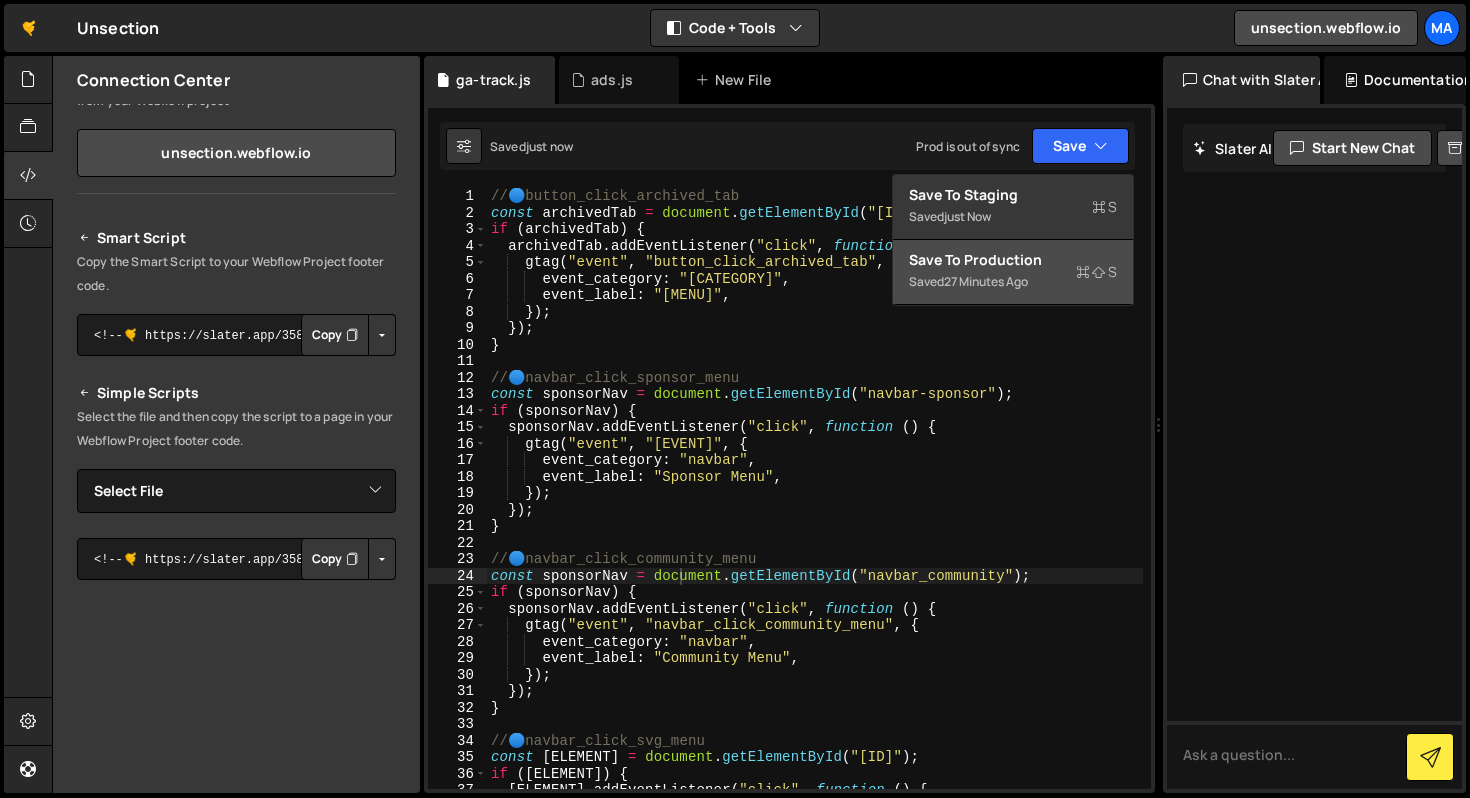 click on "Saved  27 minutes ago" at bounding box center [1013, 282] 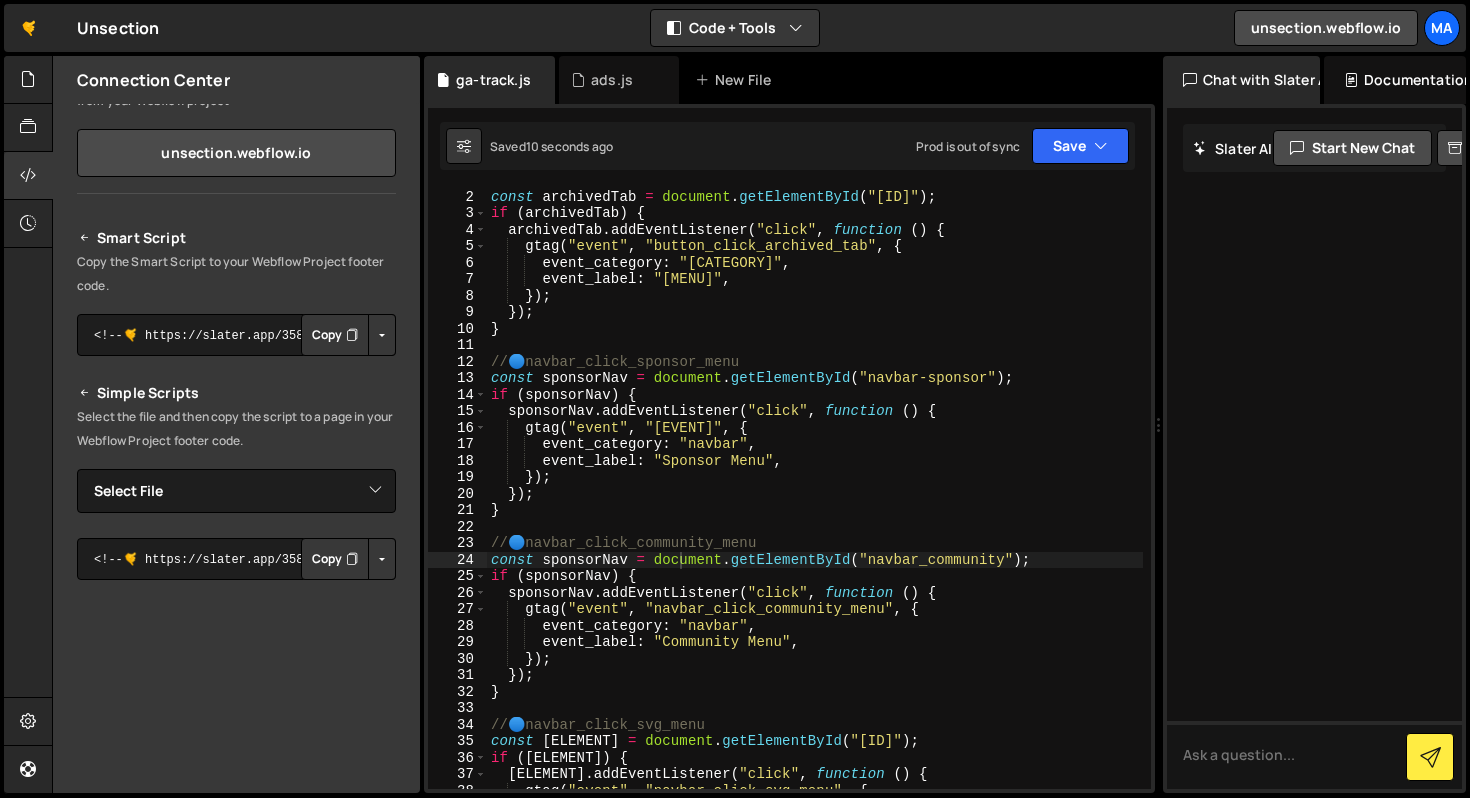 scroll, scrollTop: 15, scrollLeft: 0, axis: vertical 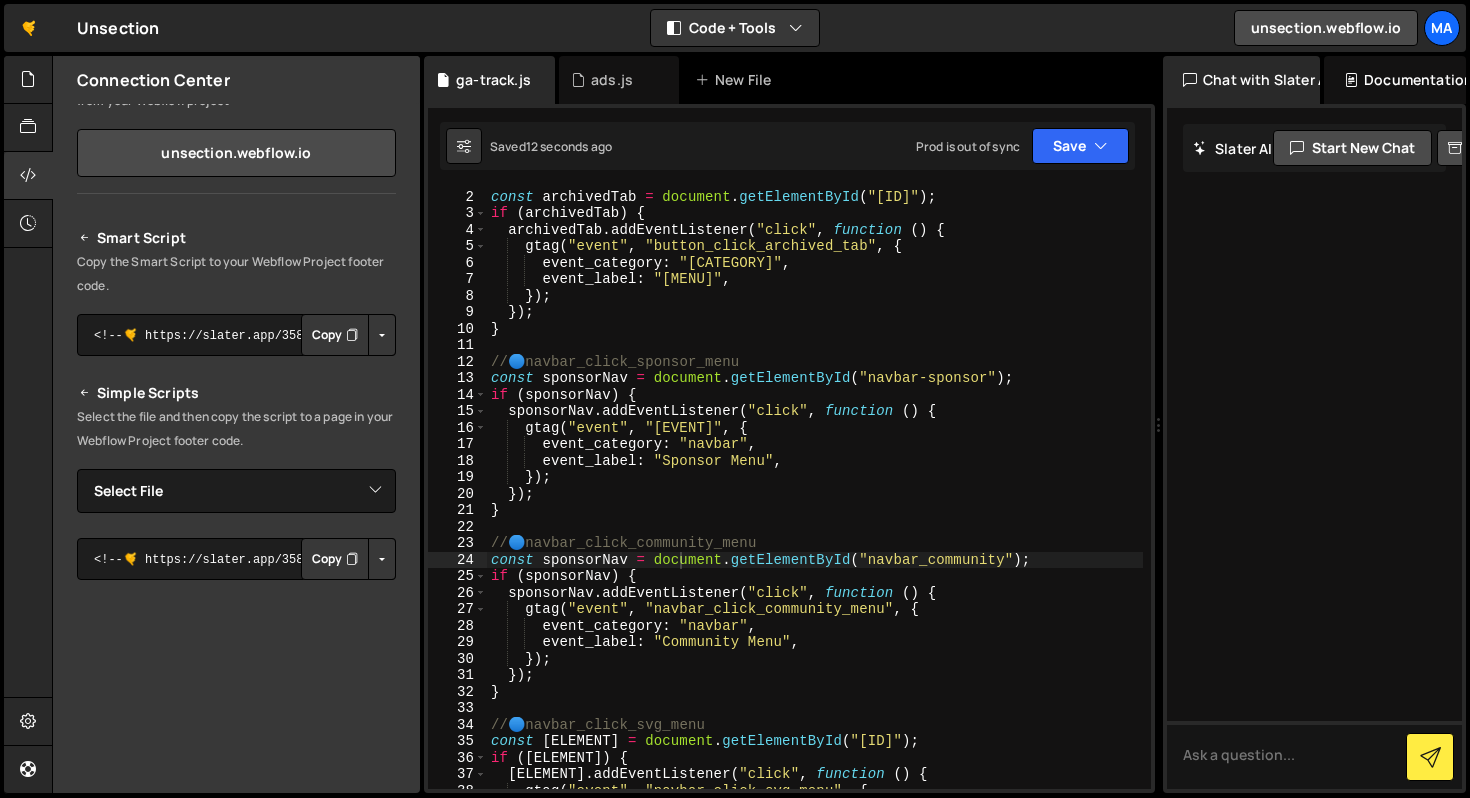 click on "Saved [TIME] ago
Prod is out of sync
Upgrade to Edit
Save
Save to Staging
S
Saved [TIME]  S Saved  G" at bounding box center [787, 146] 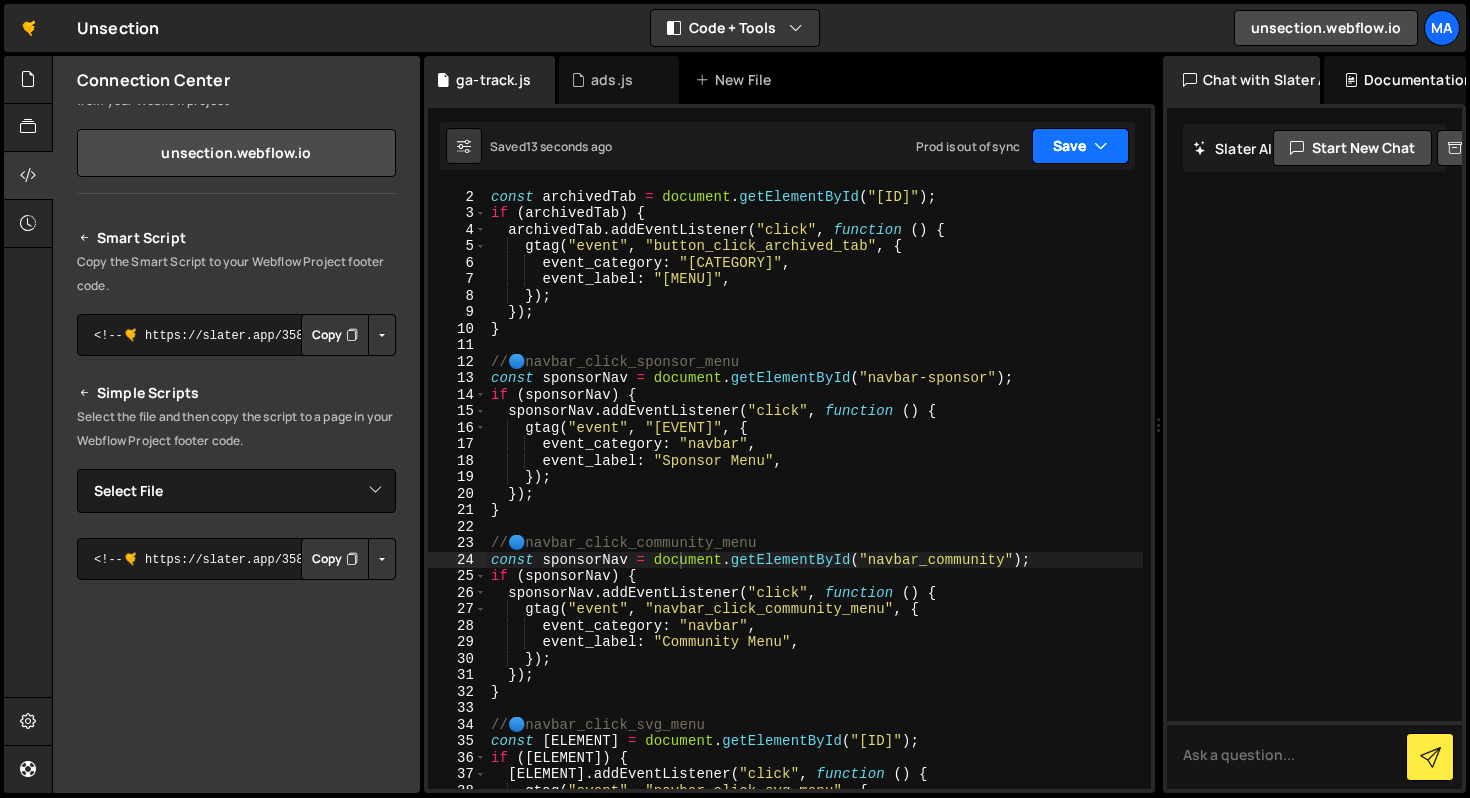 click on "Save" at bounding box center (1080, 146) 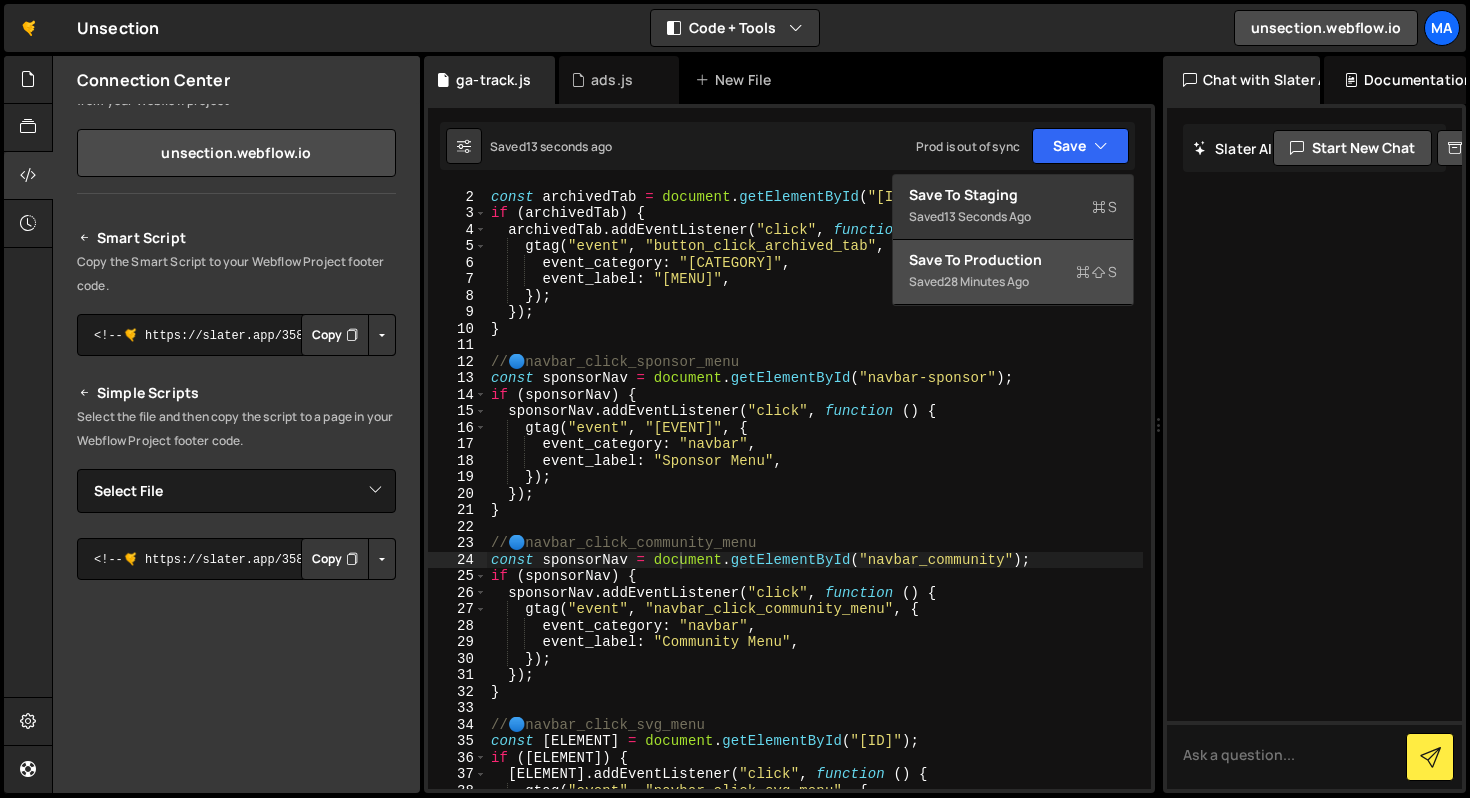 click on "Save to Production
S" at bounding box center (1013, 260) 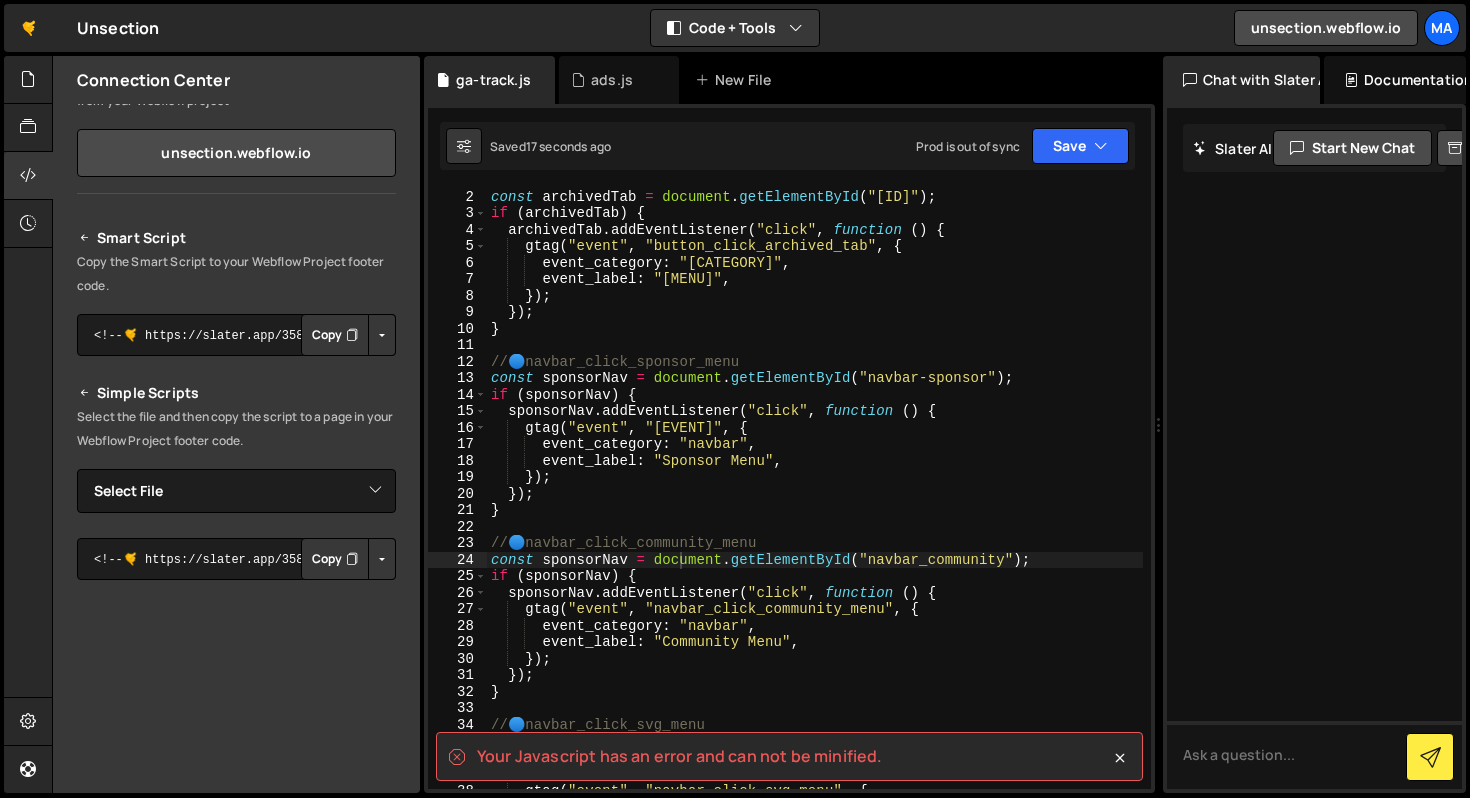 click on "//  🔵  button_click_archived_tab const   archivedTab   =   document . getElementById ( "archived-tab" ) ; if   ( archivedTab )   {    archivedTab . addEventListener ( "click" ,   function   ( )   {       gtag ( "event" ,   "button_click_archived_tab" ,   {          event_category :   "navigation" ,          event_label :   "Archived Tab" ,       }) ;    }) ; } //  🔵  navbar_click_sponsor_menu const   sponsorNav   =   document . getElementById ( "navbar-sponsor" ) ; if   ( sponsorNav )   {    sponsorNav . addEventListener ( "click" ,   function   ( )   {       gtag ( "event" ,   "navbar_click_sponsor_menu" ,   {          event_category :   "navbar" ,          event_label :   "Sponsor Menu" ,       }) ;    }) ; } //  🔵  navbar_click_community_menu const   sponsorNav   =   document . getElementById ( "navbar_community" ) ; if   ( sponsorNav )   {    sponsorNav . addEventListener ( "click" ,   function   ( )   {       gtag ( "event" ,   "navbar_click_community_menu" ,   {          event_category :   ," at bounding box center (815, 489) 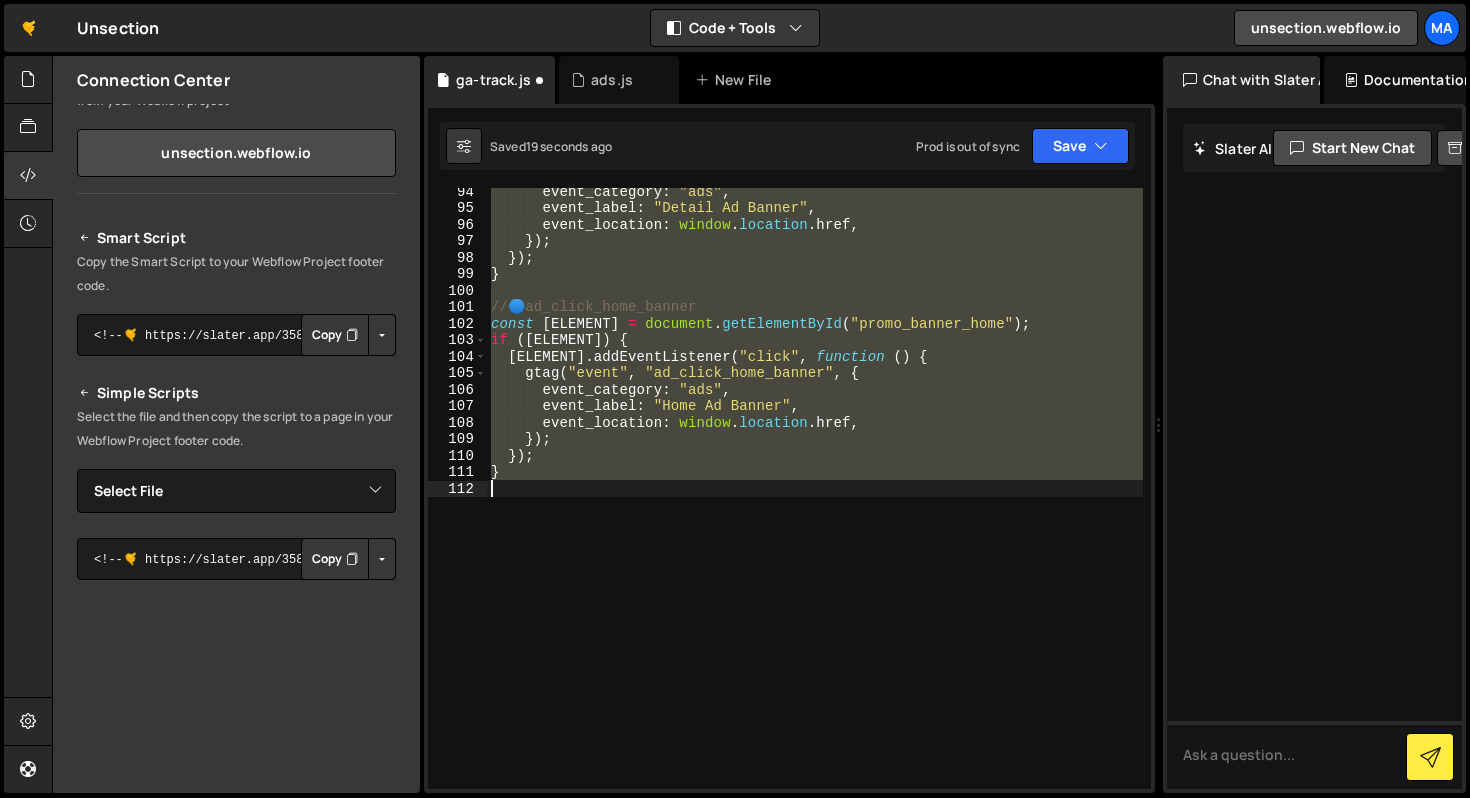 scroll, scrollTop: 161, scrollLeft: 0, axis: vertical 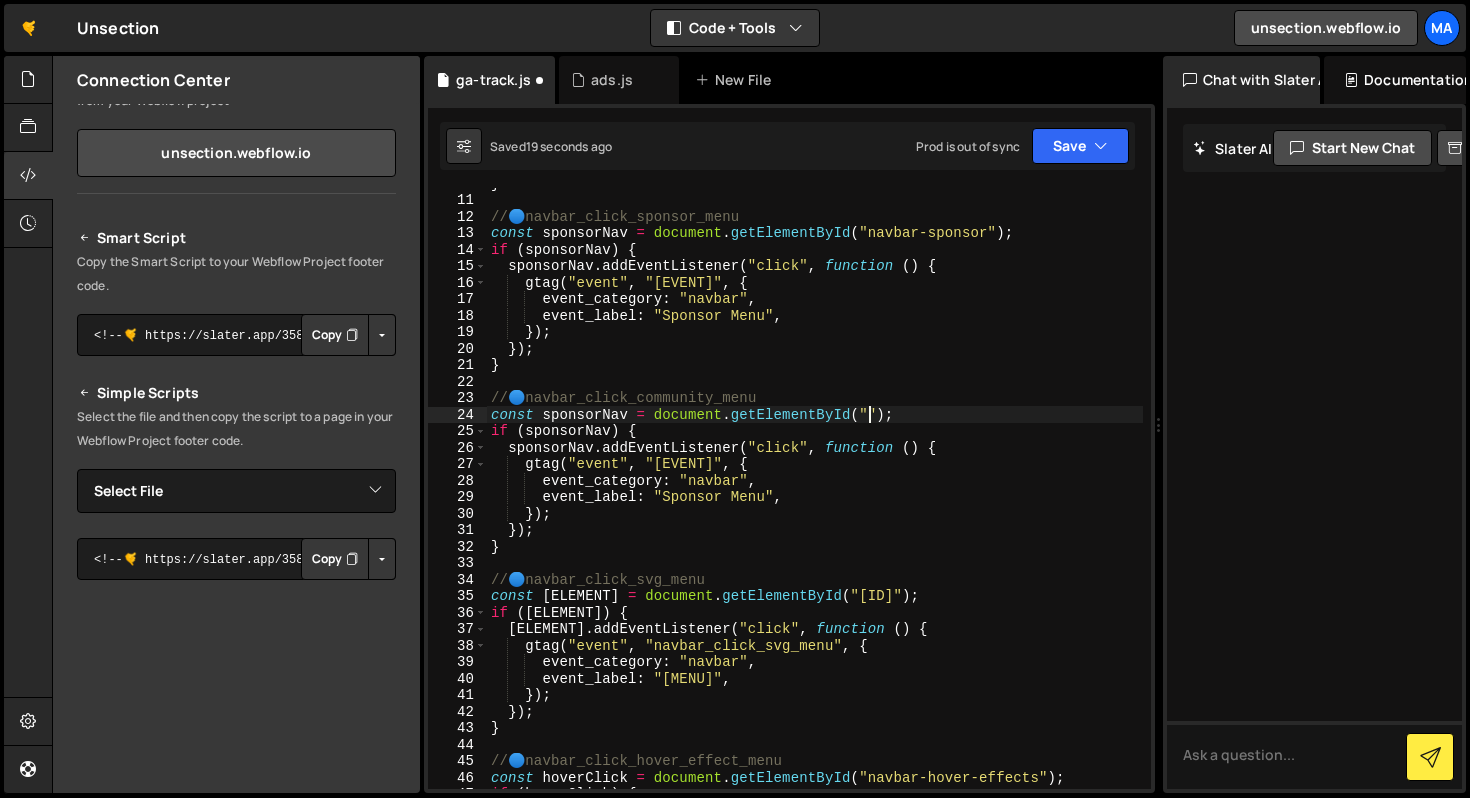 type on "// 🔵 navbar_click_sponsor_menu" 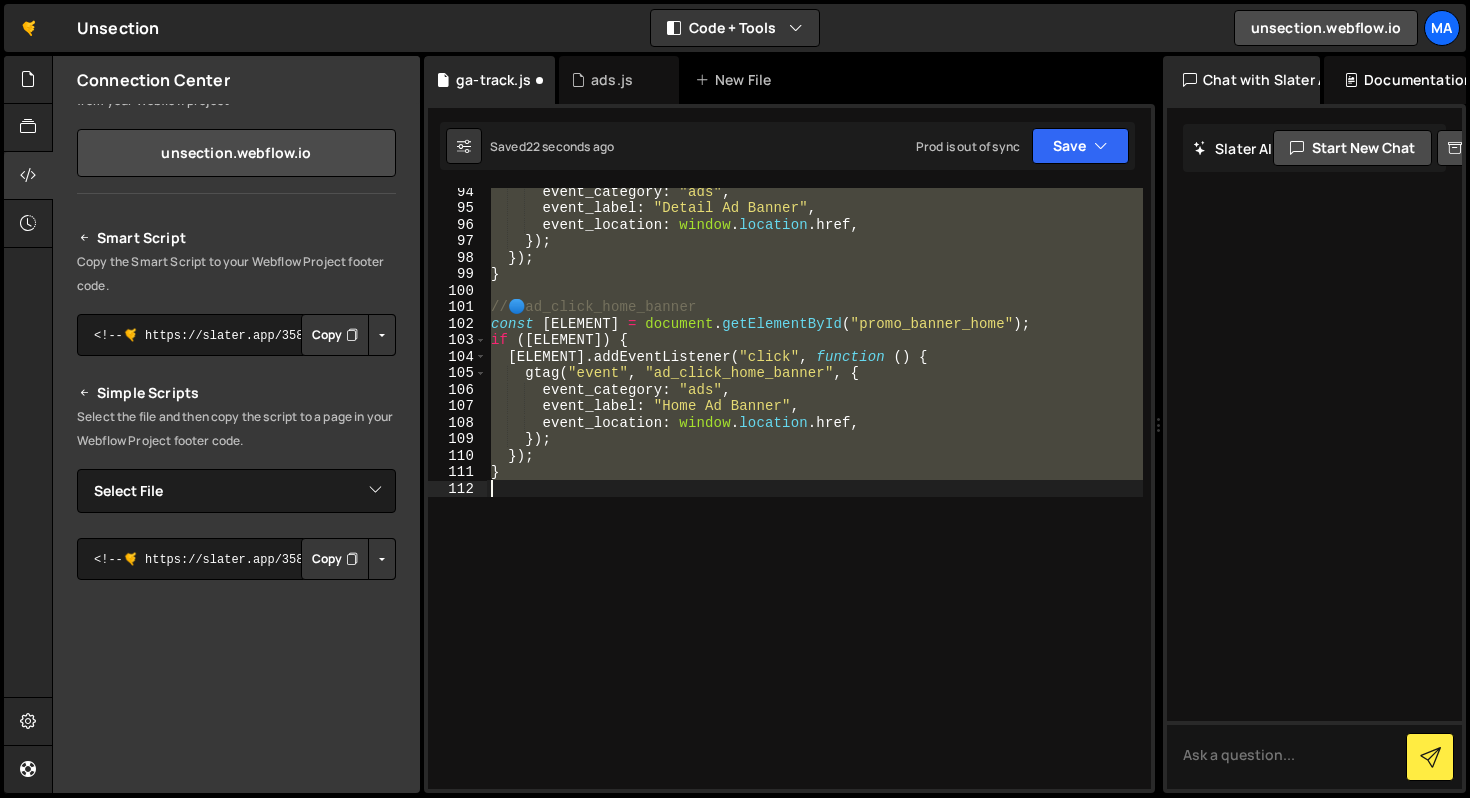 scroll, scrollTop: 161, scrollLeft: 0, axis: vertical 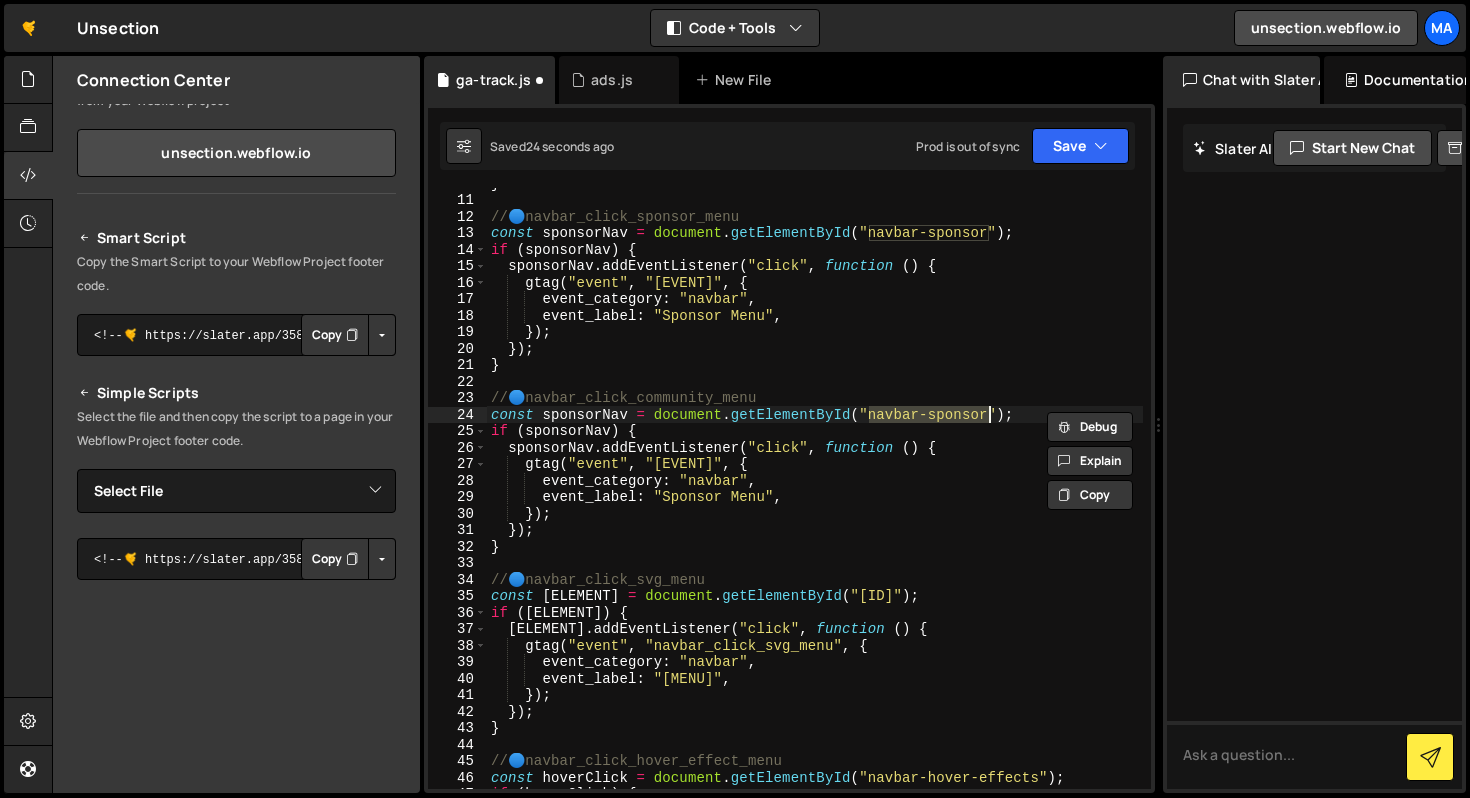 type on "// 🔵 navbar_click_sponsor_menu" 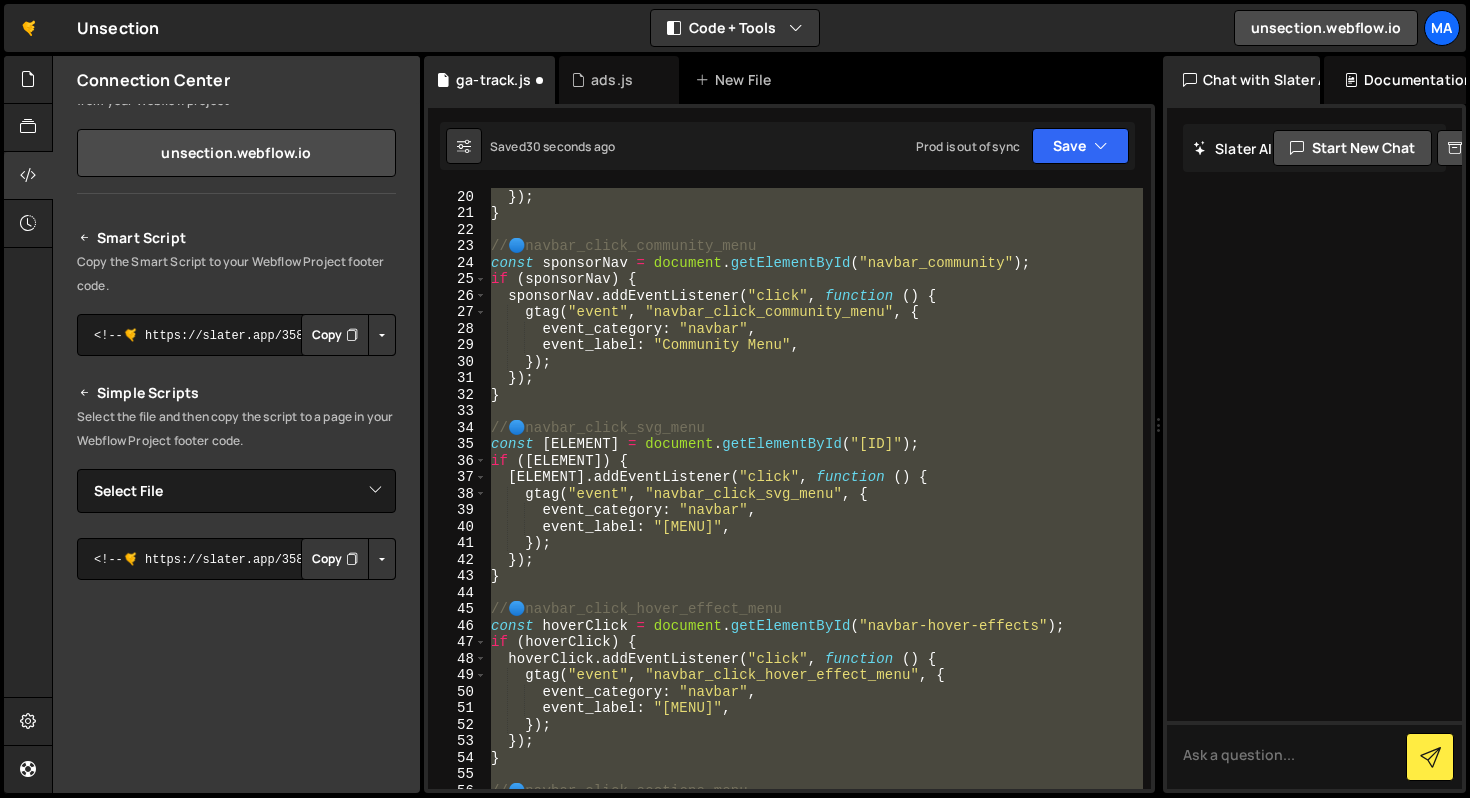 scroll, scrollTop: 0, scrollLeft: 0, axis: both 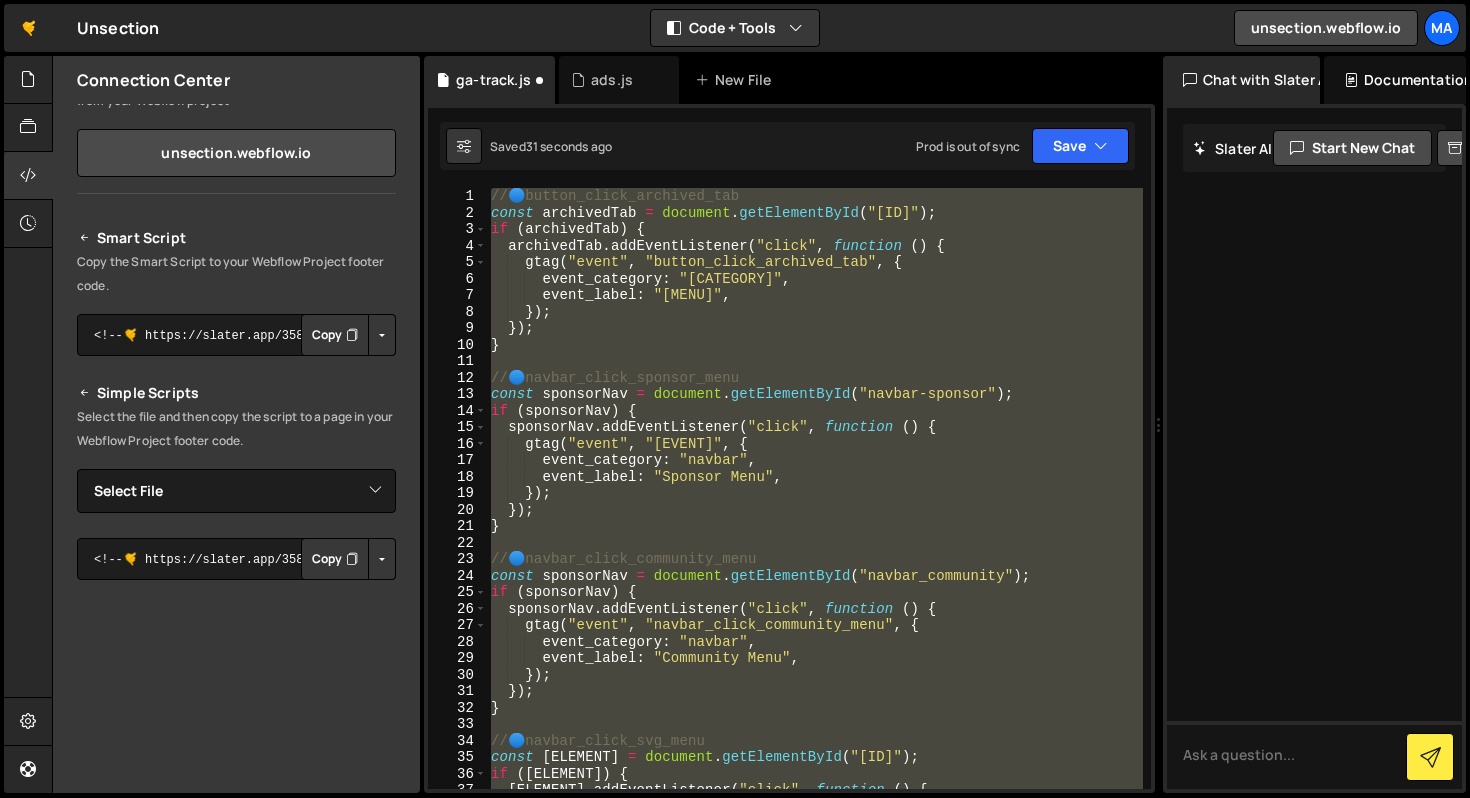 click on "//  🔵  button_click_archived_tab const   archivedTab   =   document . getElementById ( "archived-tab" ) ; if   ( archivedTab )   {    archivedTab . addEventListener ( "click" ,   function   ( )   {       gtag ( "event" ,   "button_click_archived_tab" ,   {          event_category :   "navigation" ,          event_label :   "Archived Tab" ,       }) ;    }) ; } //  🔵  navbar_click_sponsor_menu const   sponsorNav   =   document . getElementById ( "navbar-sponsor" ) ; if   ( sponsorNav )   {    sponsorNav . addEventListener ( "click" ,   function   ( )   {       gtag ( "event" ,   "navbar_click_sponsor_menu" ,   {          event_category :   "navbar" ,          event_label :   "Sponsor Menu" ,       }) ;    }) ; } //  🔵  navbar_click_community_menu const   sponsorNav   =   document . getElementById ( "navbar_community" ) ; if   ( sponsorNav )   {    sponsorNav . addEventListener ( "click" ,   function   ( )   {       gtag ( "event" ,   "navbar_click_community_menu" ,   {          event_category :   ," at bounding box center (815, 505) 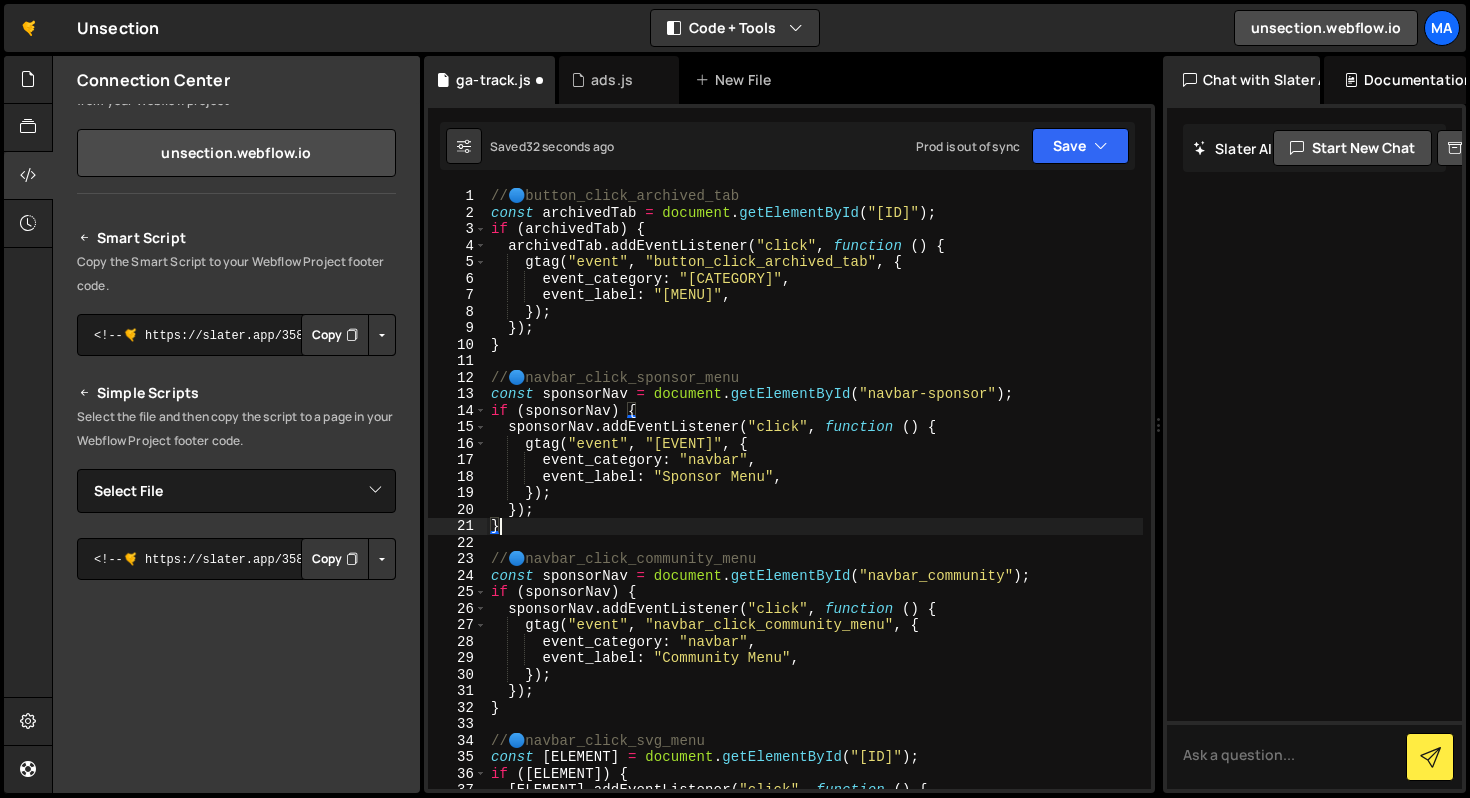 click on "//  🔵  button_click_archived_tab const   archivedTab   =   document . getElementById ( "archived-tab" ) ; if   ( archivedTab )   {    archivedTab . addEventListener ( "click" ,   function   ( )   {       gtag ( "event" ,   "button_click_archived_tab" ,   {          event_category :   "navigation" ,          event_label :   "Archived Tab" ,       }) ;    }) ; } //  🔵  navbar_click_sponsor_menu const   sponsorNav   =   document . getElementById ( "navbar-sponsor" ) ; if   ( sponsorNav )   {    sponsorNav . addEventListener ( "click" ,   function   ( )   {       gtag ( "event" ,   "navbar_click_sponsor_menu" ,   {          event_category :   "navbar" ,          event_label :   "Sponsor Menu" ,       }) ;    }) ; } //  🔵  navbar_click_community_menu const   sponsorNav   =   document . getElementById ( "navbar_community" ) ; if   ( sponsorNav )   {    sponsorNav . addEventListener ( "click" ,   function   ( )   {       gtag ( "event" ,   "navbar_click_community_menu" ,   {          event_category :   ," at bounding box center [815, 505] 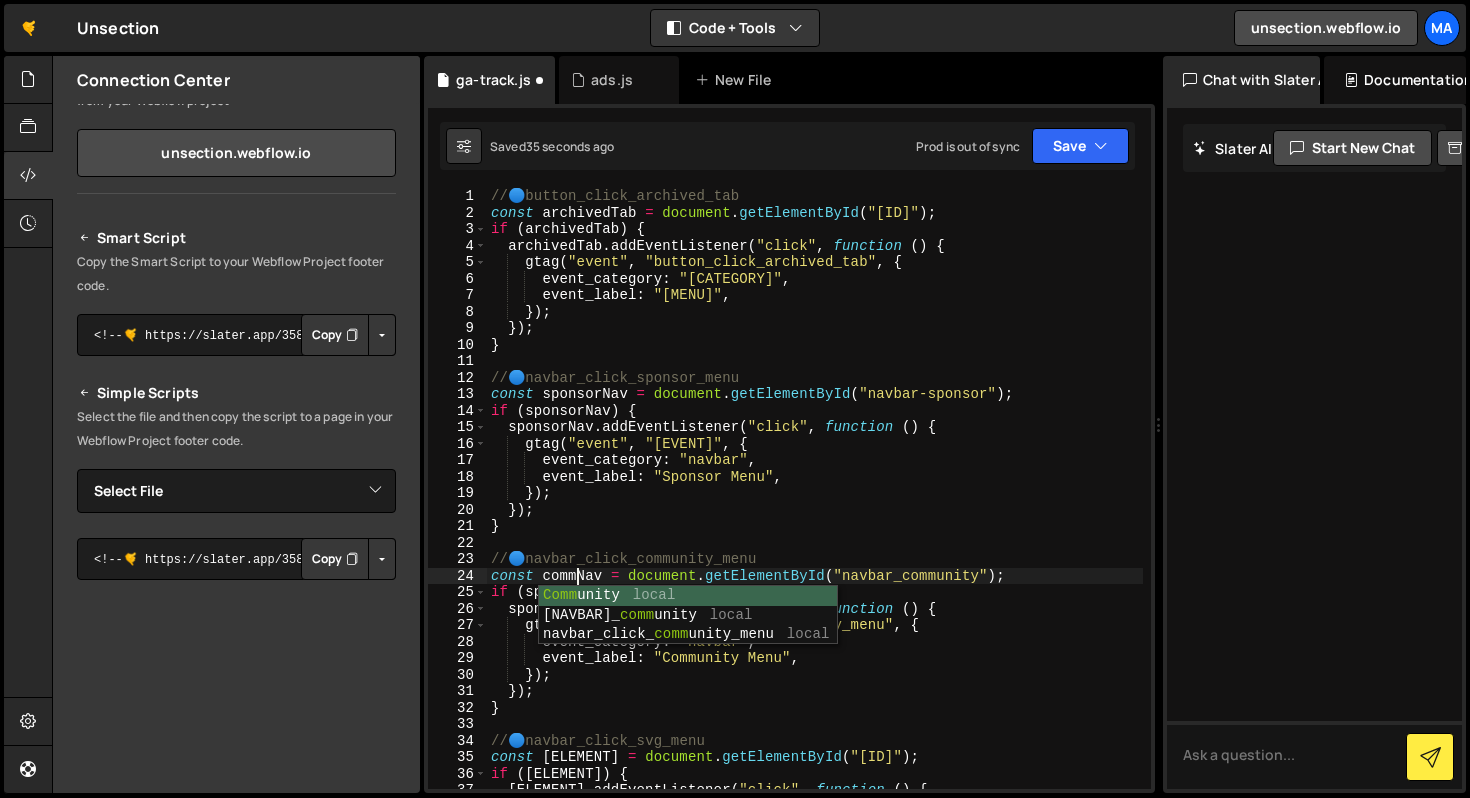scroll, scrollTop: 0, scrollLeft: 5, axis: horizontal 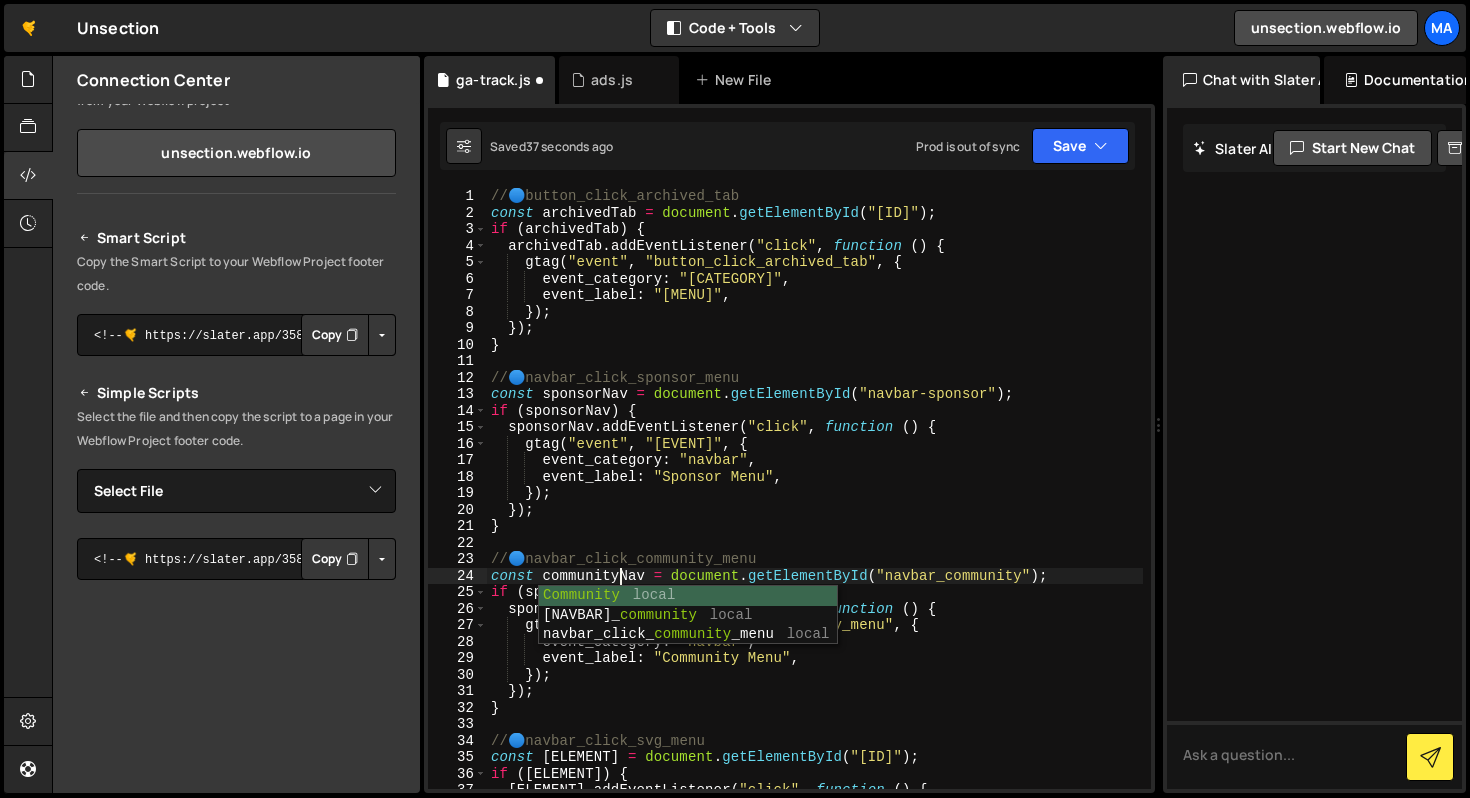 click on "//  🔵  button_click_archived_tab const   archivedTab   =   document . getElementById ( "archived-tab" ) ; if   ( archivedTab )   {    archivedTab . addEventListener ( "click" ,   function   ( )   {       gtag ( "event" ,   "button_click_archived_tab" ,   {          event_category :   "navigation" ,          event_label :   "Archived Tab" ,       }) ;    }) ; } //  🔵  navbar_click_sponsor_menu const   sponsorNav   =   document . getElementById ( "navbar-sponsor" ) ; if   ( sponsorNav )   {    sponsorNav . addEventListener ( "click" ,   function   ( )   {       gtag ( "event" ,   "navbar_click_sponsor_menu" ,   {          event_category :   "navbar" ,          event_label :   "Sponsor Menu" ,       }) ;    }) ; } //  🔵  navbar_click_community_menu const   communityNav   =   document . getElementById ( "navbar_community" ) ; if   ( sponsorNav )   {    sponsorNav . addEventListener ( "click" ,   function   ( )   {       gtag ( "event" ,   "navbar_click_community_menu" ,   {          event_category :   ," at bounding box center (815, 505) 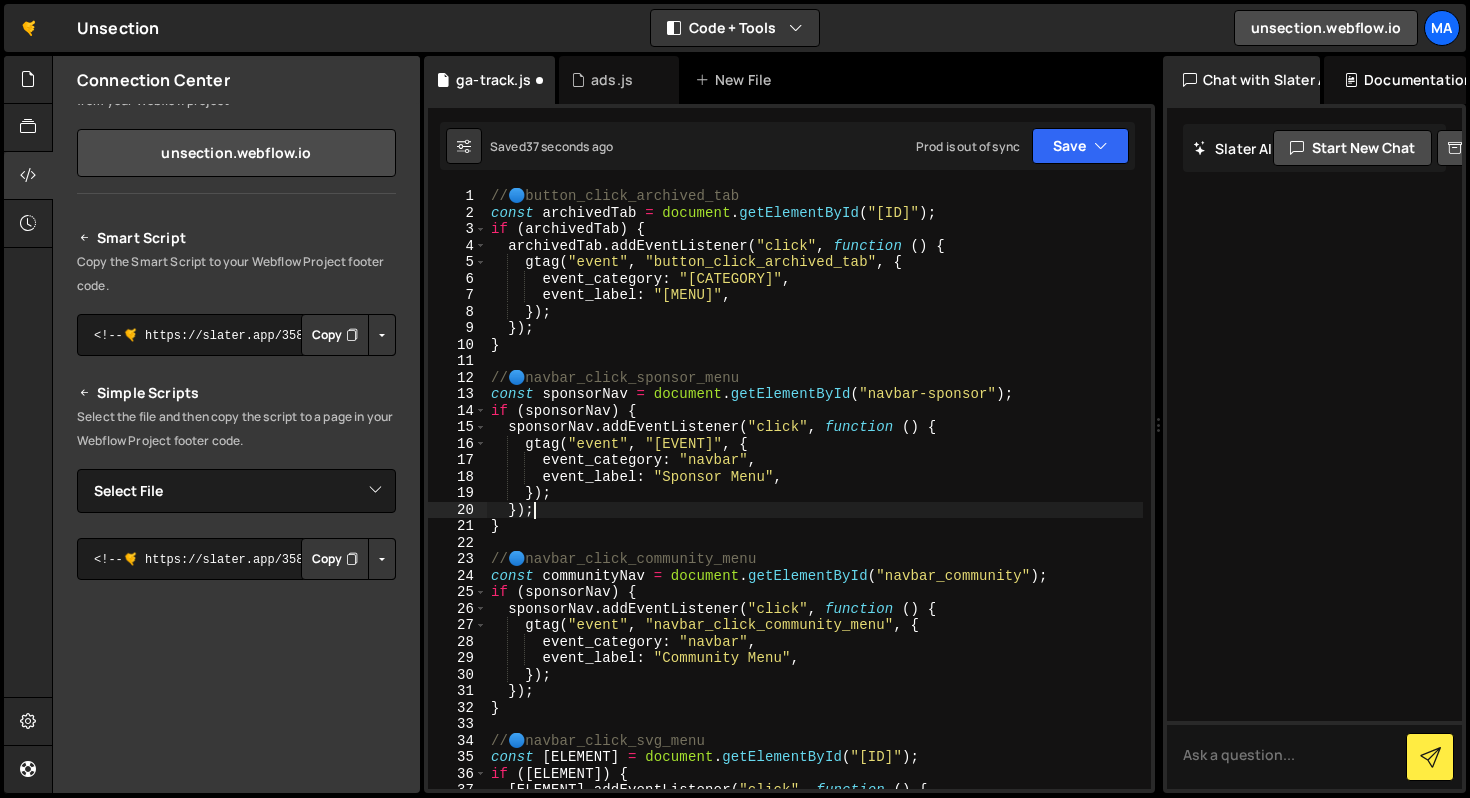 scroll, scrollTop: 0, scrollLeft: 2, axis: horizontal 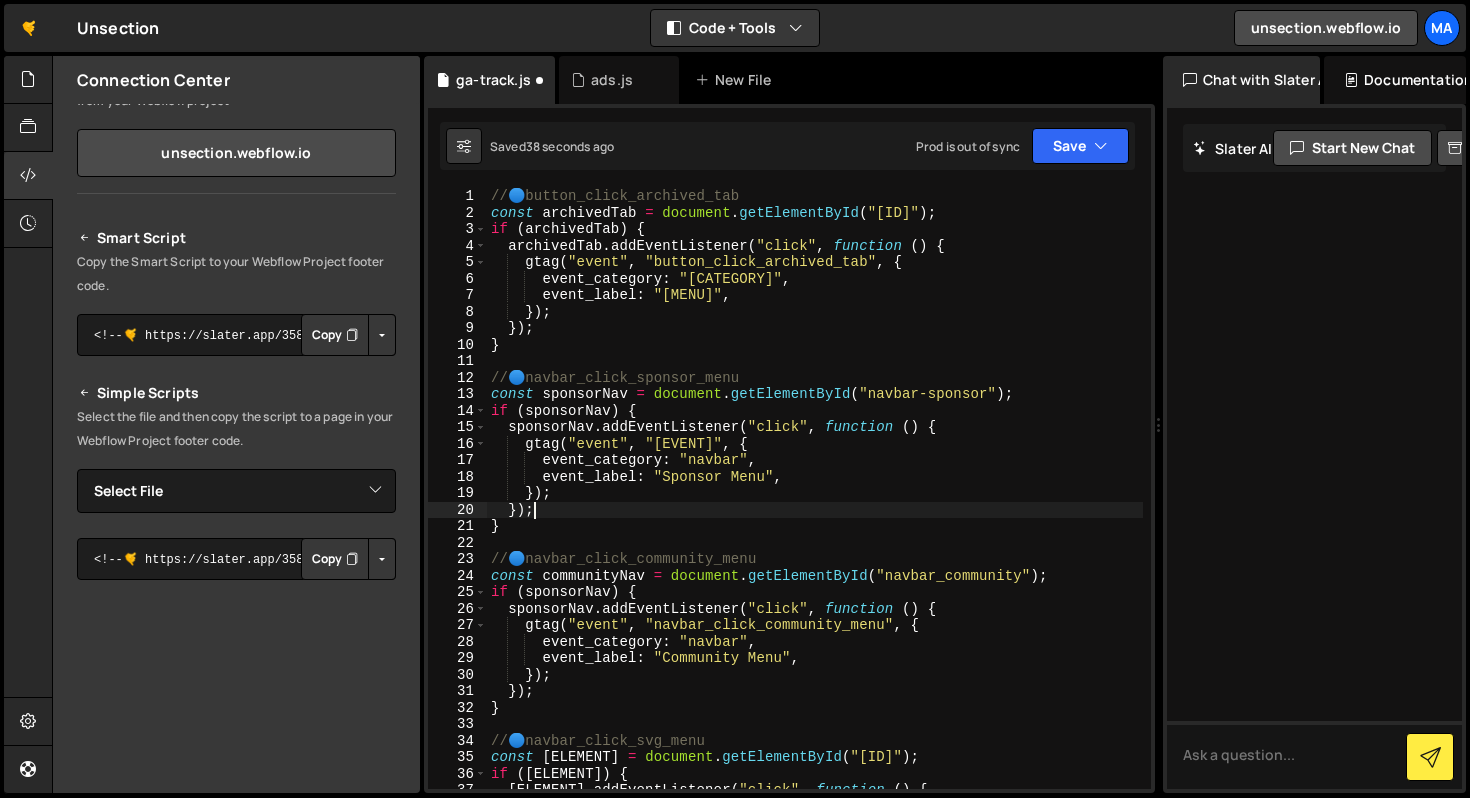 click on "//  🔵  button_click_archived_tab const   archivedTab   =   document . getElementById ( "archived-tab" ) ; if   ( archivedTab )   {    archivedTab . addEventListener ( "click" ,   function   ( )   {       gtag ( "event" ,   "button_click_archived_tab" ,   {          event_category :   "navigation" ,          event_label :   "Archived Tab" ,       }) ;    }) ; } //  🔵  navbar_click_sponsor_menu const   sponsorNav   =   document . getElementById ( "navbar-sponsor" ) ; if   ( sponsorNav )   {    sponsorNav . addEventListener ( "click" ,   function   ( )   {       gtag ( "event" ,   "navbar_click_sponsor_menu" ,   {          event_category :   "navbar" ,          event_label :   "Sponsor Menu" ,       }) ;    }) ; } //  🔵  navbar_click_community_menu const   communityNav   =   document . getElementById ( "navbar_community" ) ; if   ( sponsorNav )   {    sponsorNav . addEventListener ( "click" ,   function   ( )   {       gtag ( "event" ,   "navbar_click_community_menu" ,   {          event_category :   ," at bounding box center [815, 505] 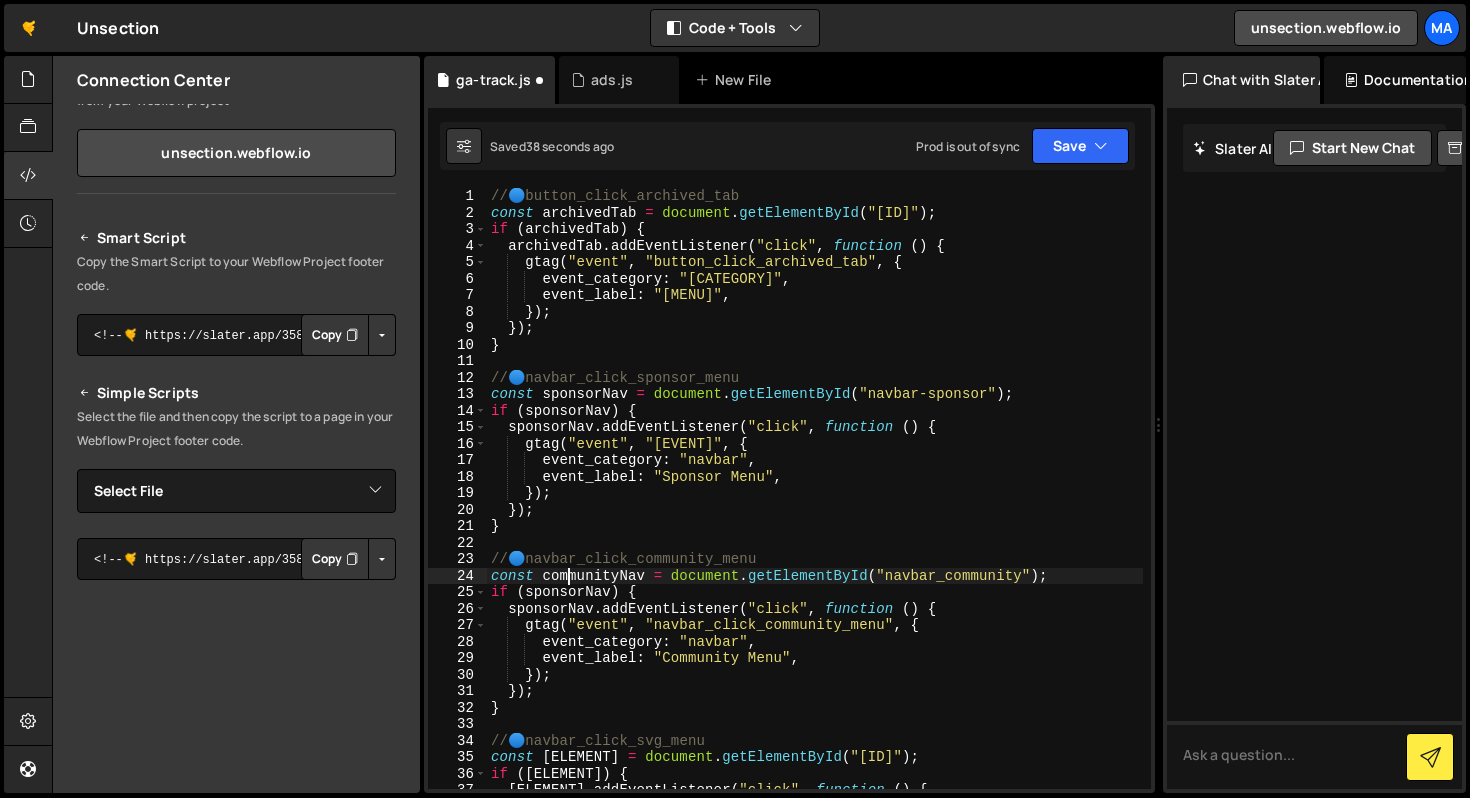 click on "//  🔵  button_click_archived_tab const   archivedTab   =   document . getElementById ( "archived-tab" ) ; if   ( archivedTab )   {    archivedTab . addEventListener ( "click" ,   function   ( )   {       gtag ( "event" ,   "button_click_archived_tab" ,   {          event_category :   "navigation" ,          event_label :   "Archived Tab" ,       }) ;    }) ; } //  🔵  navbar_click_sponsor_menu const   sponsorNav   =   document . getElementById ( "navbar-sponsor" ) ; if   ( sponsorNav )   {    sponsorNav . addEventListener ( "click" ,   function   ( )   {       gtag ( "event" ,   "navbar_click_sponsor_menu" ,   {          event_category :   "navbar" ,          event_label :   "Sponsor Menu" ,       }) ;    }) ; } //  🔵  navbar_click_community_menu const   communityNav   =   document . getElementById ( "navbar_community" ) ; if   ( sponsorNav )   {    sponsorNav . addEventListener ( "click" ,   function   ( )   {       gtag ( "event" ,   "navbar_click_community_menu" ,   {          event_category :   ," at bounding box center [815, 505] 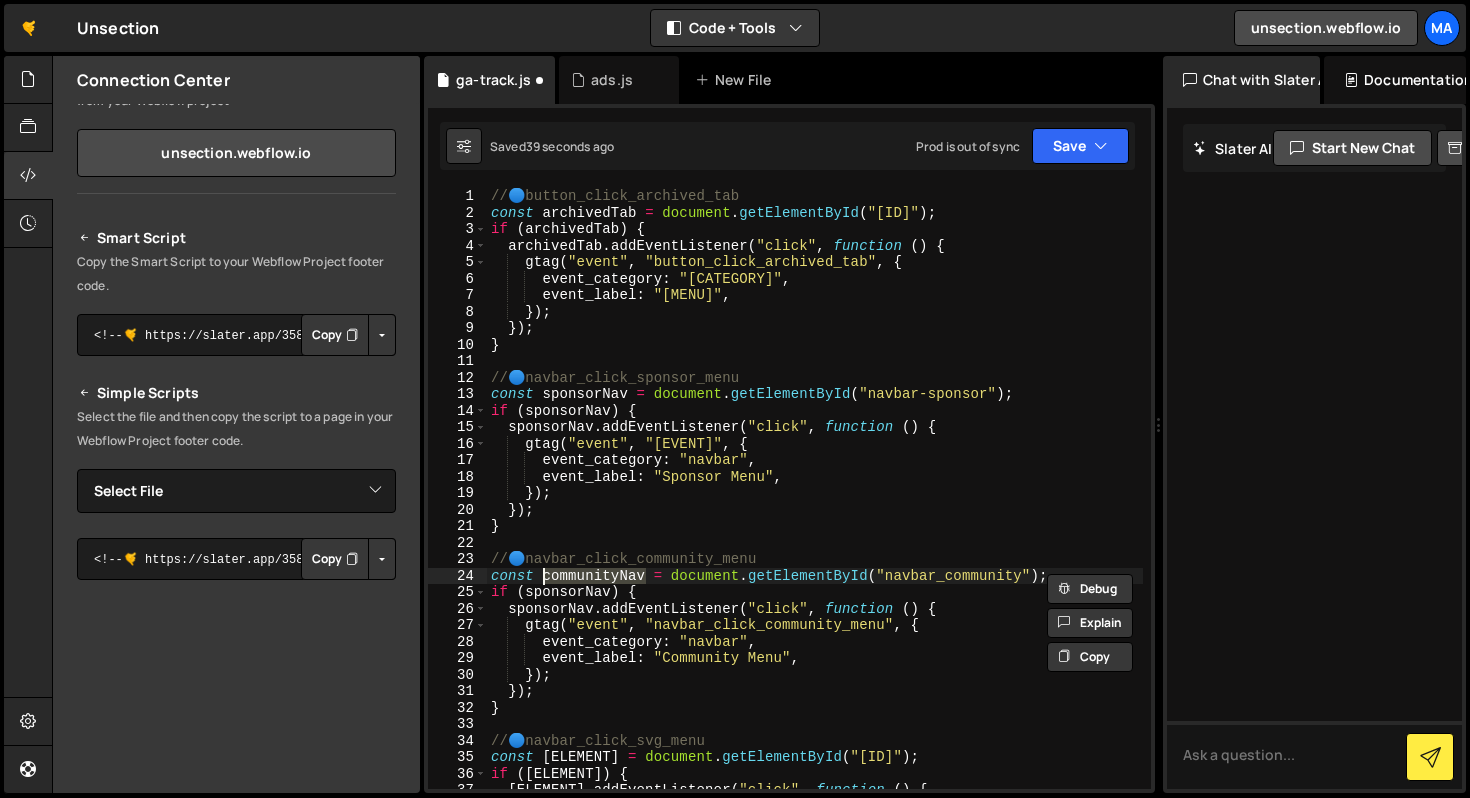 click on "//  🔵  button_click_archived_tab const   archivedTab   =   document . getElementById ( "archived-tab" ) ; if   ( archivedTab )   {    archivedTab . addEventListener ( "click" ,   function   ( )   {       gtag ( "event" ,   "button_click_archived_tab" ,   {          event_category :   "navigation" ,          event_label :   "Archived Tab" ,       }) ;    }) ; } //  🔵  navbar_click_sponsor_menu const   sponsorNav   =   document . getElementById ( "navbar-sponsor" ) ; if   ( sponsorNav )   {    sponsorNav . addEventListener ( "click" ,   function   ( )   {       gtag ( "event" ,   "navbar_click_sponsor_menu" ,   {          event_category :   "navbar" ,          event_label :   "Sponsor Menu" ,       }) ;    }) ; } //  🔵  navbar_click_community_menu const   communityNav   =   document . getElementById ( "navbar_community" ) ; if   ( sponsorNav )   {    sponsorNav . addEventListener ( "click" ,   function   ( )   {       gtag ( "event" ,   "navbar_click_community_menu" ,   {          event_category :   ," at bounding box center (815, 505) 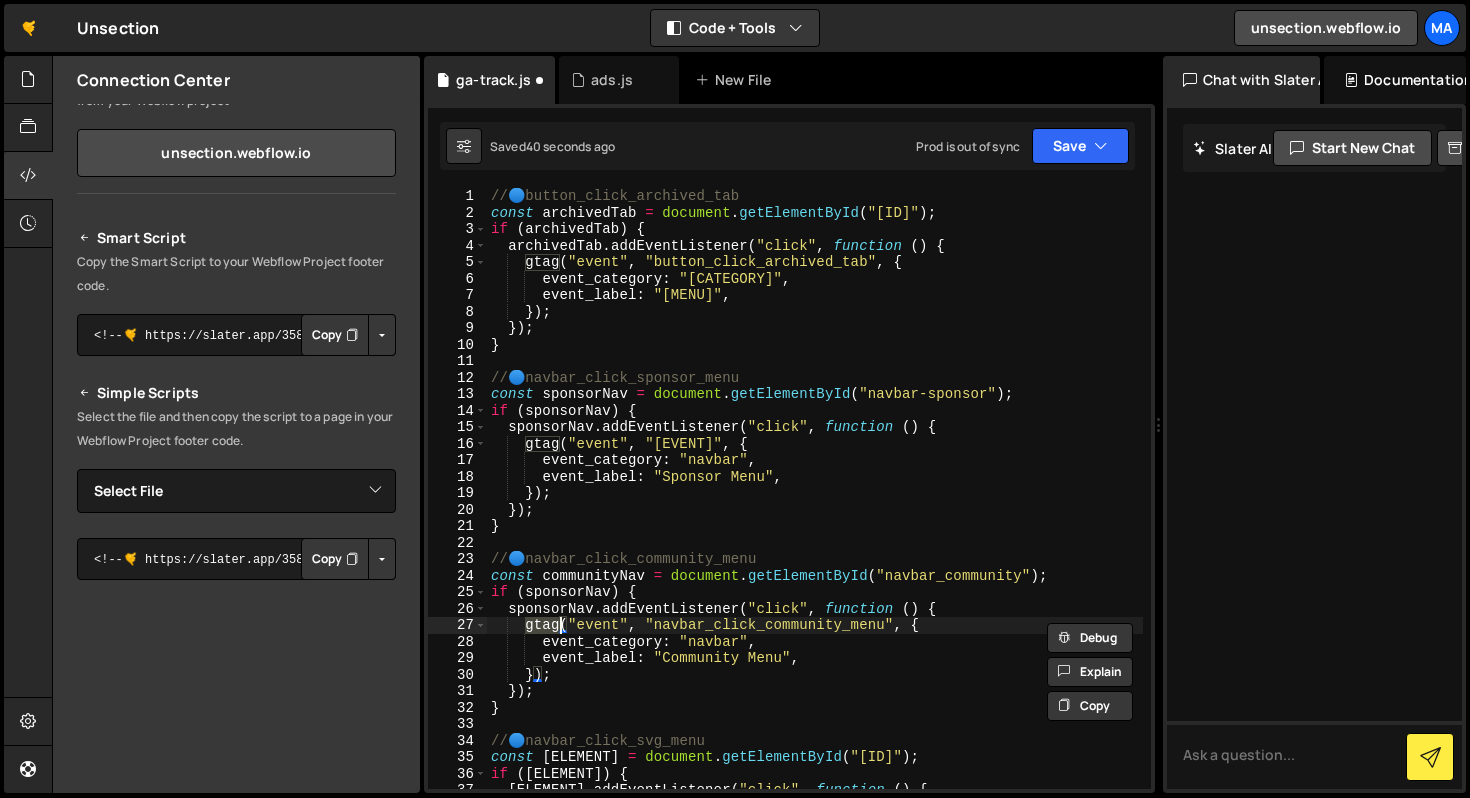 click on "//  🔵  button_click_archived_tab const   archivedTab   =   document . getElementById ( "archived-tab" ) ; if   ( archivedTab )   {    archivedTab . addEventListener ( "click" ,   function   ( )   {       gtag ( "event" ,   "button_click_archived_tab" ,   {          event_category :   "navigation" ,          event_label :   "Archived Tab" ,       }) ;    }) ; } //  🔵  navbar_click_sponsor_menu const   sponsorNav   =   document . getElementById ( "navbar-sponsor" ) ; if   ( sponsorNav )   {    sponsorNav . addEventListener ( "click" ,   function   ( )   {       gtag ( "event" ,   "navbar_click_sponsor_menu" ,   {          event_category :   "navbar" ,          event_label :   "Sponsor Menu" ,       }) ;    }) ; } //  🔵  navbar_click_community_menu const   communityNav   =   document . getElementById ( "navbar_community" ) ; if   ( sponsorNav )   {    sponsorNav . addEventListener ( "click" ,   function   ( )   {       gtag ( "event" ,   "navbar_click_community_menu" ,   {          event_category :   ," at bounding box center [815, 505] 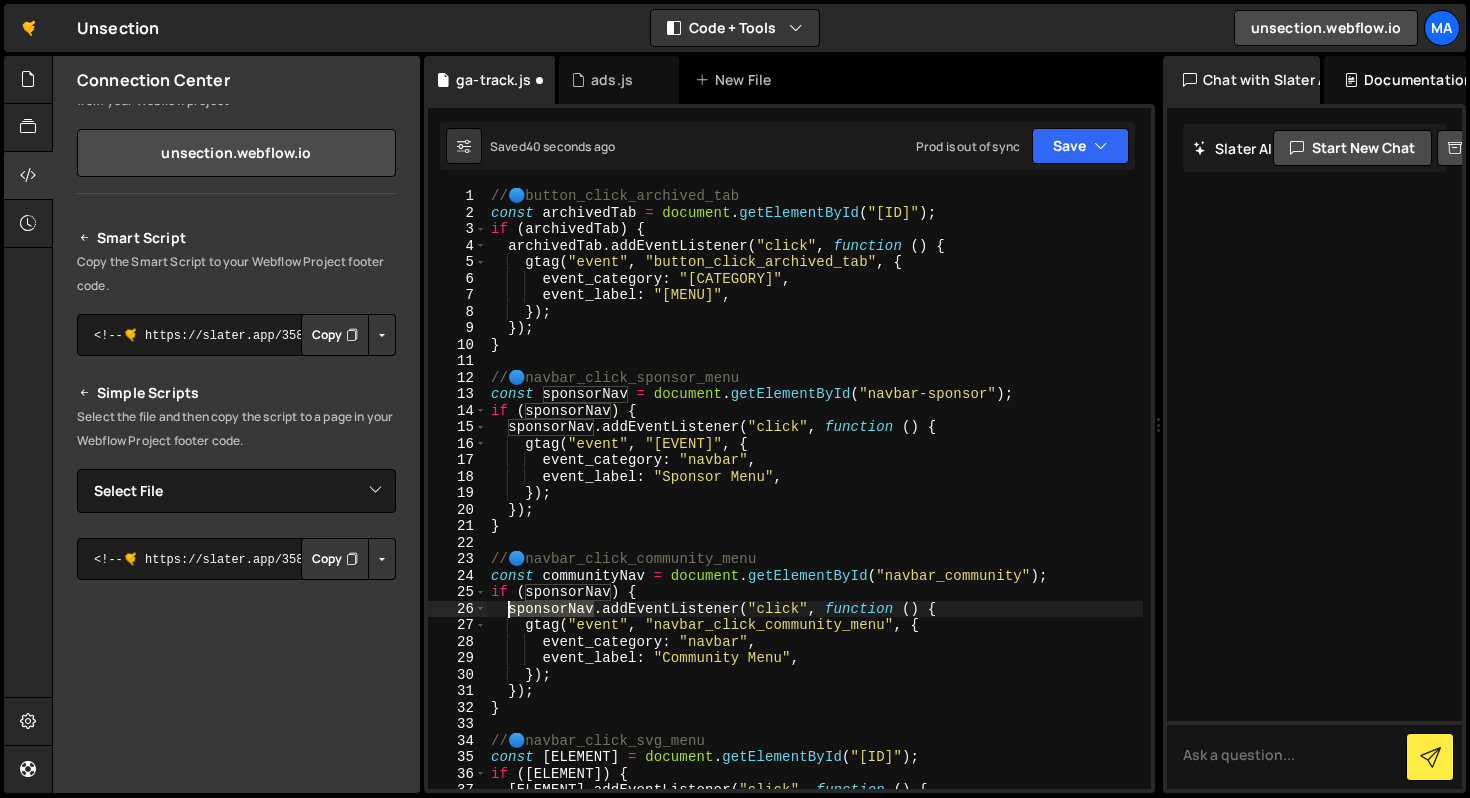 click on "//  🔵  button_click_archived_tab const   archivedTab   =   document . getElementById ( "archived-tab" ) ; if   ( archivedTab )   {    archivedTab . addEventListener ( "click" ,   function   ( )   {       gtag ( "event" ,   "button_click_archived_tab" ,   {          event_category :   "navigation" ,          event_label :   "Archived Tab" ,       }) ;    }) ; } //  🔵  navbar_click_sponsor_menu const   sponsorNav   =   document . getElementById ( "navbar-sponsor" ) ; if   ( sponsorNav )   {    sponsorNav . addEventListener ( "click" ,   function   ( )   {       gtag ( "event" ,   "navbar_click_sponsor_menu" ,   {          event_category :   "navbar" ,          event_label :   "Sponsor Menu" ,       }) ;    }) ; } //  🔵  navbar_click_community_menu const   communityNav   =   document . getElementById ( "navbar_community" ) ; if   ( sponsorNav )   {    sponsorNav . addEventListener ( "click" ,   function   ( )   {       gtag ( "event" ,   "navbar_click_community_menu" ,   {          event_category :   ," at bounding box center (815, 505) 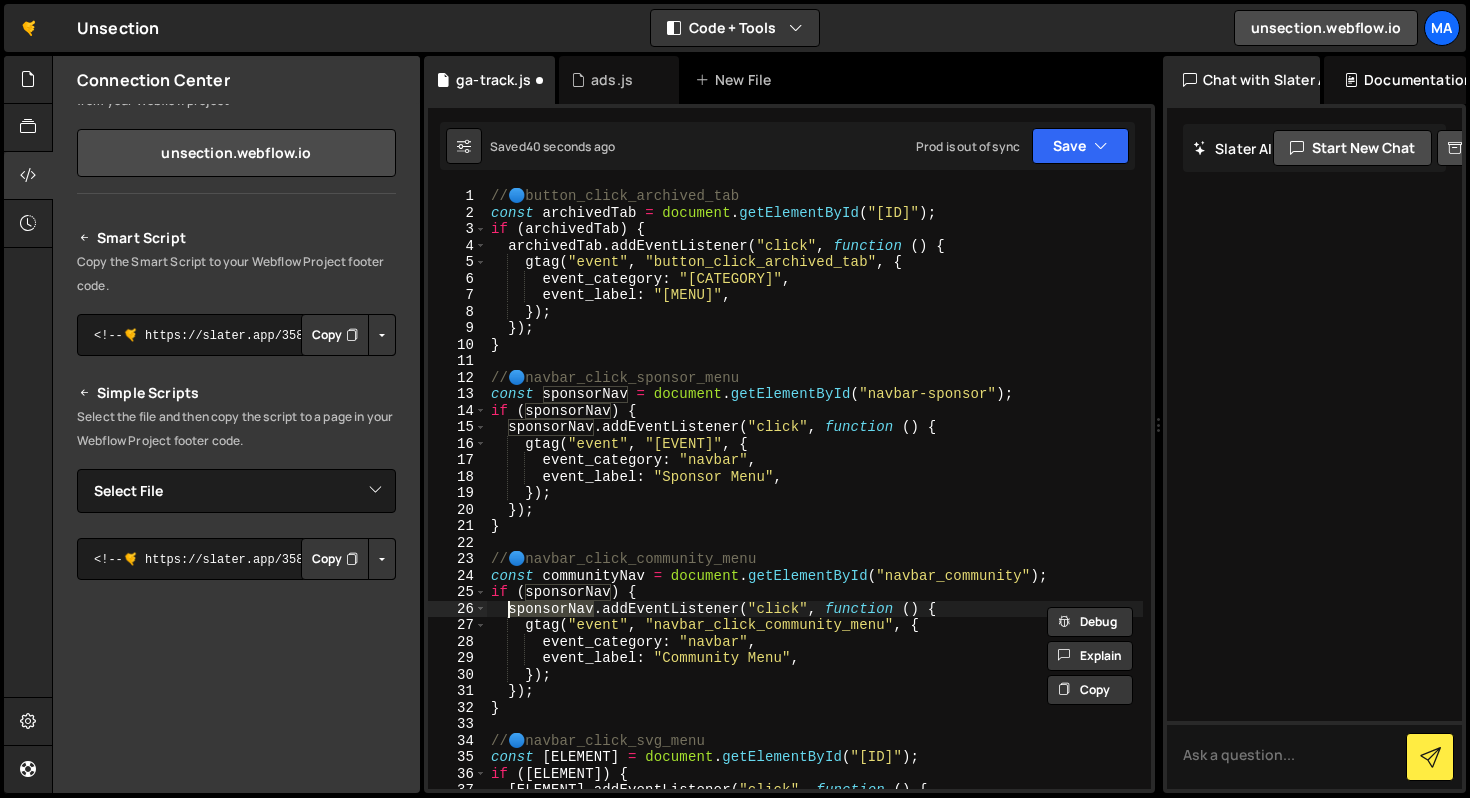 paste on "community" 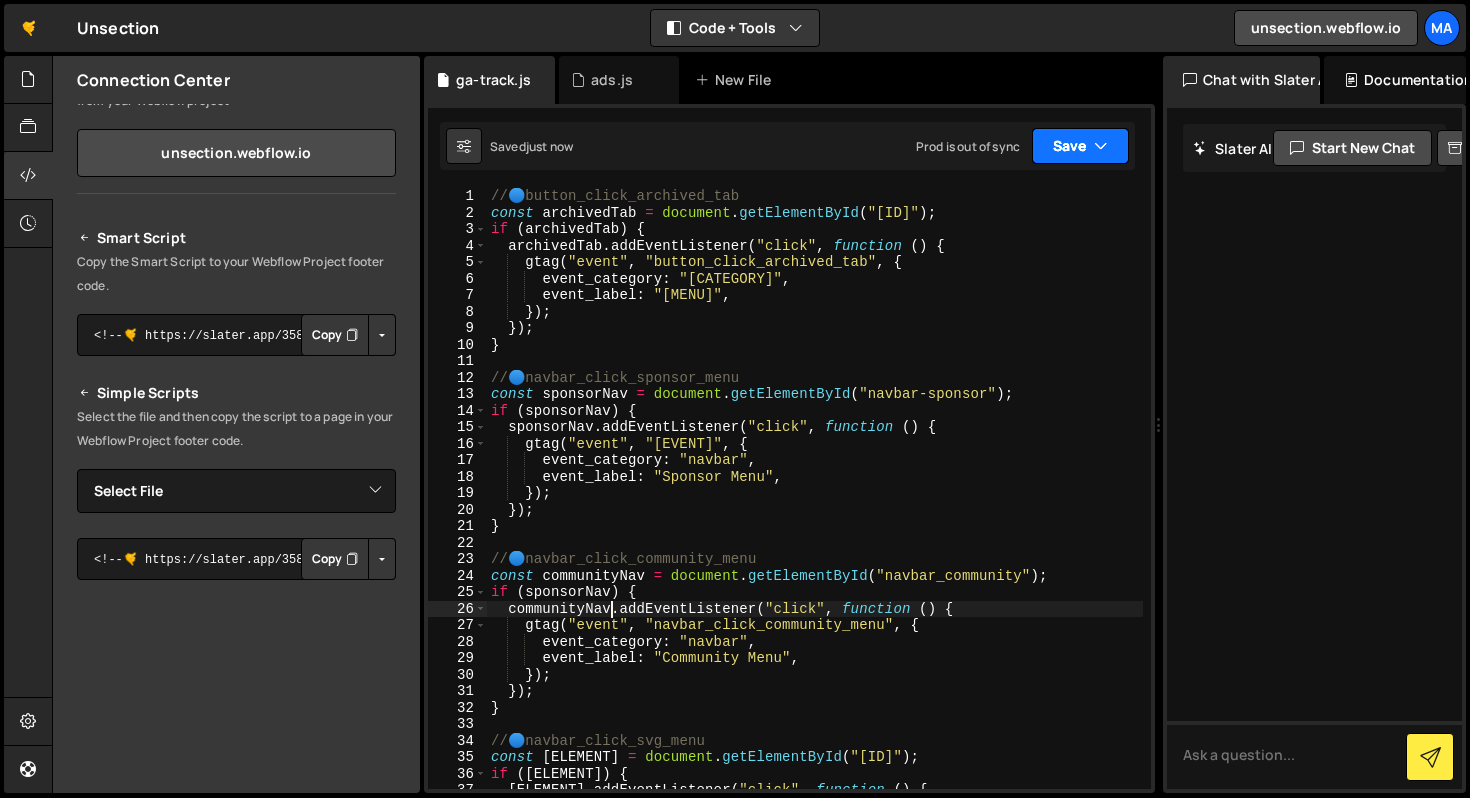 click on "Save" at bounding box center (1080, 146) 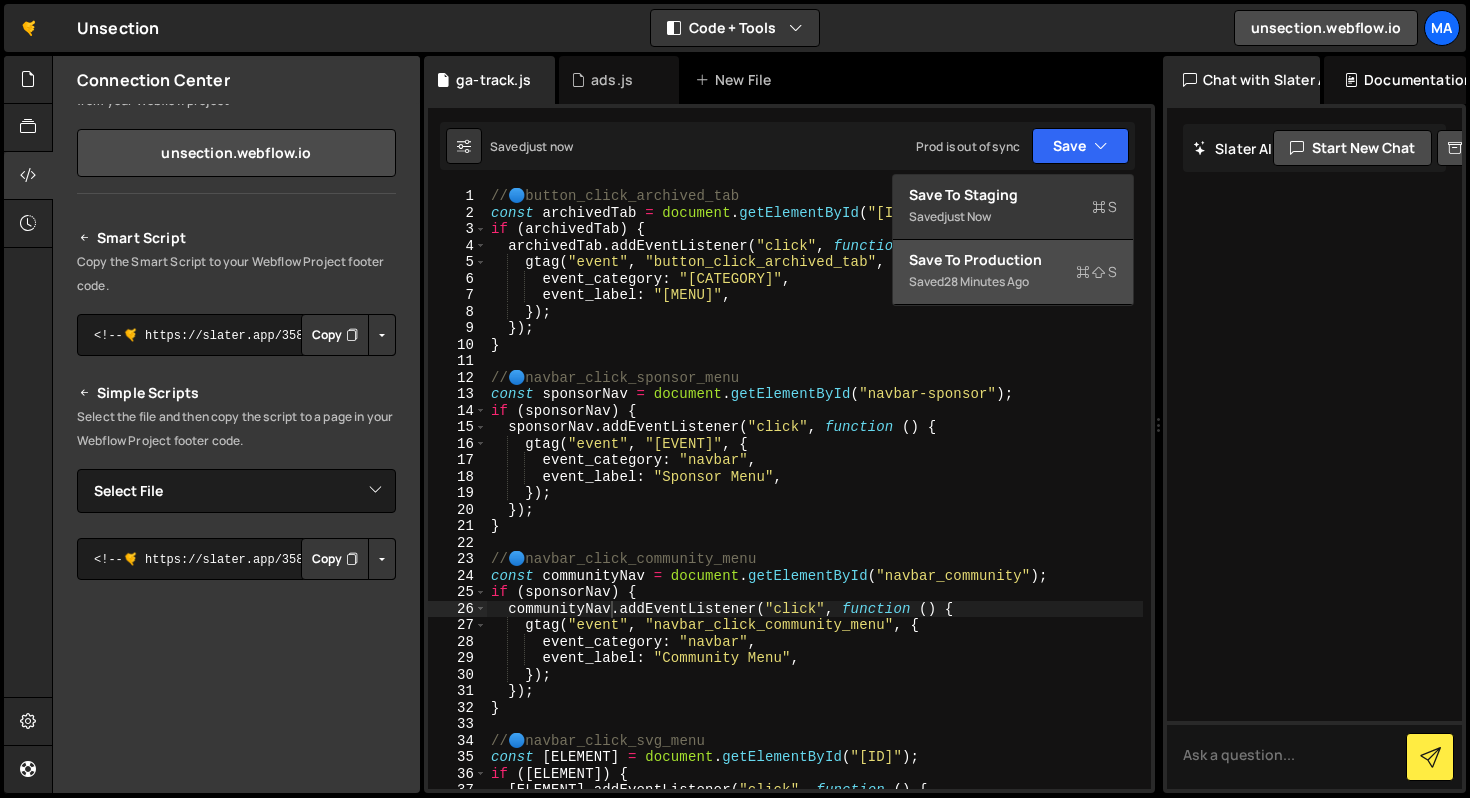 click on "Save to Production
S" at bounding box center [1013, 260] 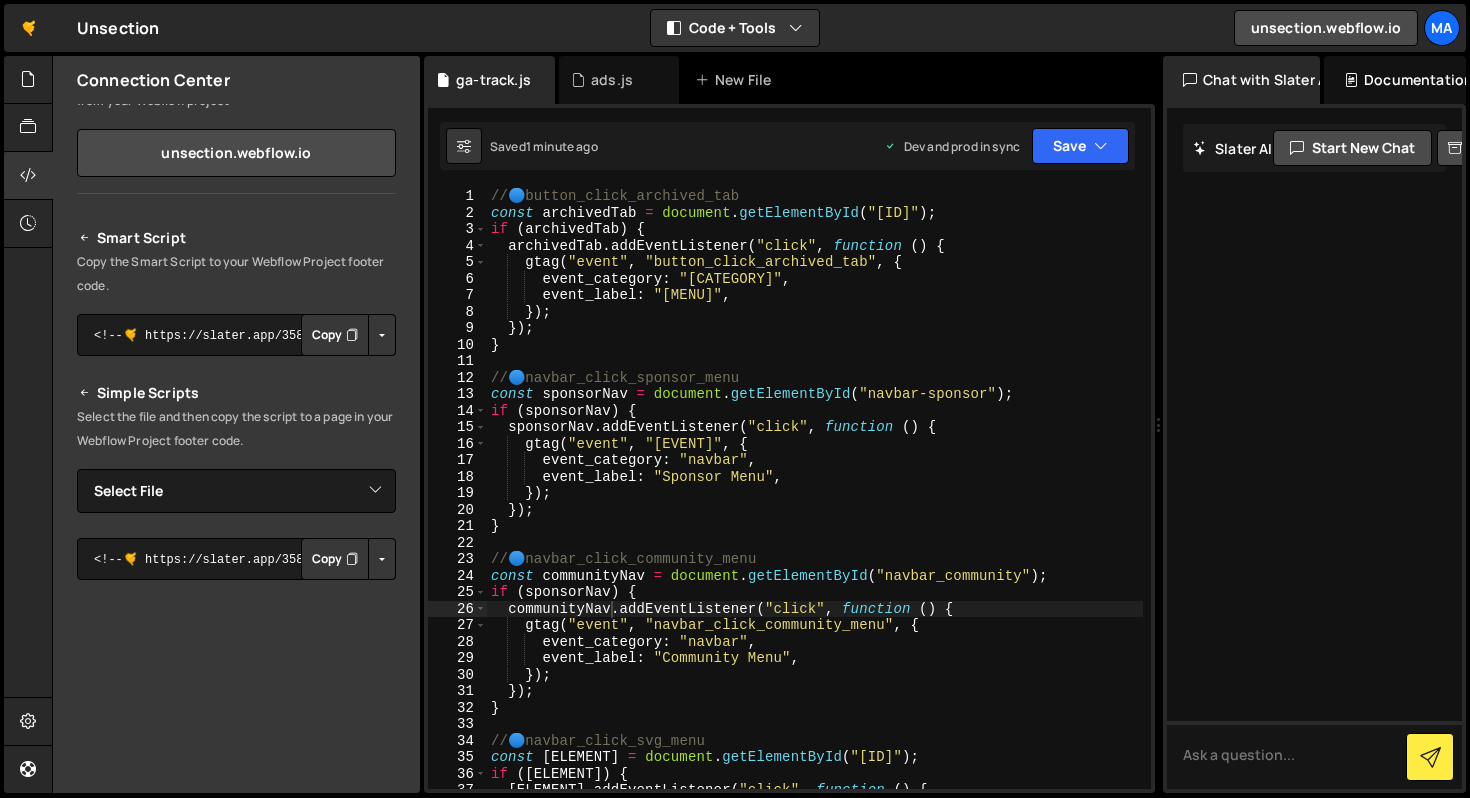 click on "//  🔵  button_click_archived_tab const   archivedTab   =   document . getElementById ( "archived-tab" ) ; if   ( archivedTab )   {    archivedTab . addEventListener ( "click" ,   function   ( )   {       gtag ( "event" ,   "button_click_archived_tab" ,   {          event_category :   "navigation" ,          event_label :   "Archived Tab" ,       }) ;    }) ; } //  🔵  navbar_click_sponsor_menu const   sponsorNav   =   document . getElementById ( "navbar-sponsor" ) ; if   ( sponsorNav )   {    sponsorNav . addEventListener ( "click" ,   function   ( )   {       gtag ( "event" ,   "navbar_click_sponsor_menu" ,   {          event_category :   "navbar" ,          event_label :   "Sponsor Menu" ,       }) ;    }) ; } //  🔵  navbar_click_community_menu const   communityNav   =   document . getElementById ( "navbar_community" ) ; if   ( sponsorNav )   {    communityNav . addEventListener ( "click" ,   function   ( )   {       gtag ( "event" ,   "navbar_click_community_menu" ,   {          event_category :" at bounding box center (815, 505) 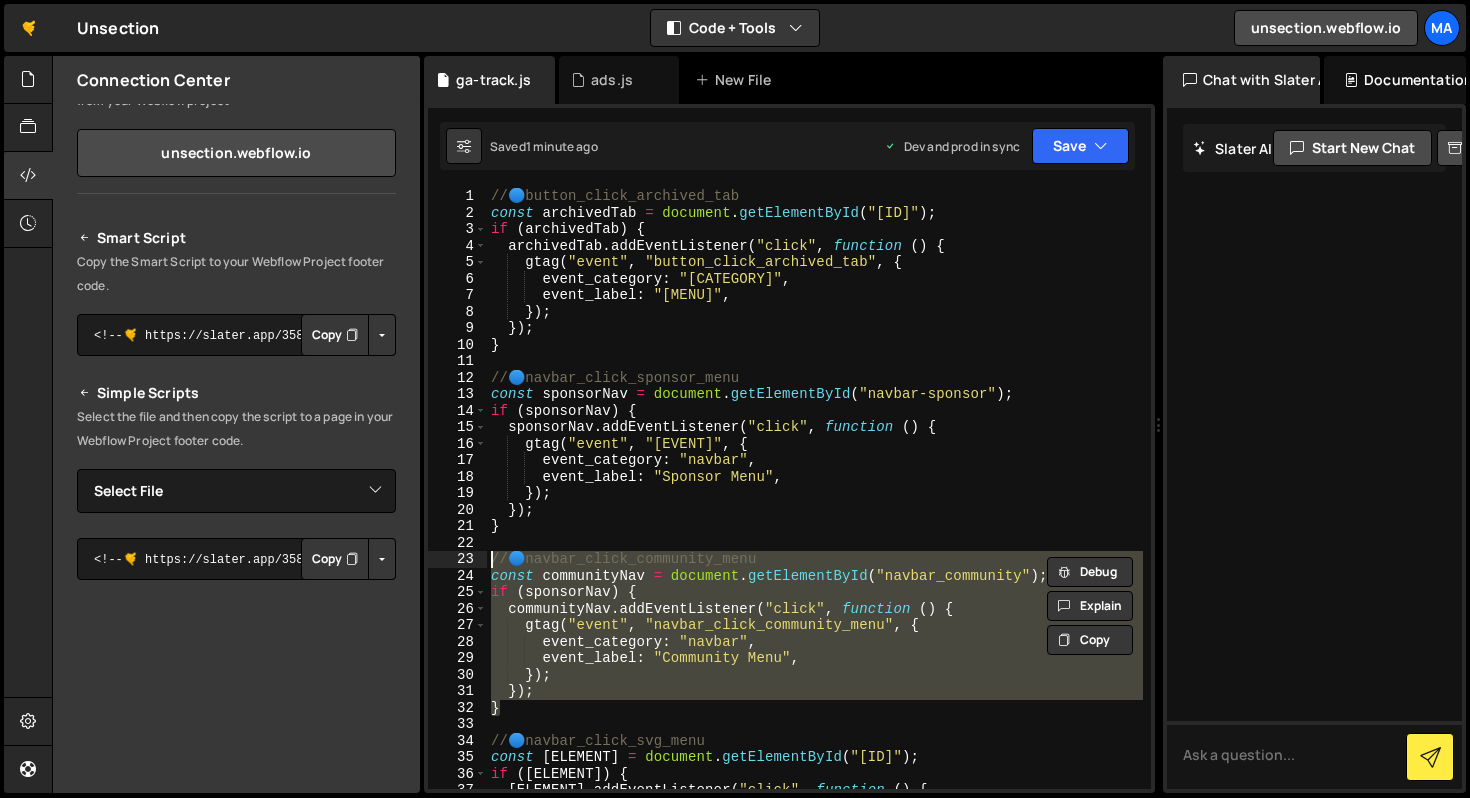 type on "}" 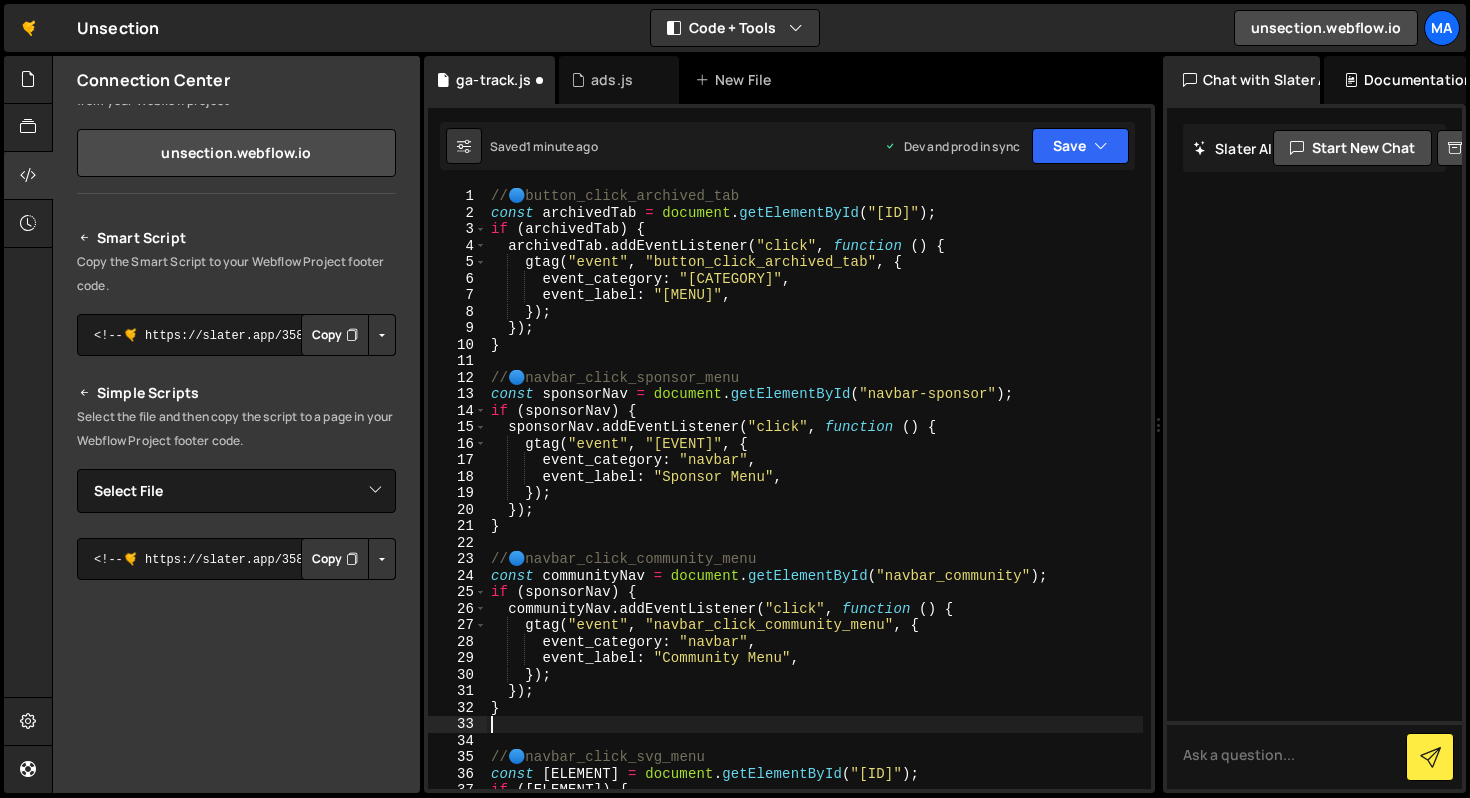 paste on "}" 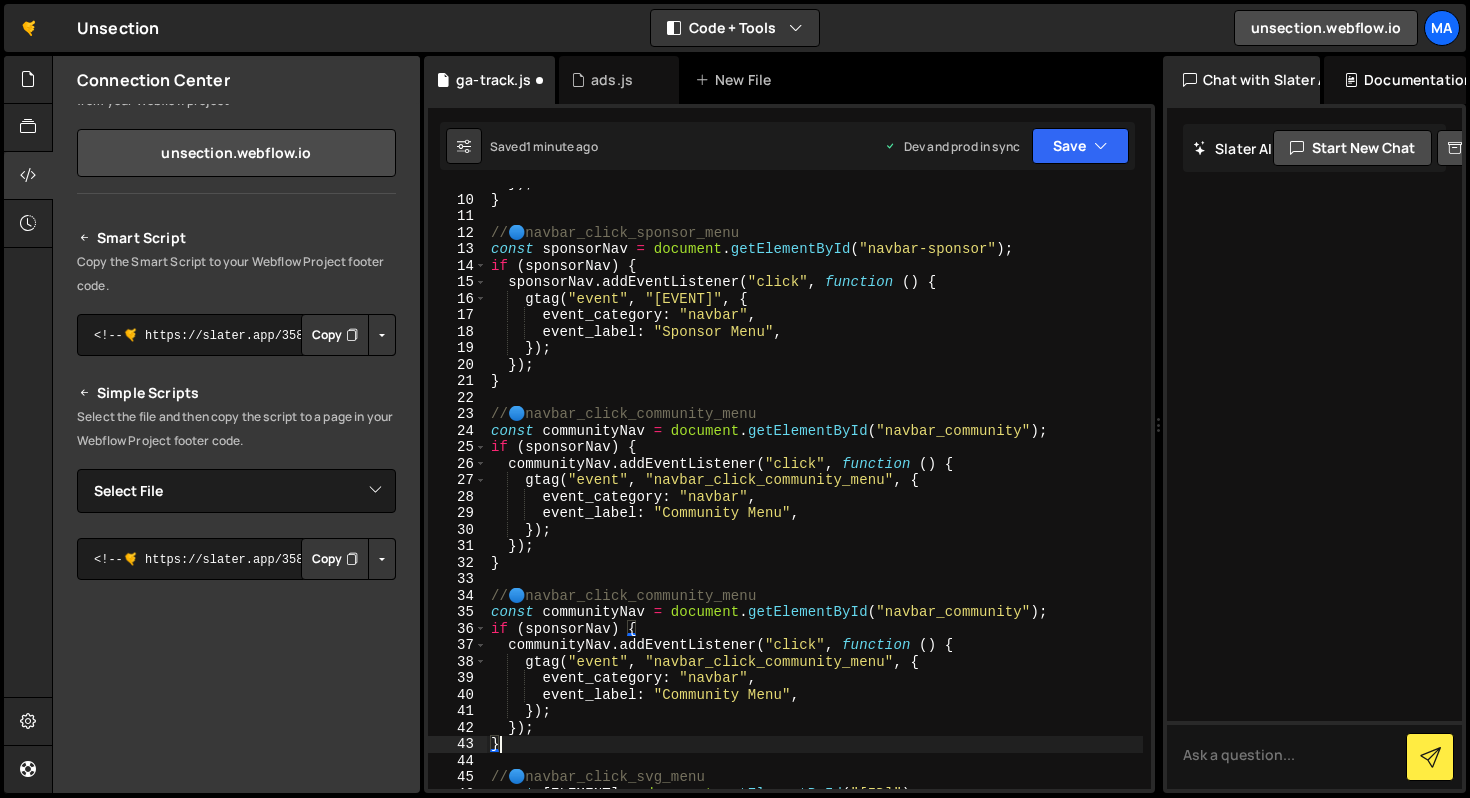 scroll, scrollTop: 145, scrollLeft: 0, axis: vertical 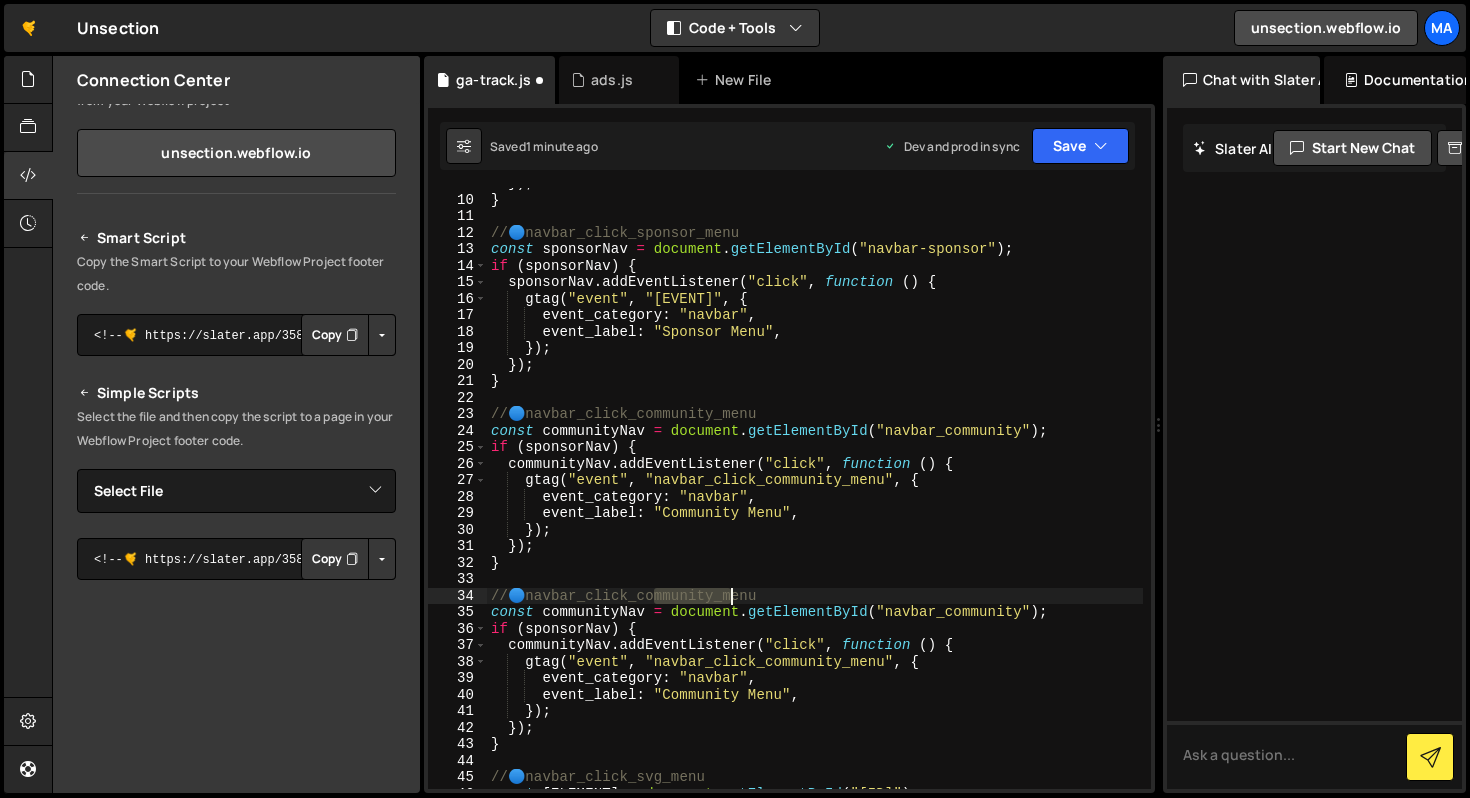 drag, startPoint x: 655, startPoint y: 599, endPoint x: 732, endPoint y: 597, distance: 77.02597 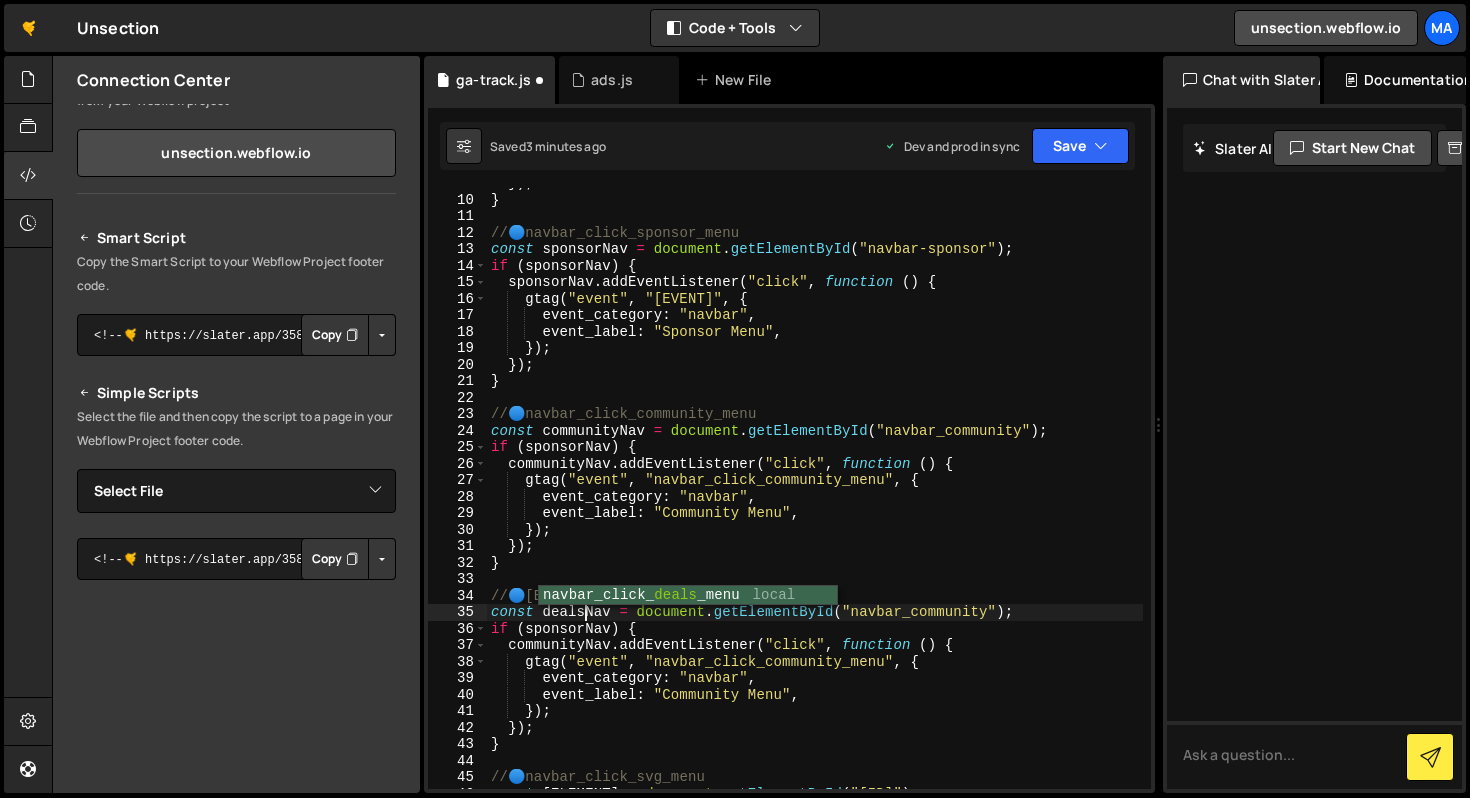 scroll, scrollTop: 0, scrollLeft: 6, axis: horizontal 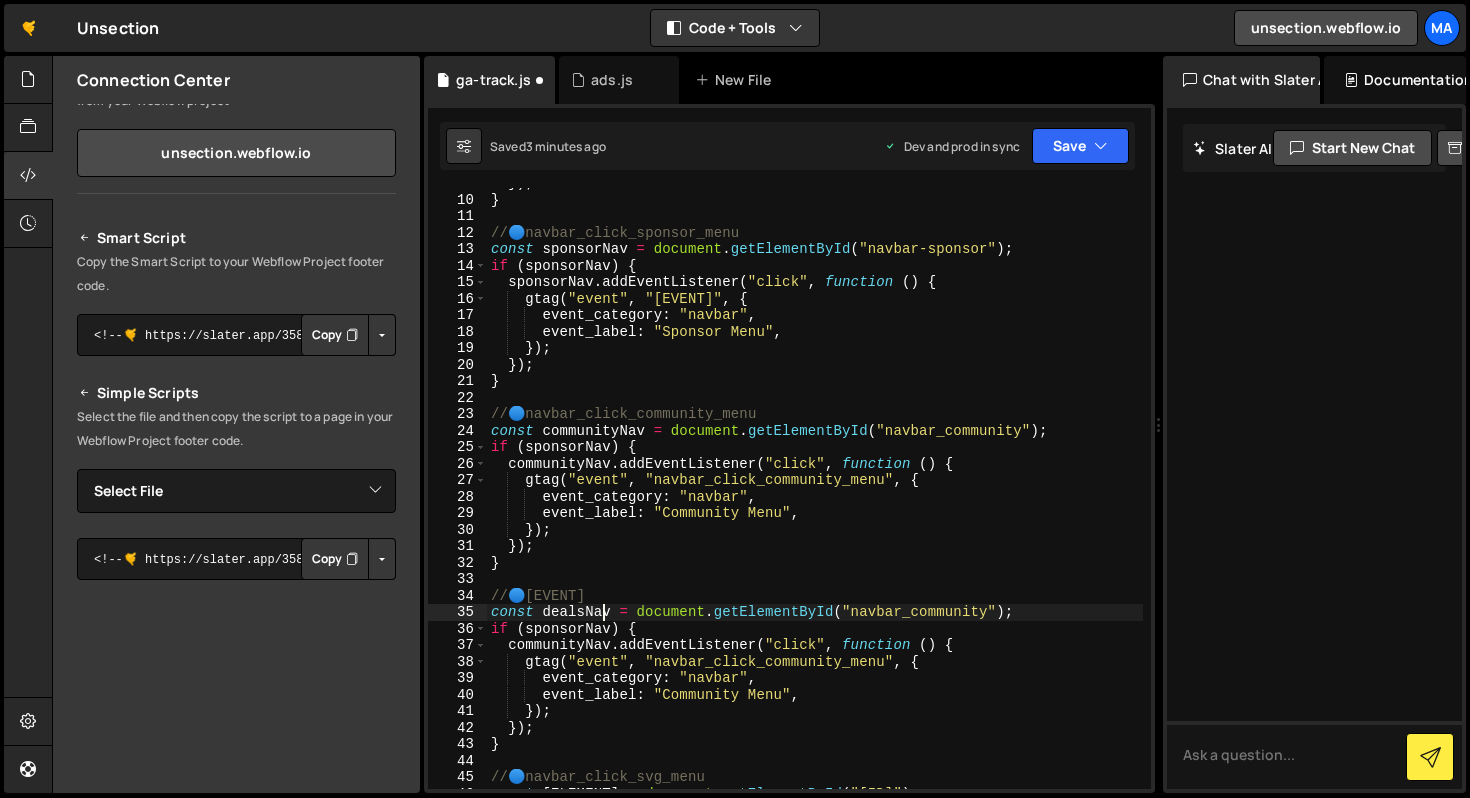 click on "}) ; } //  🔵  navbar_click_sponsor_menu const   sponsorNav   =   document . getElementById ( "navbar-sponsor" ) ; if   ( sponsorNav )   {    sponsorNav . addEventListener ( "click" ,   function   ( )   {       gtag ( "event" ,   "navbar_click_sponsor_menu" ,   {          event_category :   "navbar" ,          event_label :   "Sponsor Menu" ,       }) ;    }) ; } //  🔵  navbar_click_community_menu const   communityNav   =   document . getElementById ( "navbar_community" ) ; if   ( sponsorNav )   {    communityNav . addEventListener ( "click" ,   function   ( )   {       gtag ( "event" ,   "navbar_click_community_menu" ,   {          event_category :   "navbar" ,          event_label :   "Community Menu" ,       }) ;    }) ; } //  🔵  navbar_click_deals_menu const   dealsNav   =   document . getElementById ( "navbar_community" ) ; if   ( sponsorNav )   {    communityNav . addEventListener ( "click" ,   function   ( )   {       gtag ( "event" ,   "navbar_click_community_menu" ,   {          :   ,    :" at bounding box center [815, 492] 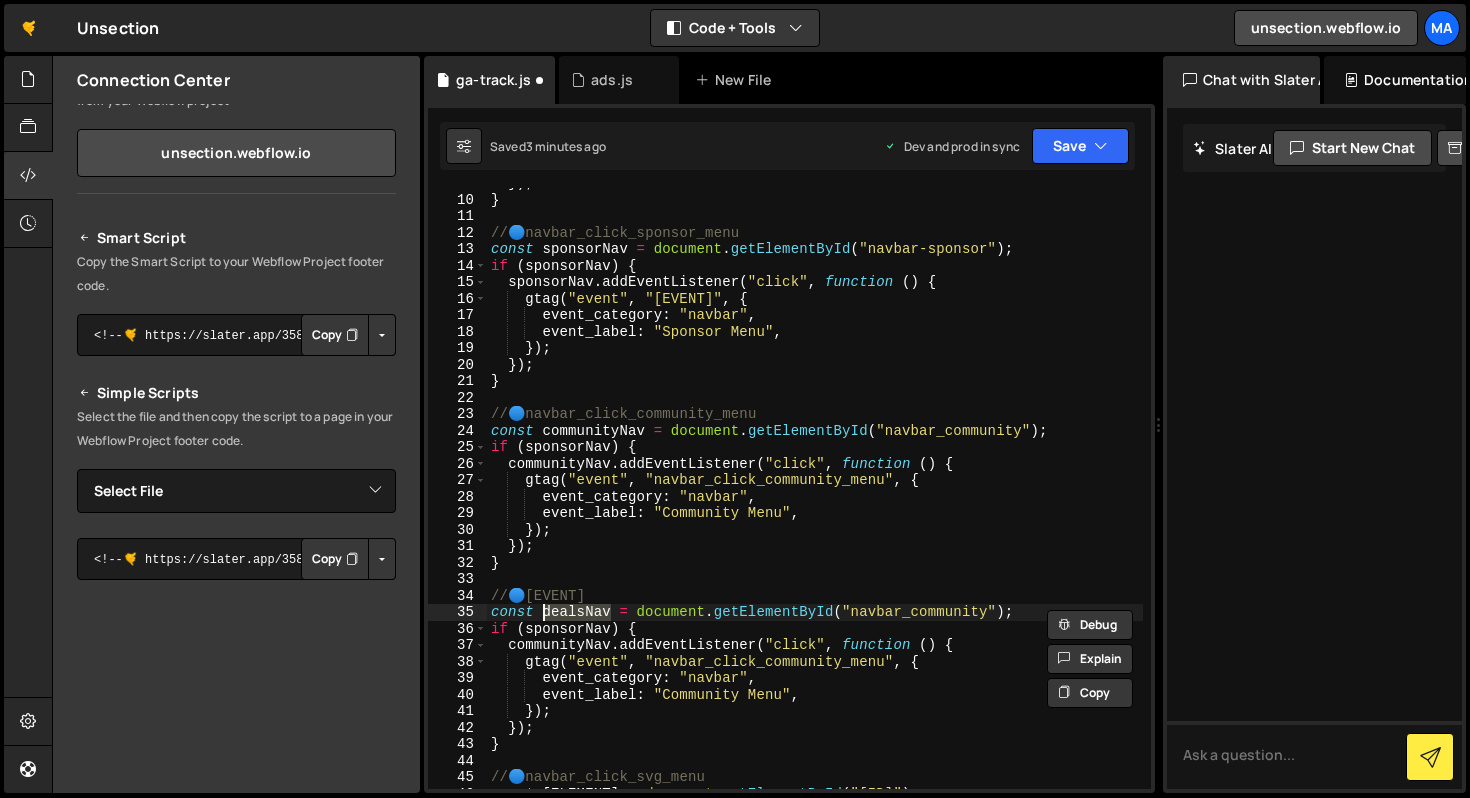 click on "}) ; } //  🔵  navbar_click_sponsor_menu const   sponsorNav   =   document . getElementById ( "navbar-sponsor" ) ; if   ( sponsorNav )   {    sponsorNav . addEventListener ( "click" ,   function   ( )   {       gtag ( "event" ,   "navbar_click_sponsor_menu" ,   {          event_category :   "navbar" ,          event_label :   "Sponsor Menu" ,       }) ;    }) ; } //  🔵  navbar_click_community_menu const   communityNav   =   document . getElementById ( "navbar_community" ) ; if   ( sponsorNav )   {    communityNav . addEventListener ( "click" ,   function   ( )   {       gtag ( "event" ,   "navbar_click_community_menu" ,   {          event_category :   "navbar" ,          event_label :   "Community Menu" ,       }) ;    }) ; } //  🔵  navbar_click_deals_menu const   dealsNav   =   document . getElementById ( "navbar_community" ) ; if   ( sponsorNav )   {    communityNav . addEventListener ( "click" ,   function   ( )   {       gtag ( "event" ,   "navbar_click_community_menu" ,   {          :   ,    :" at bounding box center [815, 492] 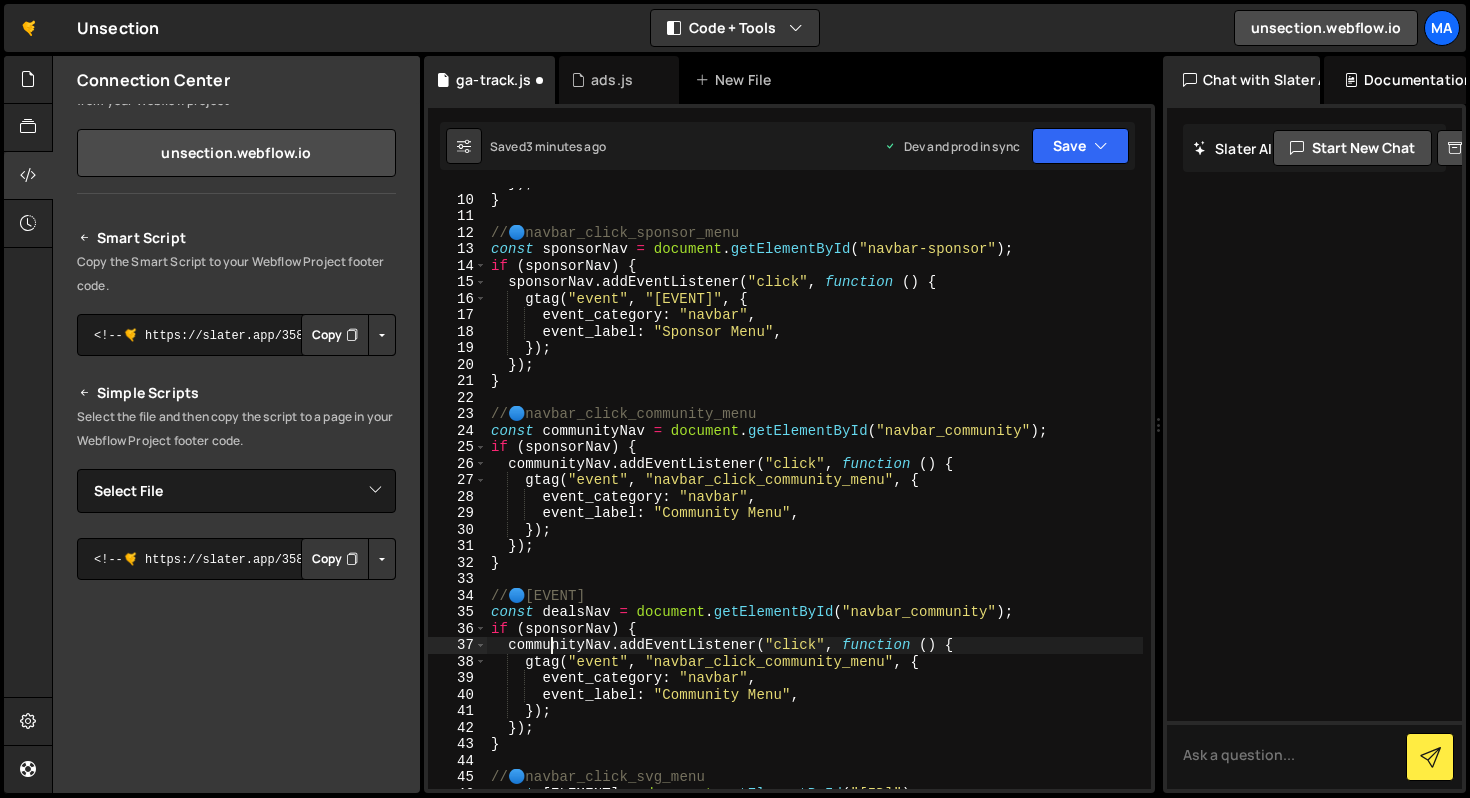 click on "}) ; } //  🔵  navbar_click_sponsor_menu const   sponsorNav   =   document . getElementById ( "navbar-sponsor" ) ; if   ( sponsorNav )   {    sponsorNav . addEventListener ( "click" ,   function   ( )   {       gtag ( "event" ,   "navbar_click_sponsor_menu" ,   {          event_category :   "navbar" ,          event_label :   "Sponsor Menu" ,       }) ;    }) ; } //  🔵  navbar_click_community_menu const   communityNav   =   document . getElementById ( "navbar_community" ) ; if   ( sponsorNav )   {    communityNav . addEventListener ( "click" ,   function   ( )   {       gtag ( "event" ,   "navbar_click_community_menu" ,   {          event_category :   "navbar" ,          event_label :   "Community Menu" ,       }) ;    }) ; } //  🔵  navbar_click_deals_menu const   dealsNav   =   document . getElementById ( "navbar_community" ) ; if   ( sponsorNav )   {    communityNav . addEventListener ( "click" ,   function   ( )   {       gtag ( "event" ,   "navbar_click_community_menu" ,   {          :   ,    :" at bounding box center (815, 492) 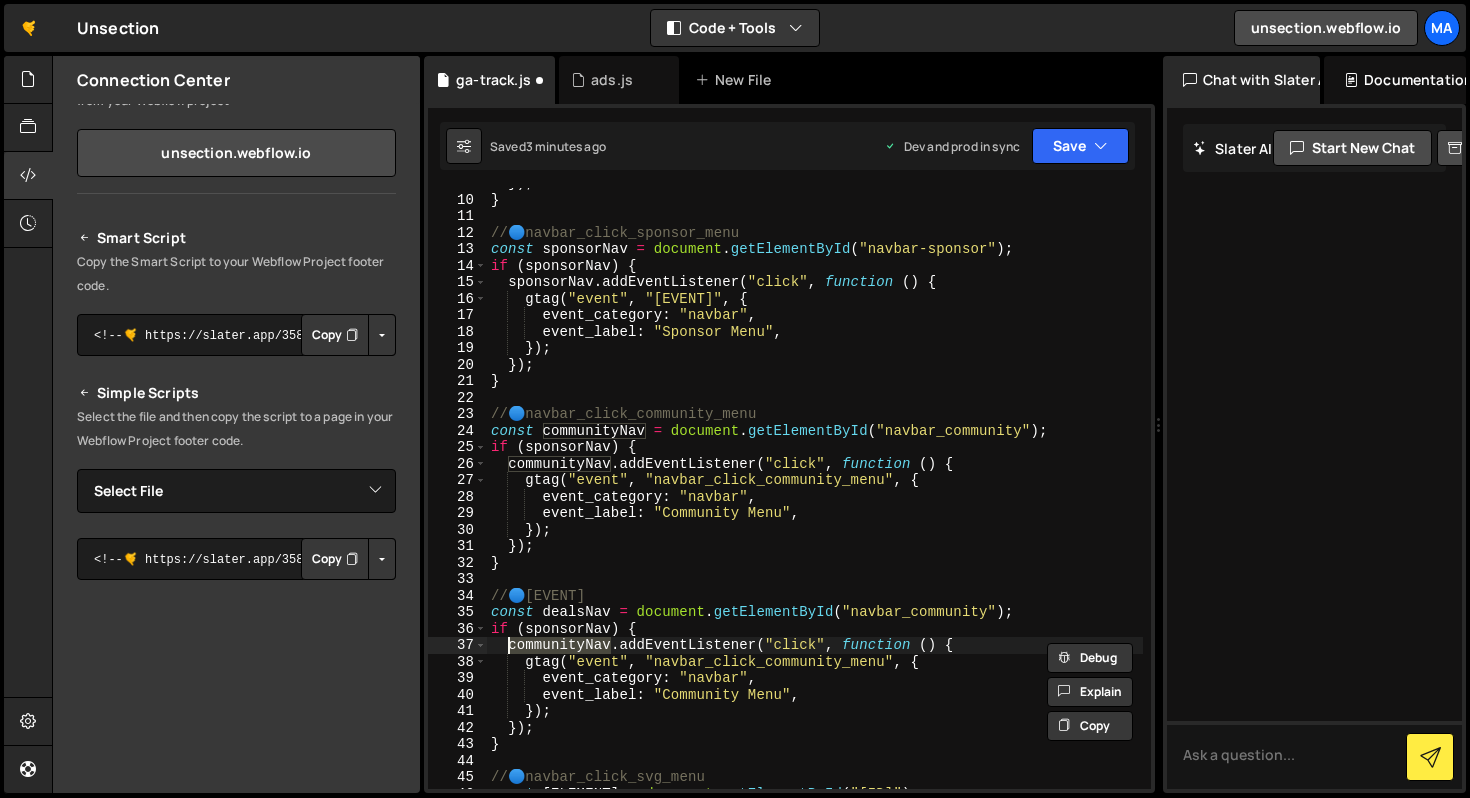 paste on "deals" 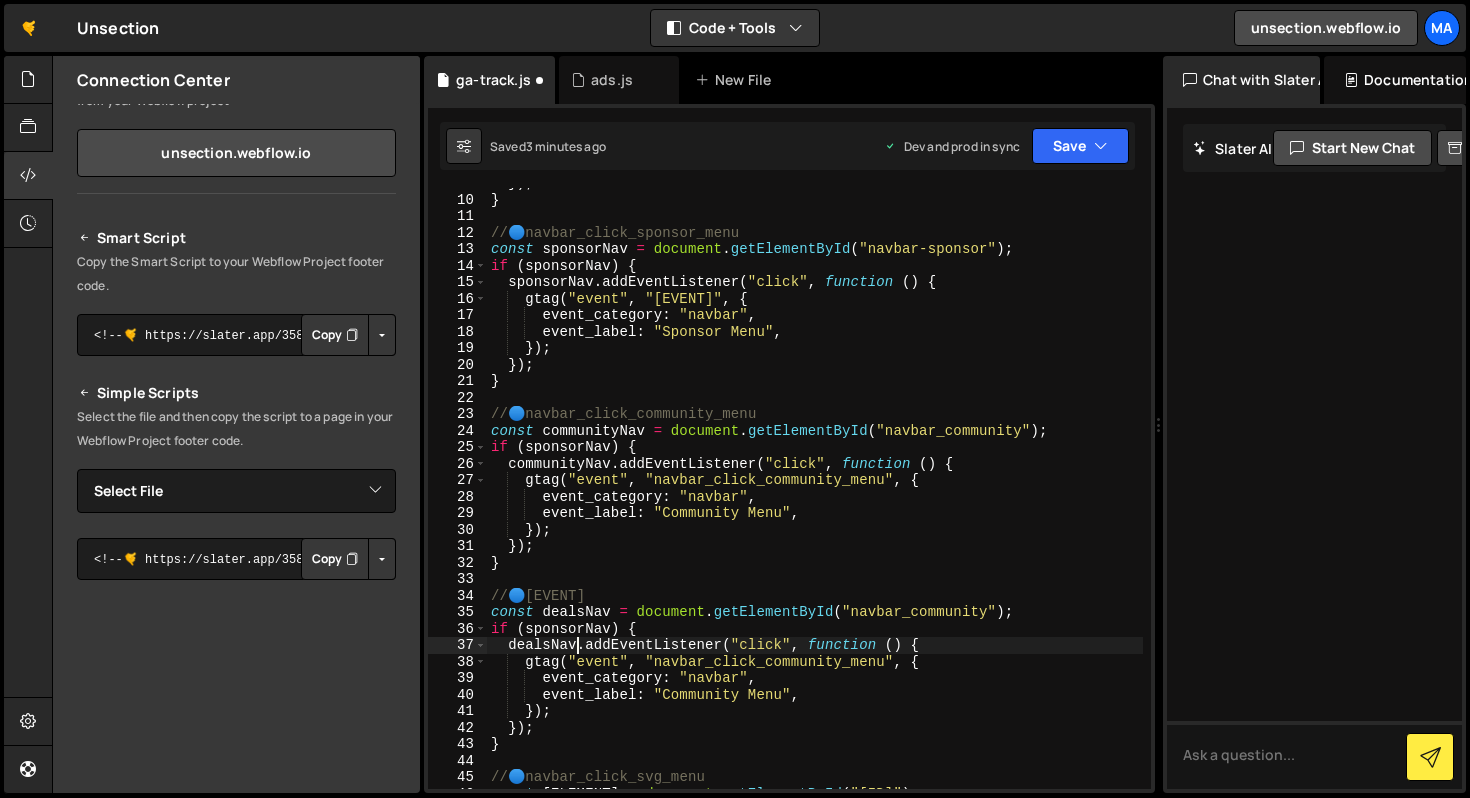 click on "}) ; } //  🔵  navbar_click_sponsor_menu const   sponsorNav   =   document . getElementById ( "navbar-sponsor" ) ; if   ( sponsorNav )   {    sponsorNav . addEventListener ( "click" ,   function   ( )   {       gtag ( "event" ,   "navbar_click_sponsor_menu" ,   {          event_category :   "navbar" ,          event_label :   "Sponsor Menu" ,       }) ;    }) ; } //  🔵  navbar_click_community_menu const   communityNav   =   document . getElementById ( "navbar_community" ) ; if   ( sponsorNav )   {    communityNav . addEventListener ( "click" ,   function   ( )   {       gtag ( "event" ,   "navbar_click_community_menu" ,   {          event_category :   "navbar" ,          event_label :   "Community Menu" ,       }) ;    }) ; } //  🔵  navbar_click_deals_menu const   dealsNav   =   document . getElementById ( "navbar_community" ) ; if   ( sponsorNav )   {    dealsNav . addEventListener ( "click" ,   function   ( )   {       gtag ( "event" ,   "navbar_click_community_menu" ,   {          event_category" at bounding box center (815, 492) 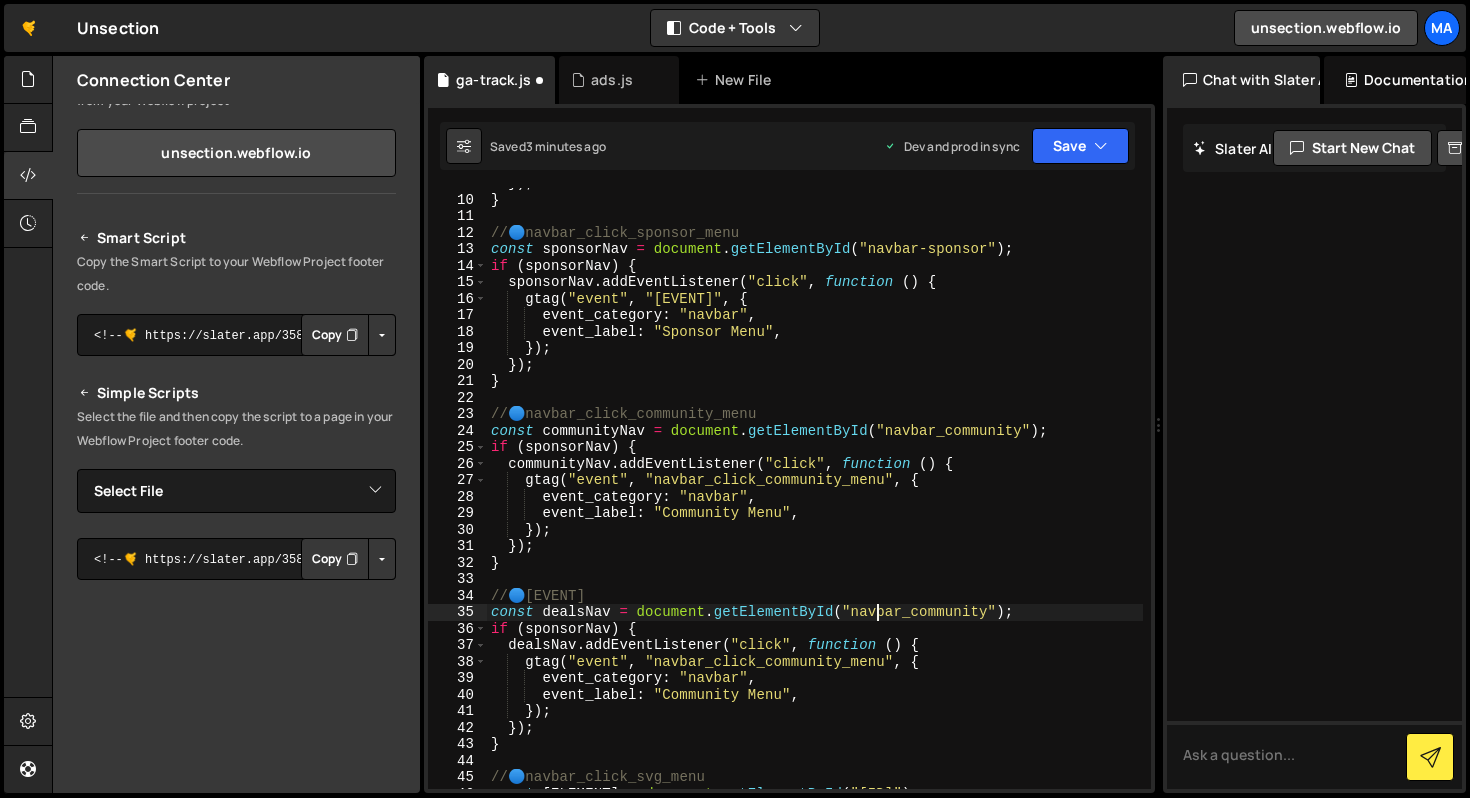 click on "}) ; } //  🔵  navbar_click_sponsor_menu const   sponsorNav   =   document . getElementById ( "navbar-sponsor" ) ; if   ( sponsorNav )   {    sponsorNav . addEventListener ( "click" ,   function   ( )   {       gtag ( "event" ,   "navbar_click_sponsor_menu" ,   {          event_category :   "navbar" ,          event_label :   "Sponsor Menu" ,       }) ;    }) ; } //  🔵  navbar_click_community_menu const   communityNav   =   document . getElementById ( "navbar_community" ) ; if   ( sponsorNav )   {    communityNav . addEventListener ( "click" ,   function   ( )   {       gtag ( "event" ,   "navbar_click_community_menu" ,   {          event_category :   "navbar" ,          event_label :   "Community Menu" ,       }) ;    }) ; } //  🔵  navbar_click_deals_menu const   dealsNav   =   document . getElementById ( "navbar_community" ) ; if   ( sponsorNav )   {    dealsNav . addEventListener ( "click" ,   function   ( )   {       gtag ( "event" ,   "navbar_click_community_menu" ,   {          event_category" at bounding box center (815, 492) 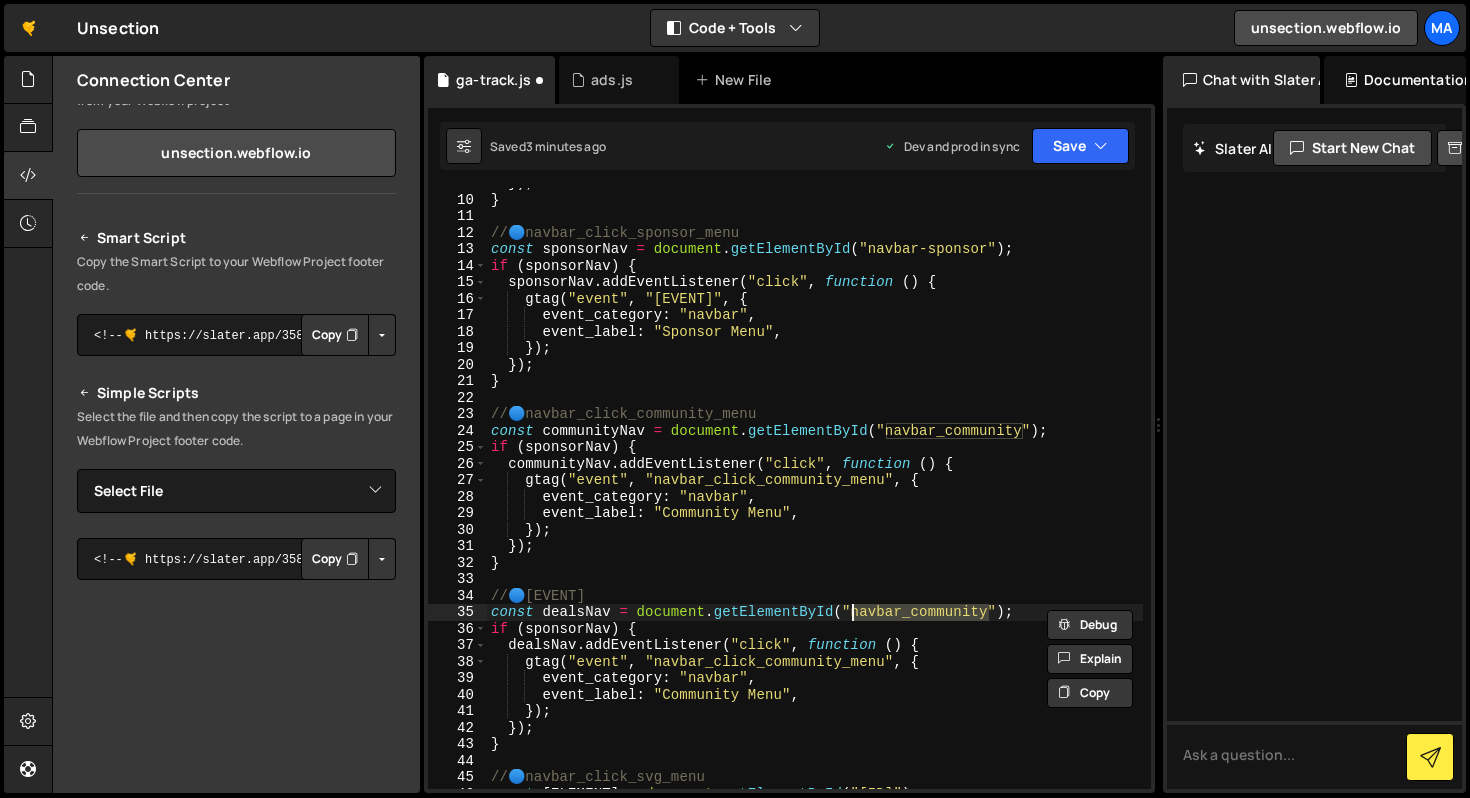 paste on "-deals" 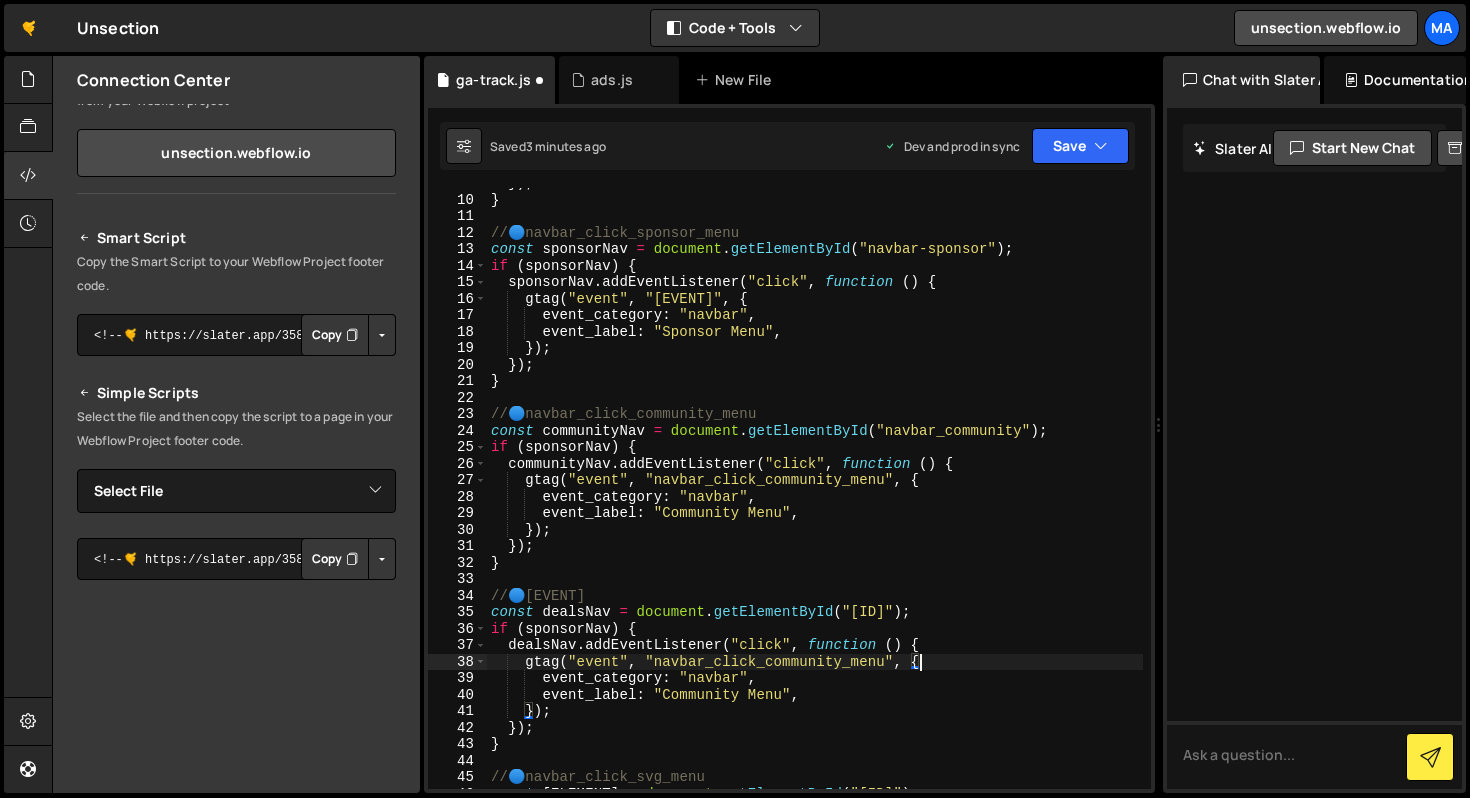 click on "}) ; } //  🔵  navbar_click_sponsor_menu const   sponsorNav   =   document . getElementById ( "navbar-sponsor" ) ; if   ( sponsorNav )   {    sponsorNav . addEventListener ( "click" ,   function   ( )   {       gtag ( "event" ,   "navbar_click_sponsor_menu" ,   {          event_category :   "navbar" ,          event_label :   "Sponsor Menu" ,       }) ;    }) ; } //  🔵  navbar_click_community_menu const   communityNav   =   document . getElementById ( "navbar_community" ) ; if   ( sponsorNav )   {    communityNav . addEventListener ( "click" ,   function   ( )   {       gtag ( "event" ,   "navbar_click_community_menu" ,   {          event_category :" at bounding box center (815, 492) 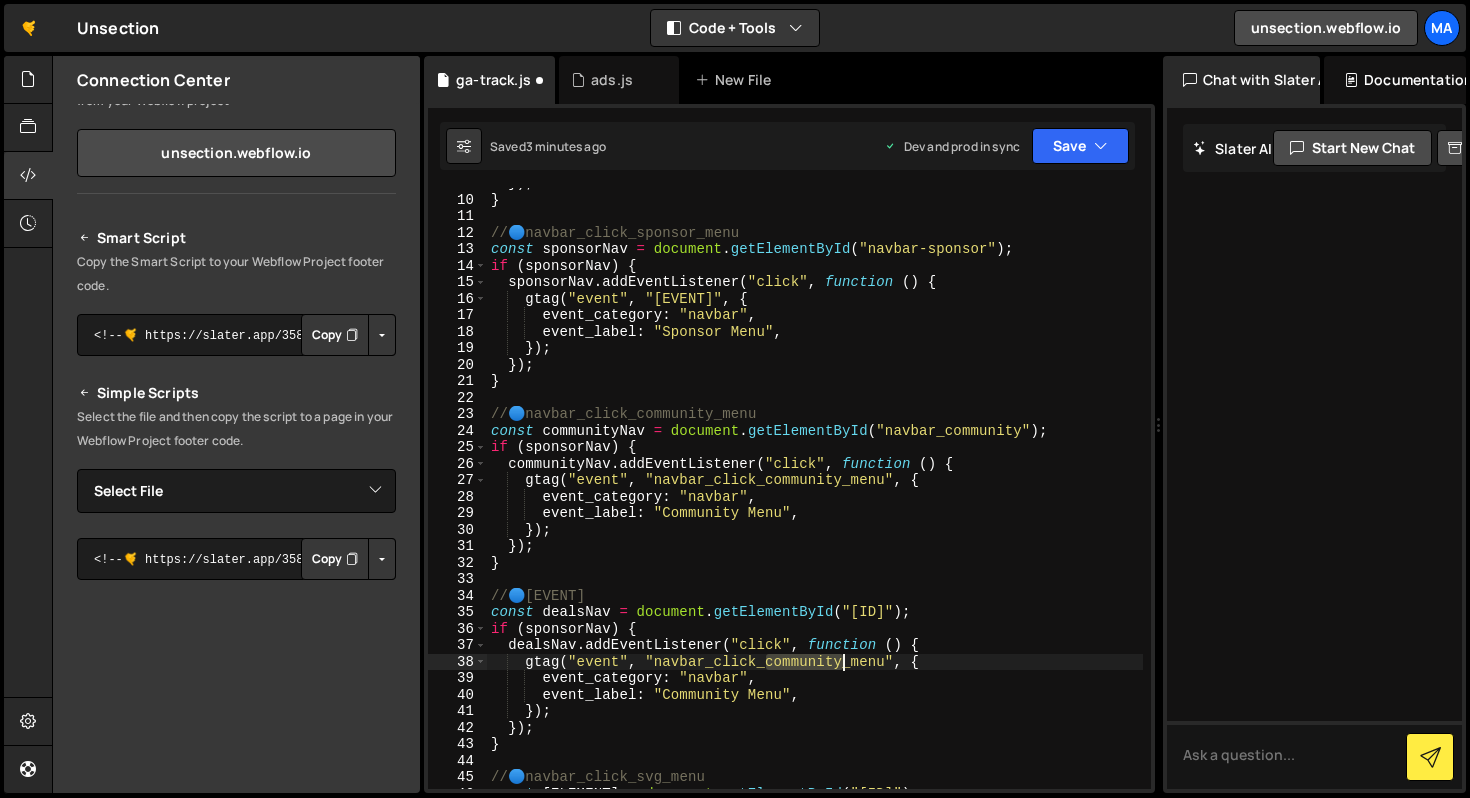 drag, startPoint x: 766, startPoint y: 662, endPoint x: 844, endPoint y: 667, distance: 78.160095 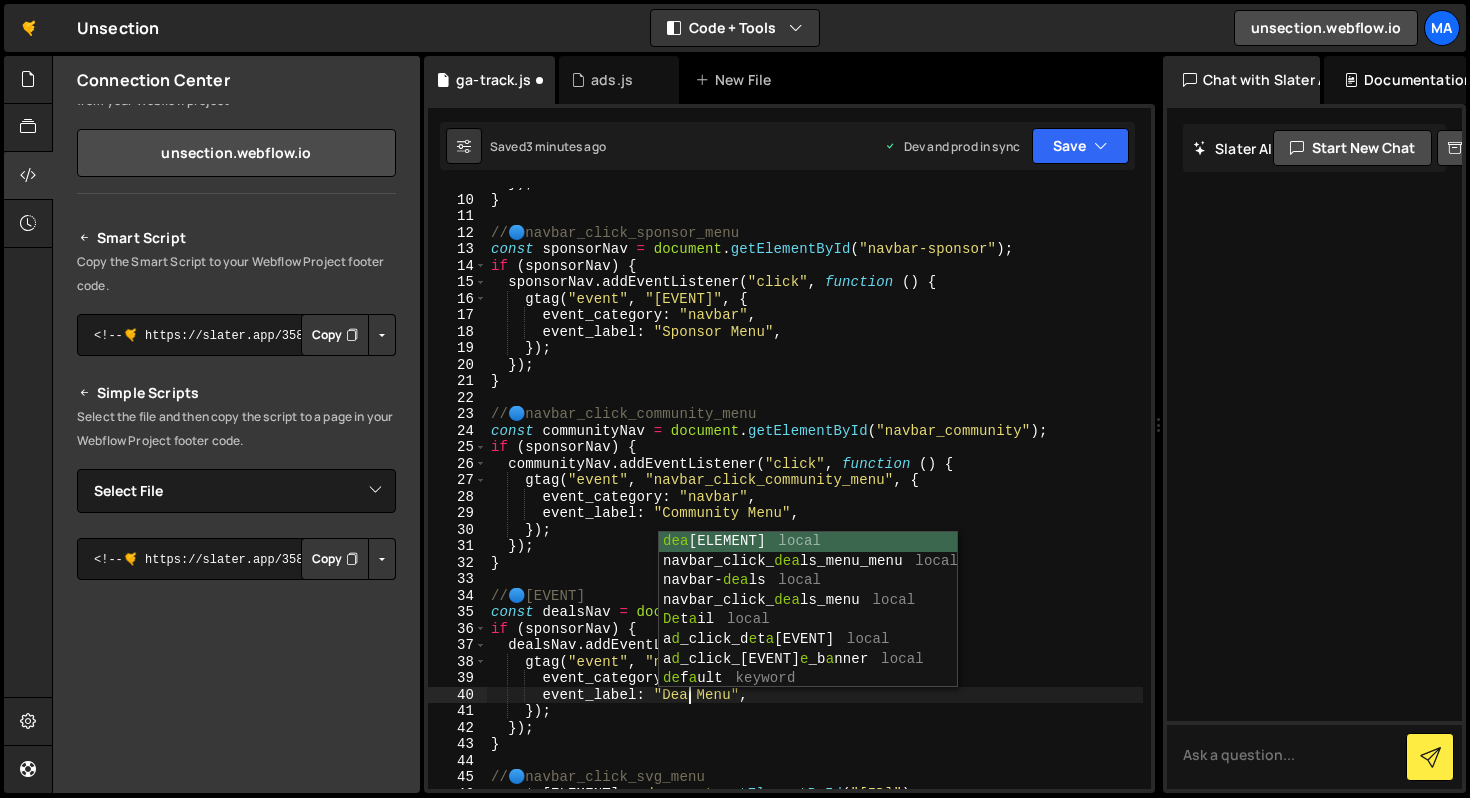 scroll, scrollTop: 0, scrollLeft: 14, axis: horizontal 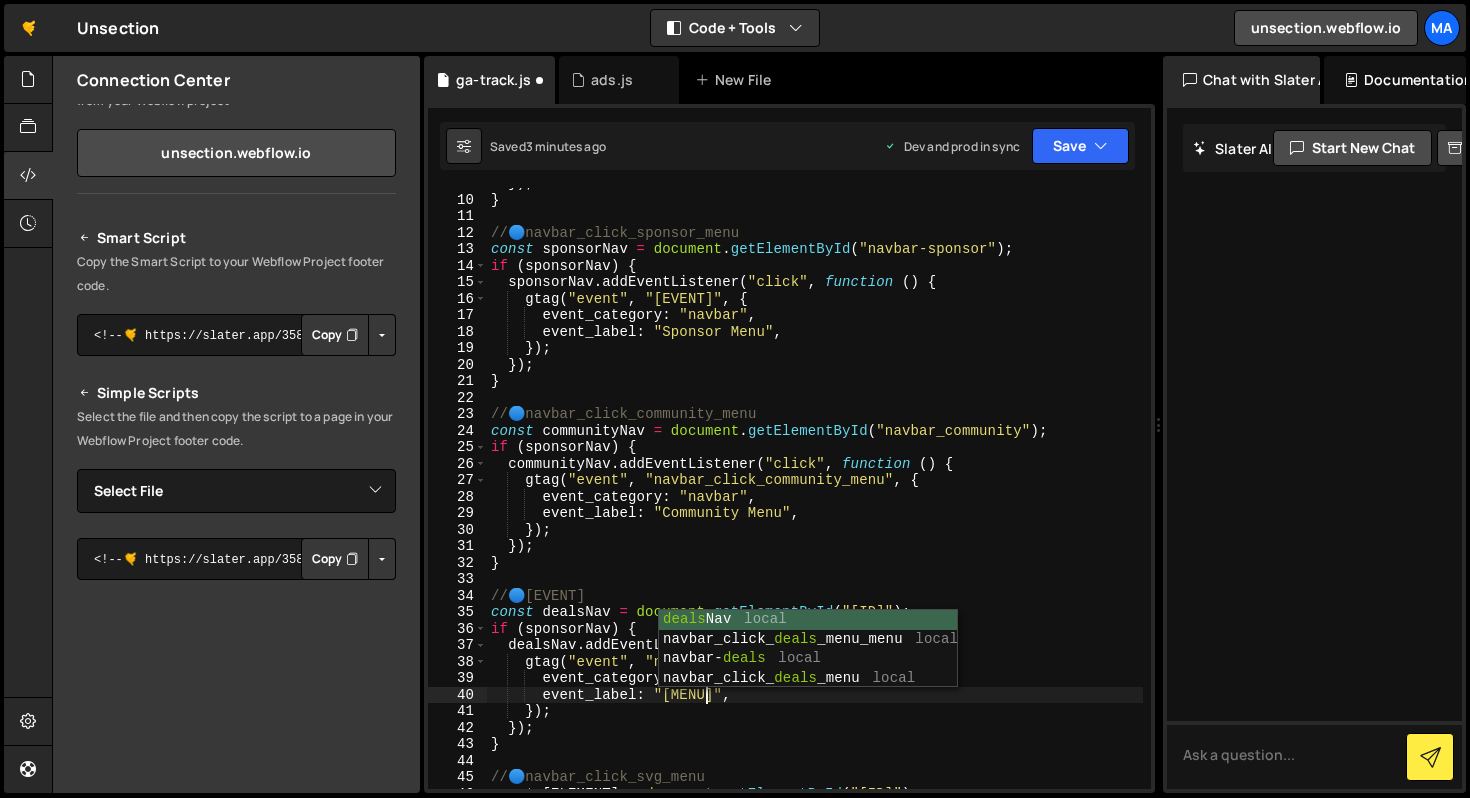 click on "}) ; } //  🔵  [EVENT] const   [ELEMENT]   =   document . getElementById ( "[ID]" ) ; if   ( [ELEMENT] )   {    [ELEMENT] . addEventListener ( "click" ,   function   ( )   {       gtag ( "event" ,   "[EVENT]" ,   {          event_category :   "navbar" ,          event_label :   "[MENU]" ,       }) ;    }) ; } //  🔵  [EVENT] const   [ELEMENT]   =   document . getElementById ( "[ID]" ) ; if   ( [ELEMENT] )   {    [ELEMENT] . addEventListener ( "click" ,   function   ( )   {       gtag ( "event" ,   "[EVENT]" ,   {          event_category :   "navbar" ,          event_label :   "[MENU]" ,       }) ;    }) ; } //  🔵  [EVENT] const   [ELEMENT]   =   document . getElementById ( "[ID]" ) ; if   ( [ELEMENT] )   {    [ELEMENT] . addEventListener ( "click" ,   function   ( )   {       gtag ( "event" ,   "[EVENT]" ,   {          event_category :" at bounding box center [815, 492] 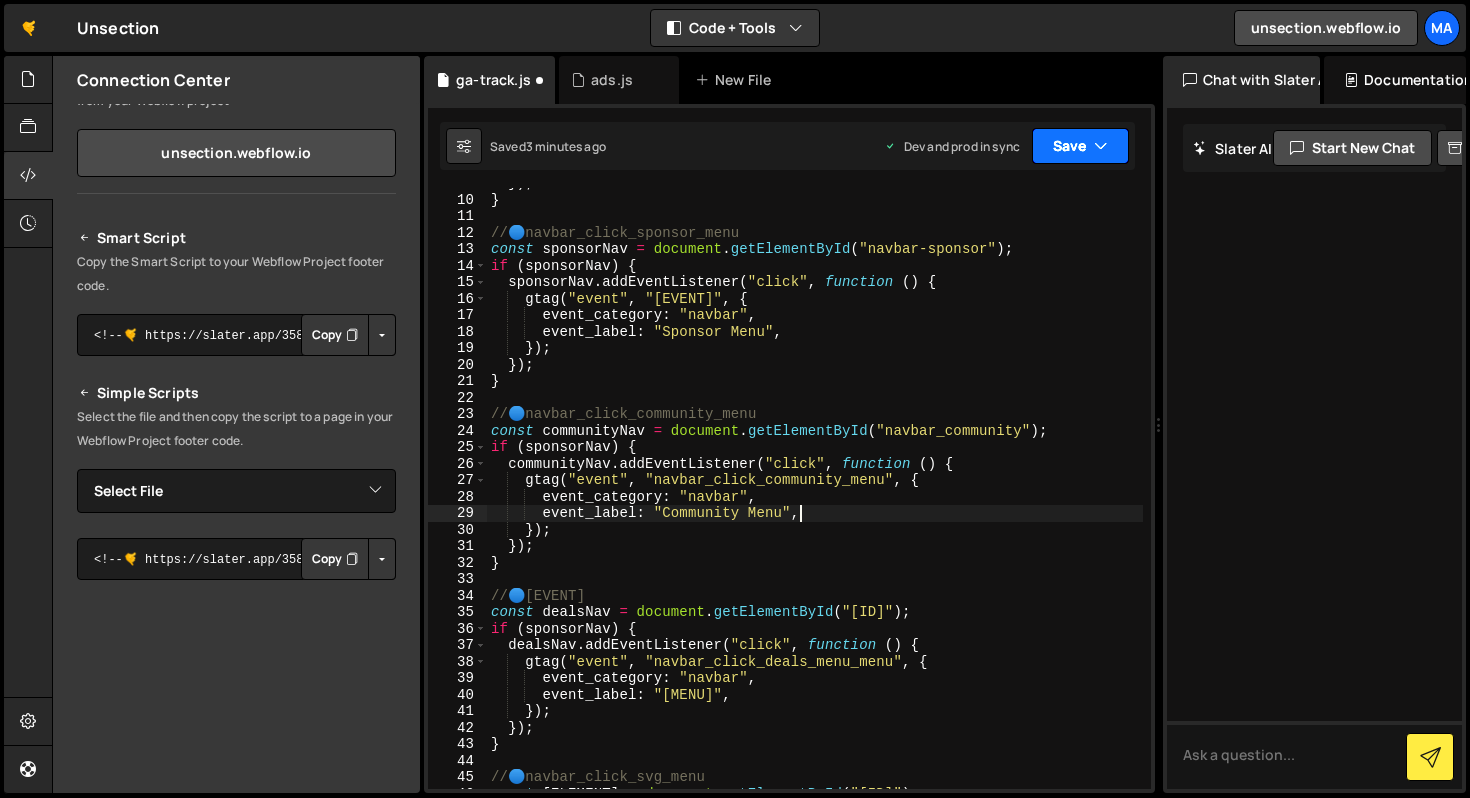 type on "event_label: "Community Menu"," 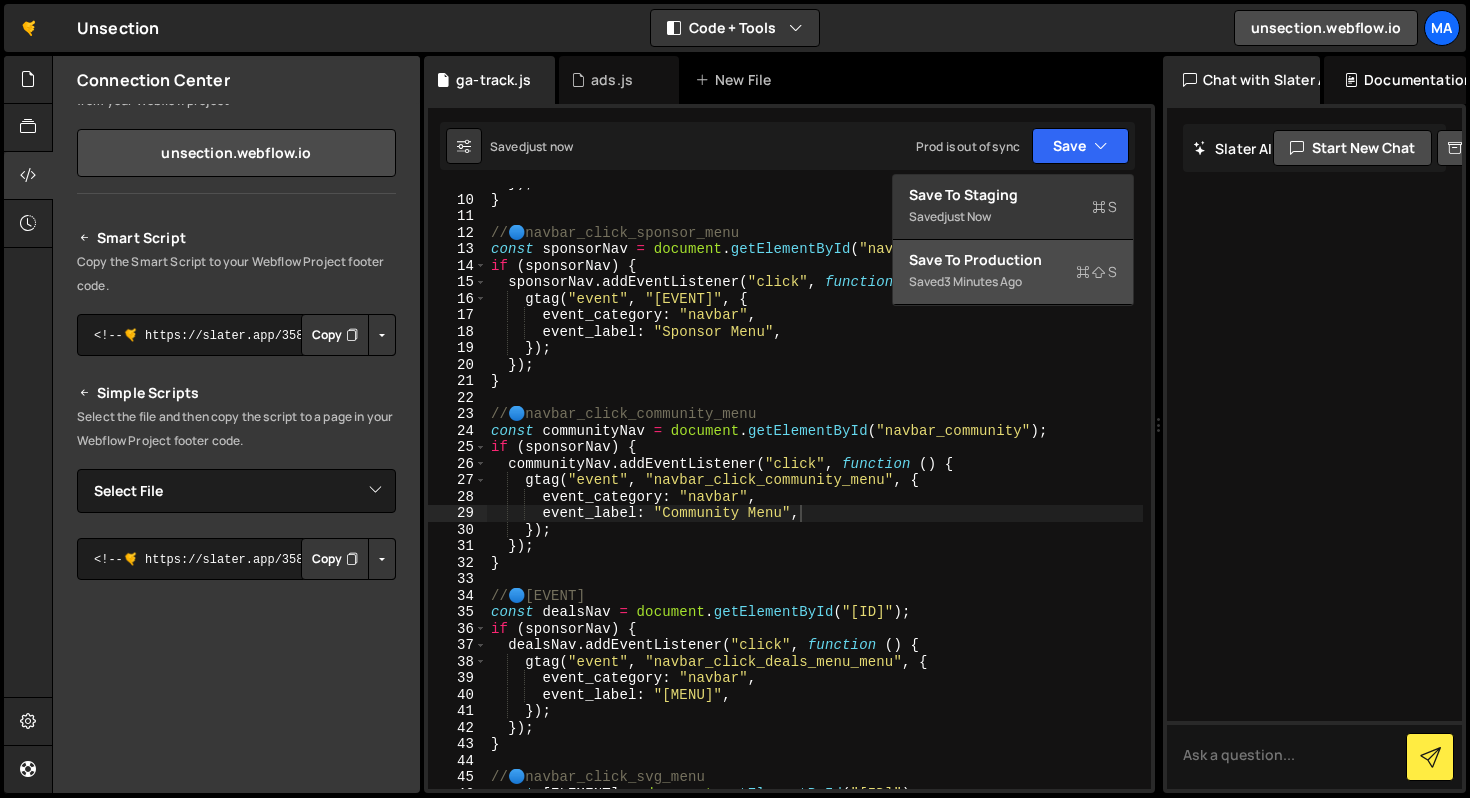 click on "Save to Production
S" at bounding box center [1013, 260] 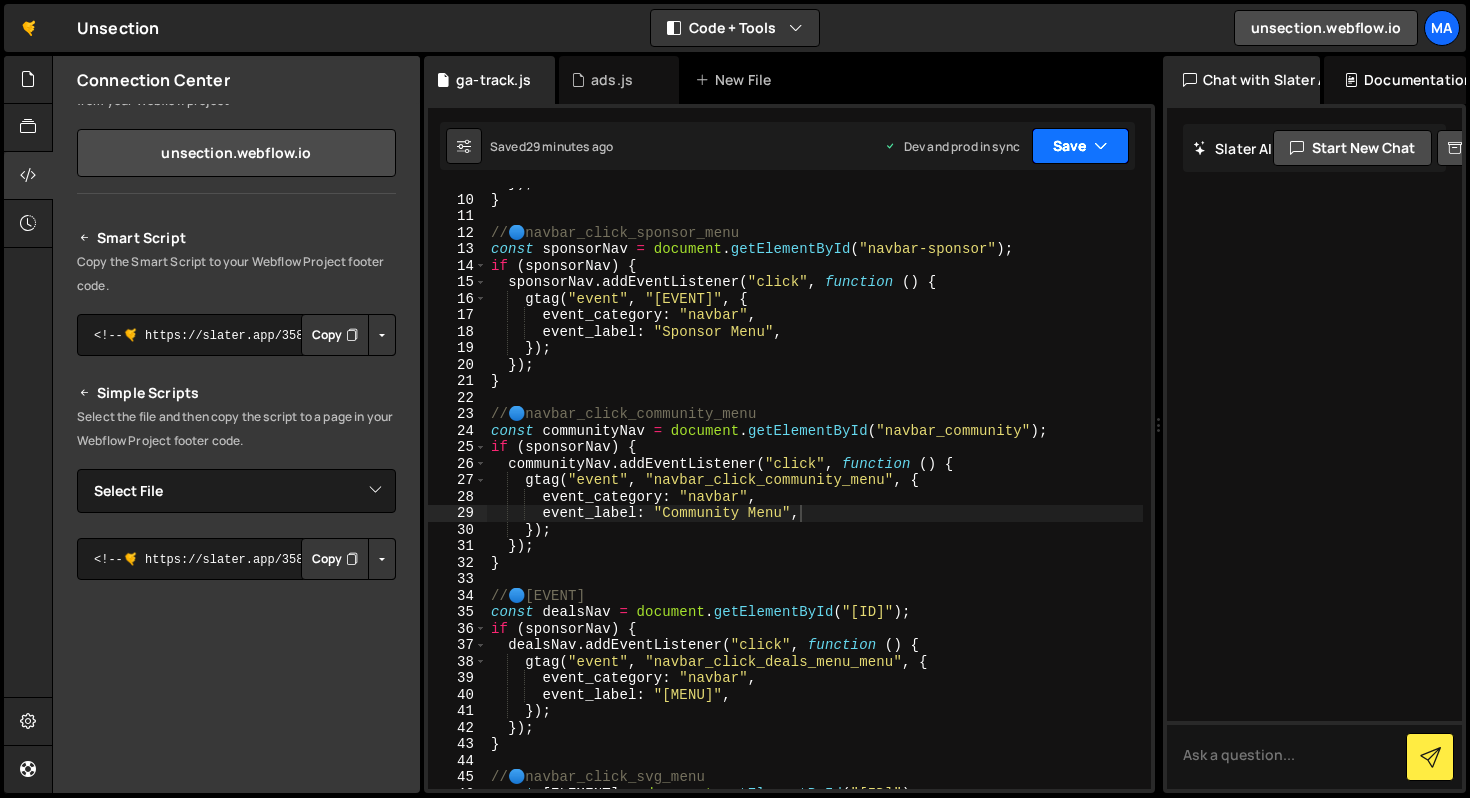 click on "Save" at bounding box center [1080, 146] 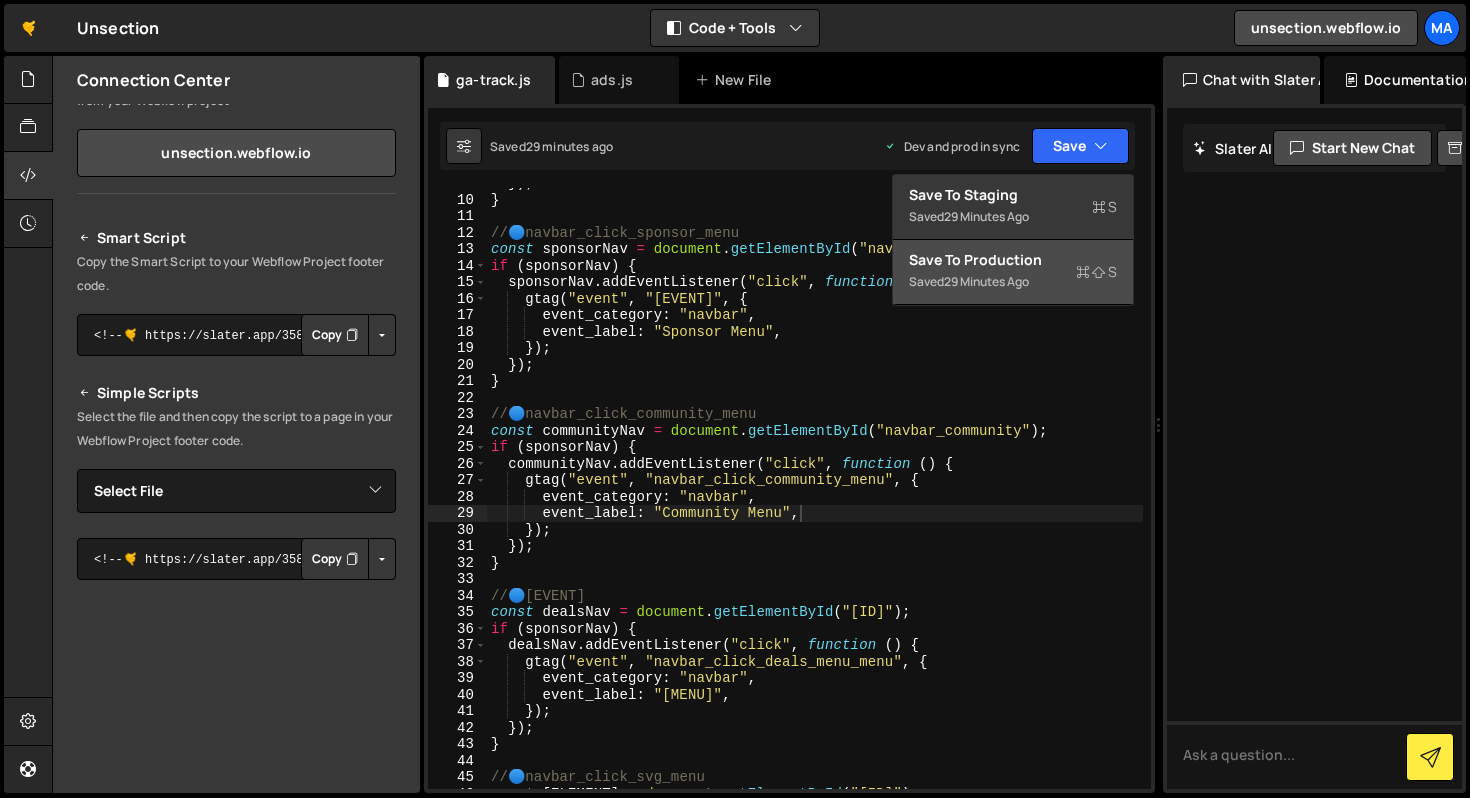 click on "Saved [TIME] ago" at bounding box center [1013, 282] 